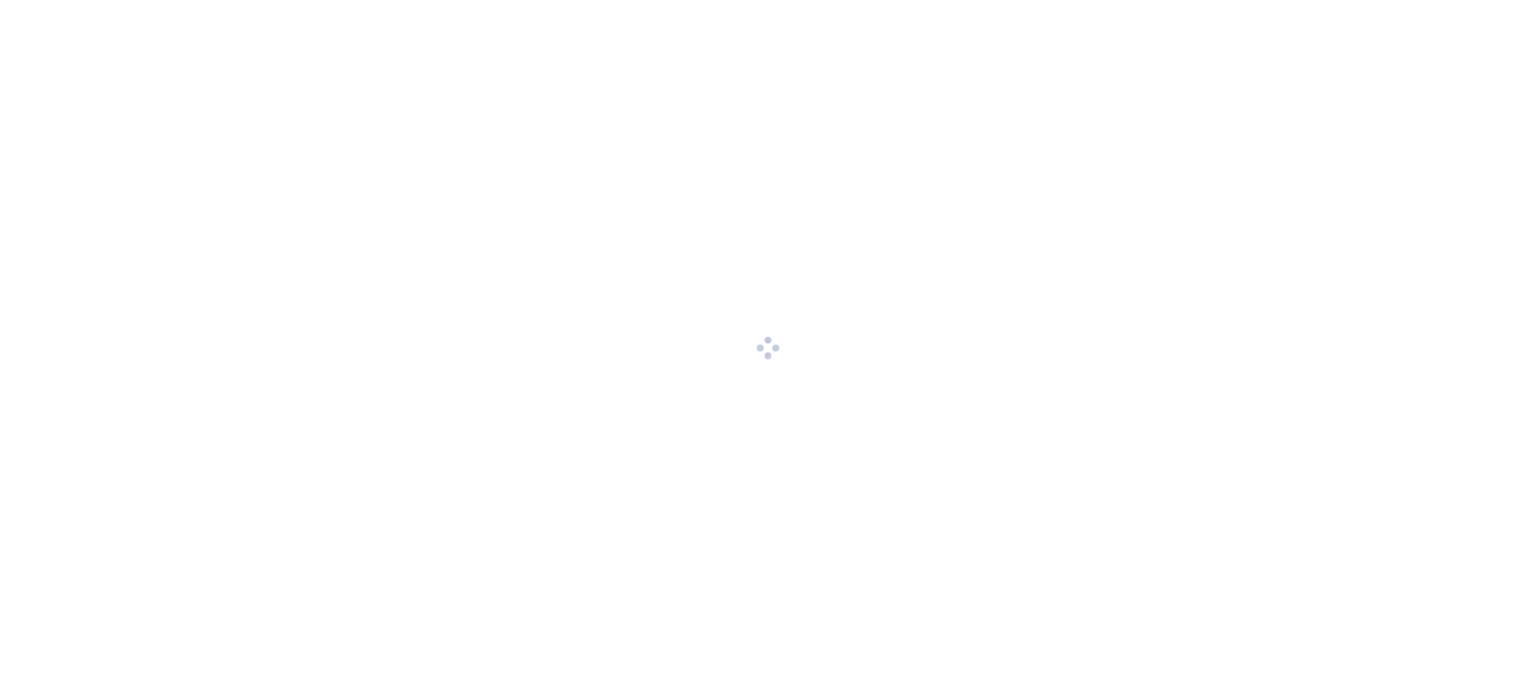 scroll, scrollTop: 0, scrollLeft: 0, axis: both 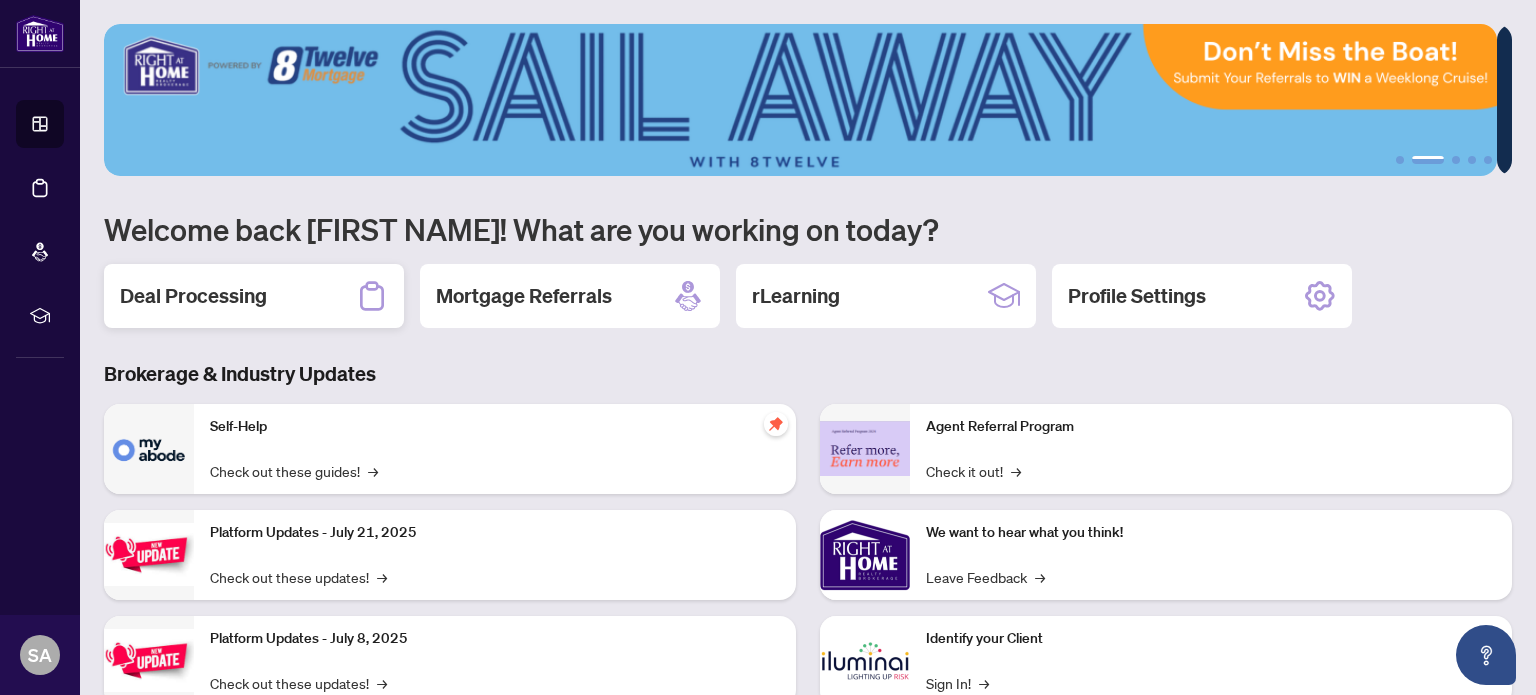 click on "Deal Processing" at bounding box center [254, 296] 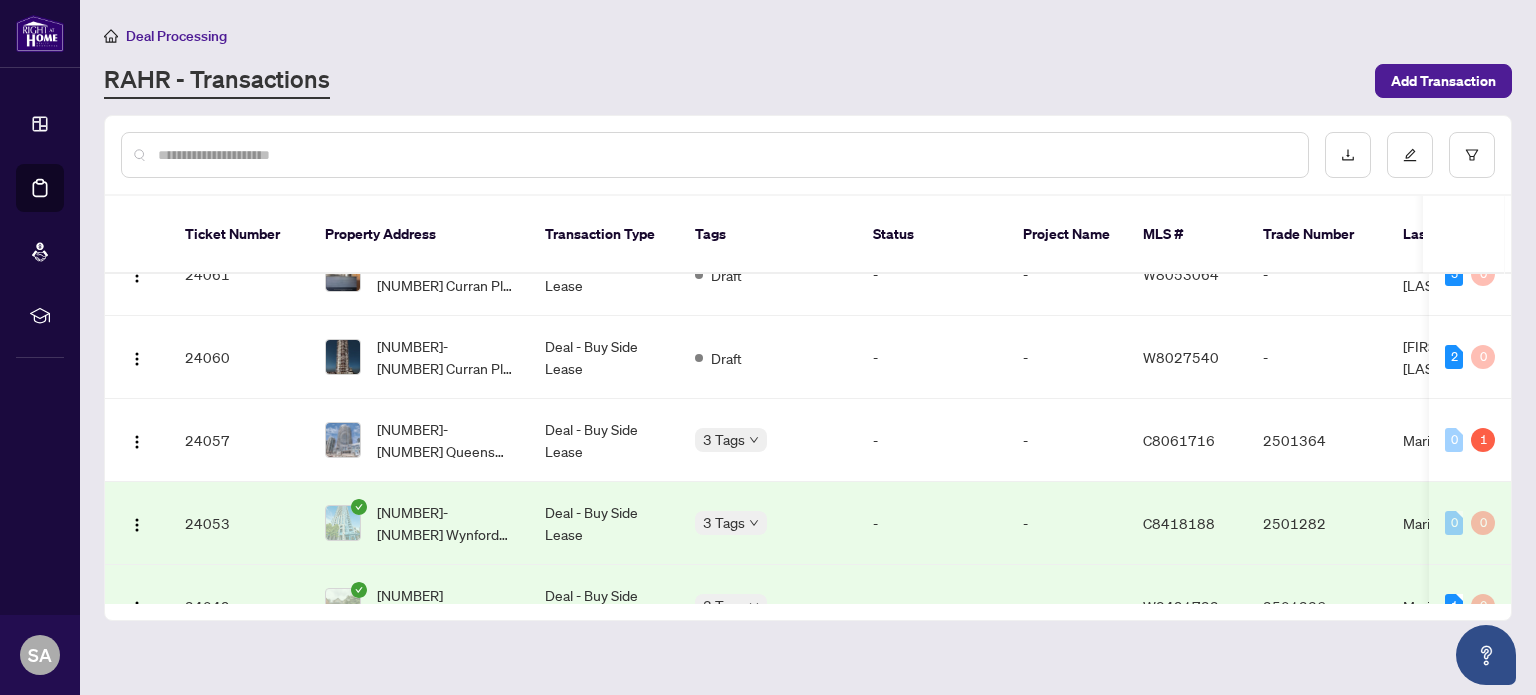 scroll, scrollTop: 769, scrollLeft: 0, axis: vertical 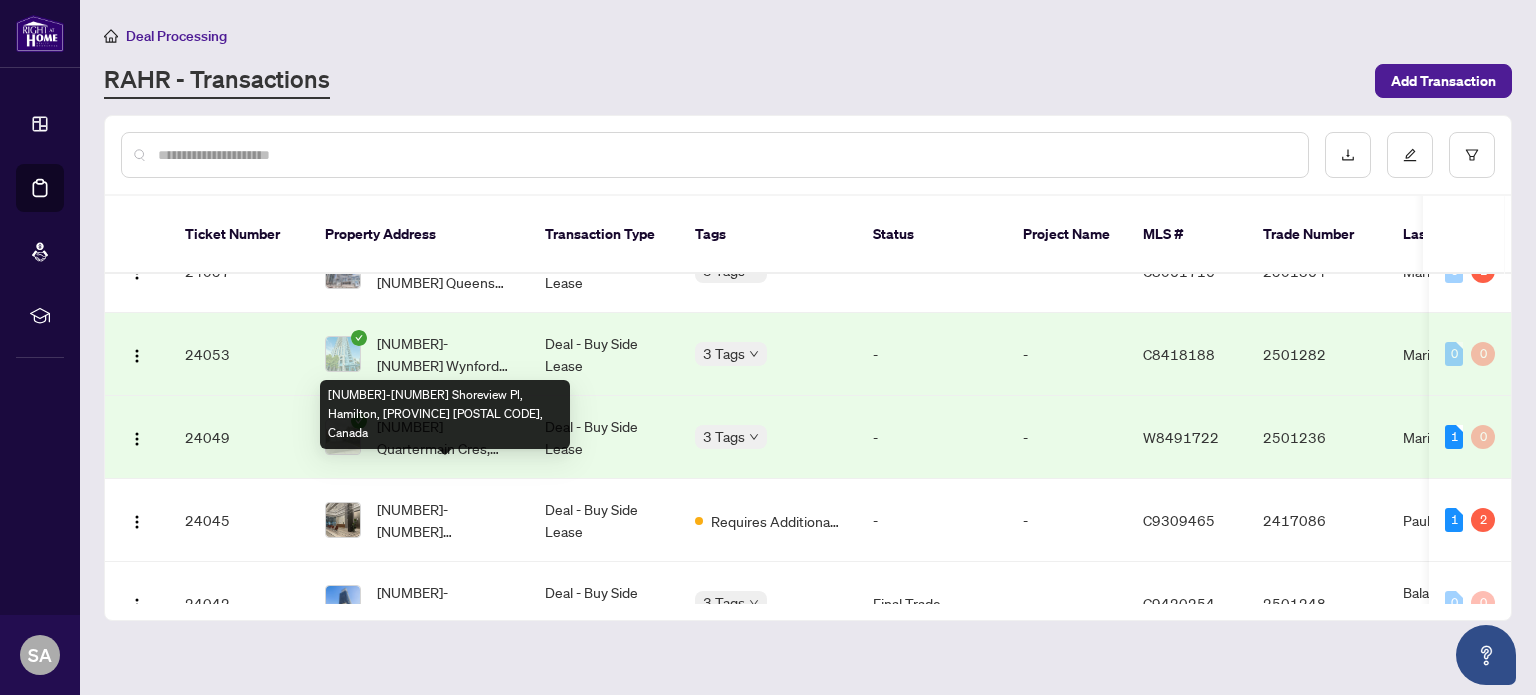 click on "[NUMBER]-[NUMBER] Shoreview Pl, Hamilton, [PROVINCE] [POSTAL CODE], Canada" at bounding box center (445, 852) 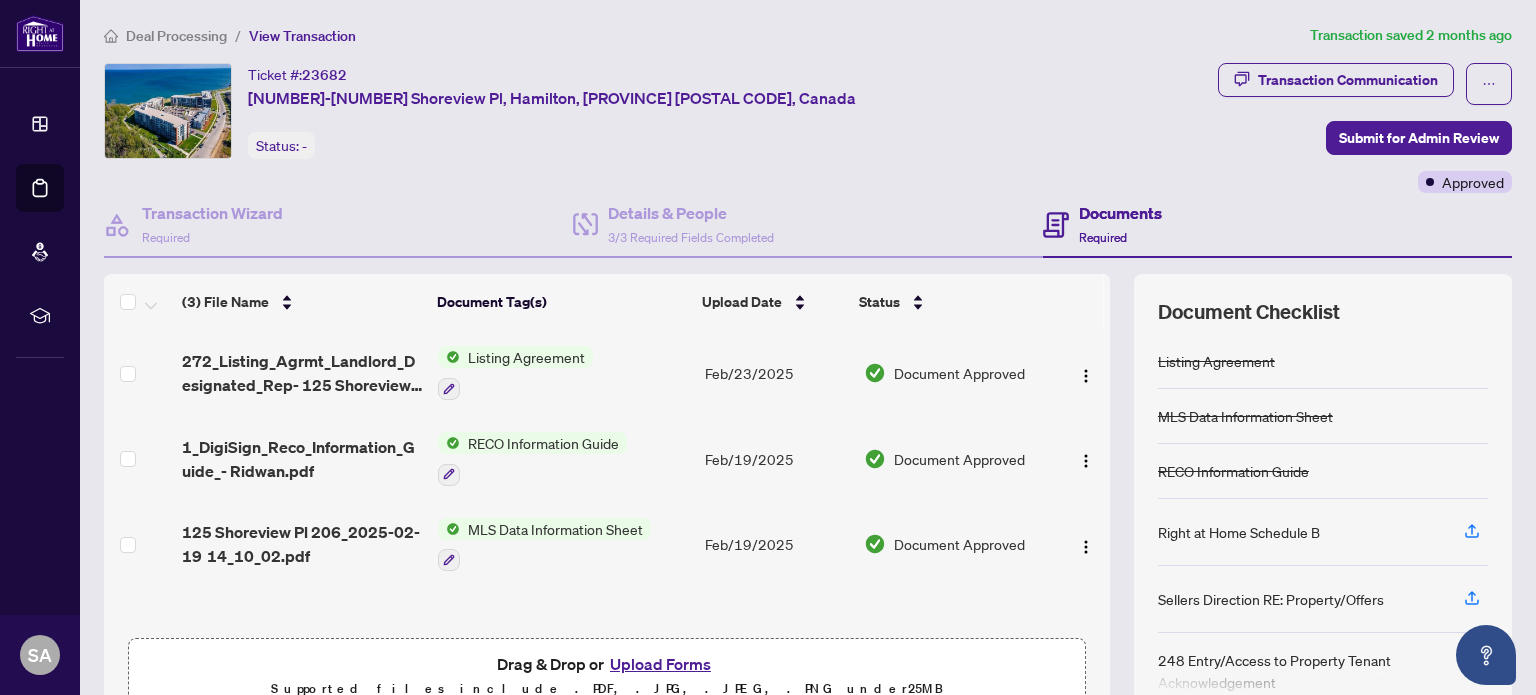 scroll, scrollTop: 0, scrollLeft: 0, axis: both 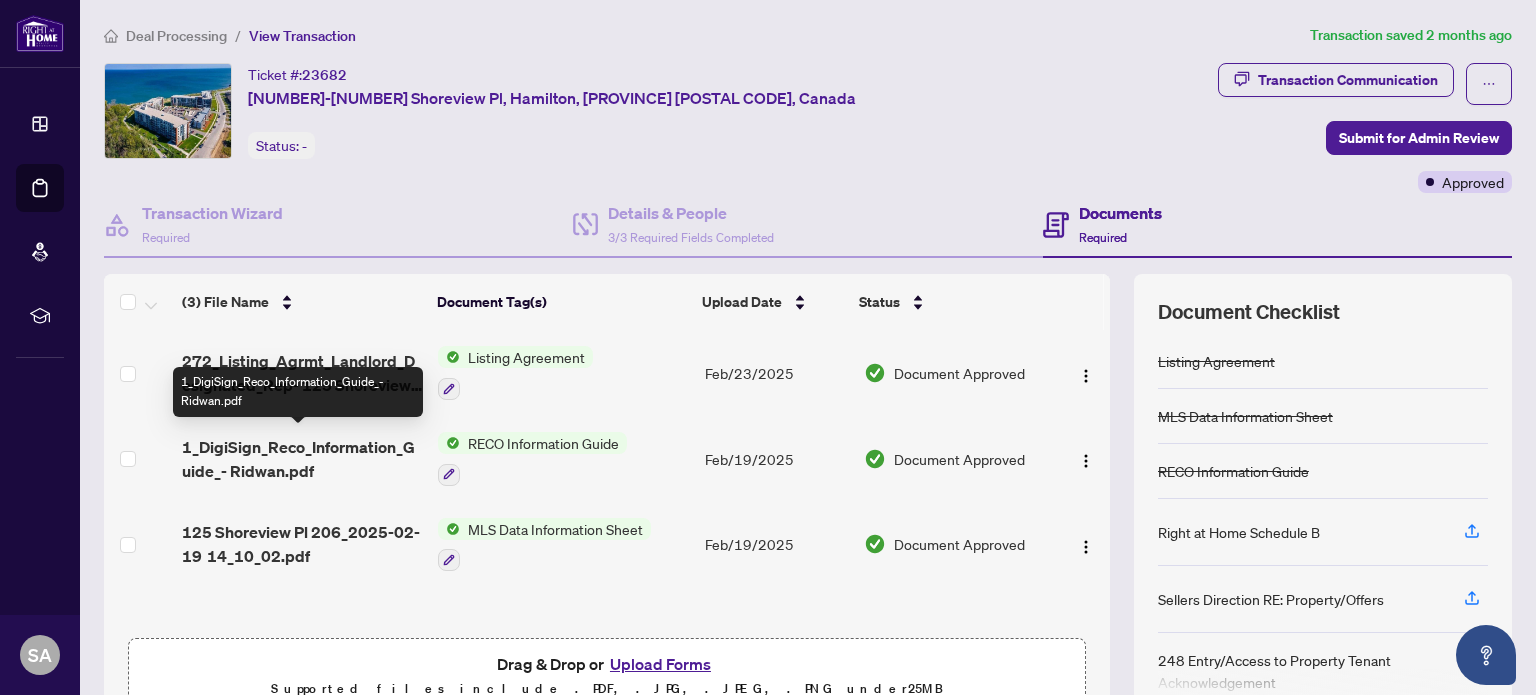 click on "1_DigiSign_Reco_Information_Guide_- Ridwan.pdf" at bounding box center [298, 392] 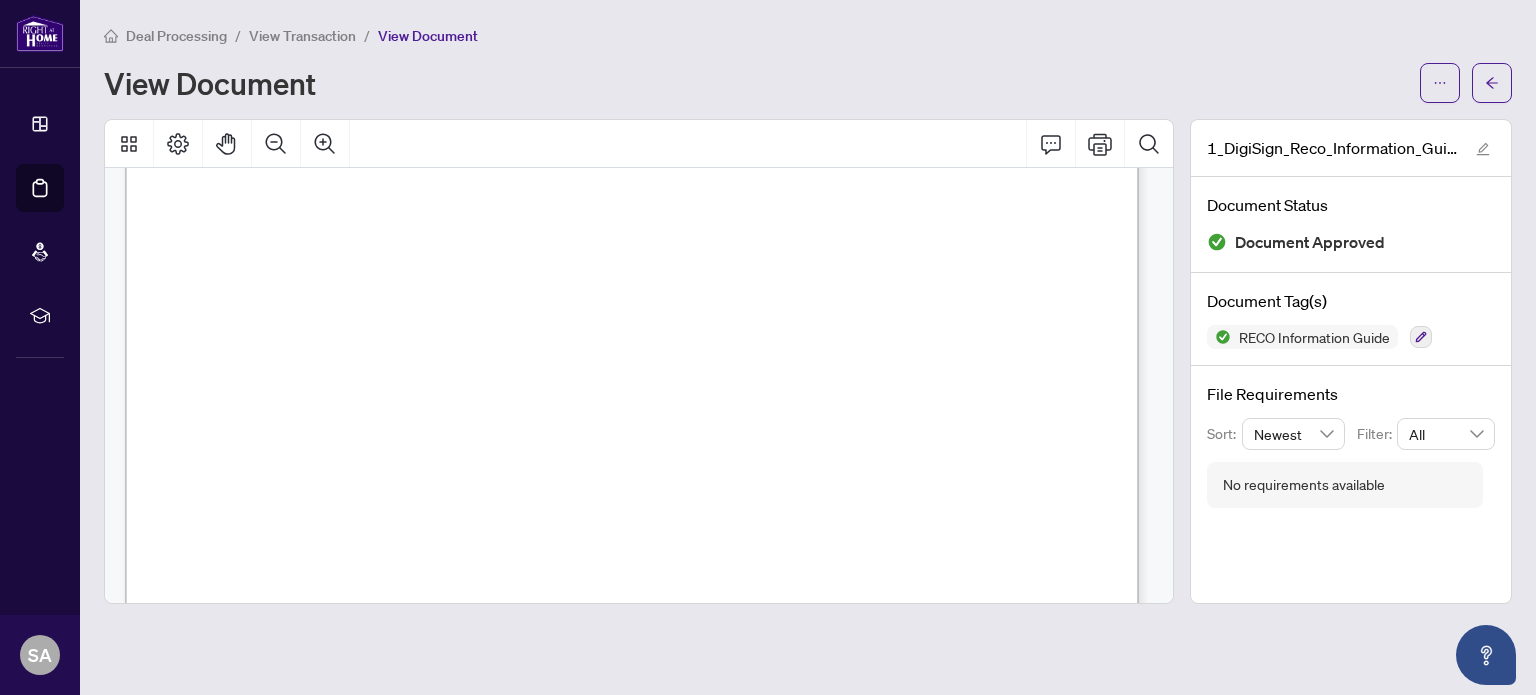 scroll, scrollTop: 16530, scrollLeft: 0, axis: vertical 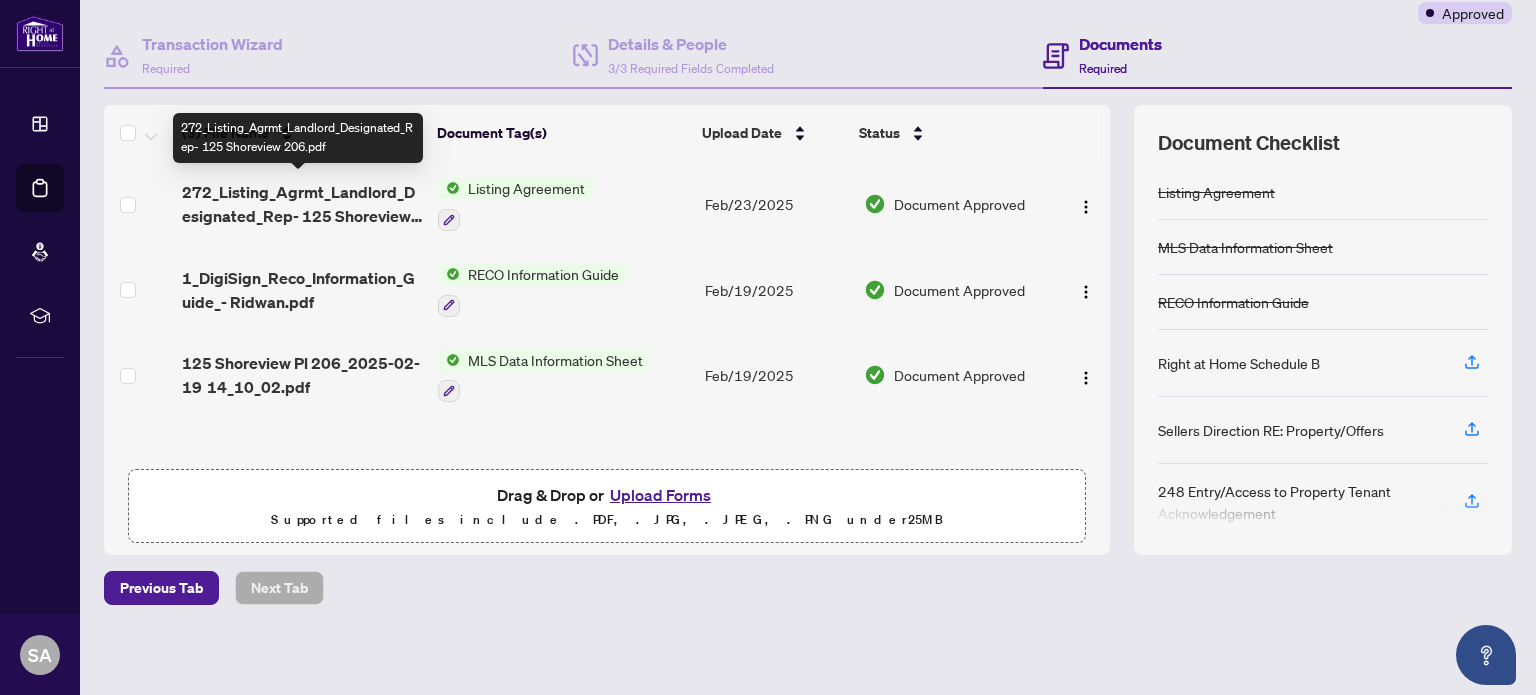 click on "272_Listing_Agrmt_Landlord_Designated_Rep- 125 Shoreview 206.pdf" at bounding box center [302, 204] 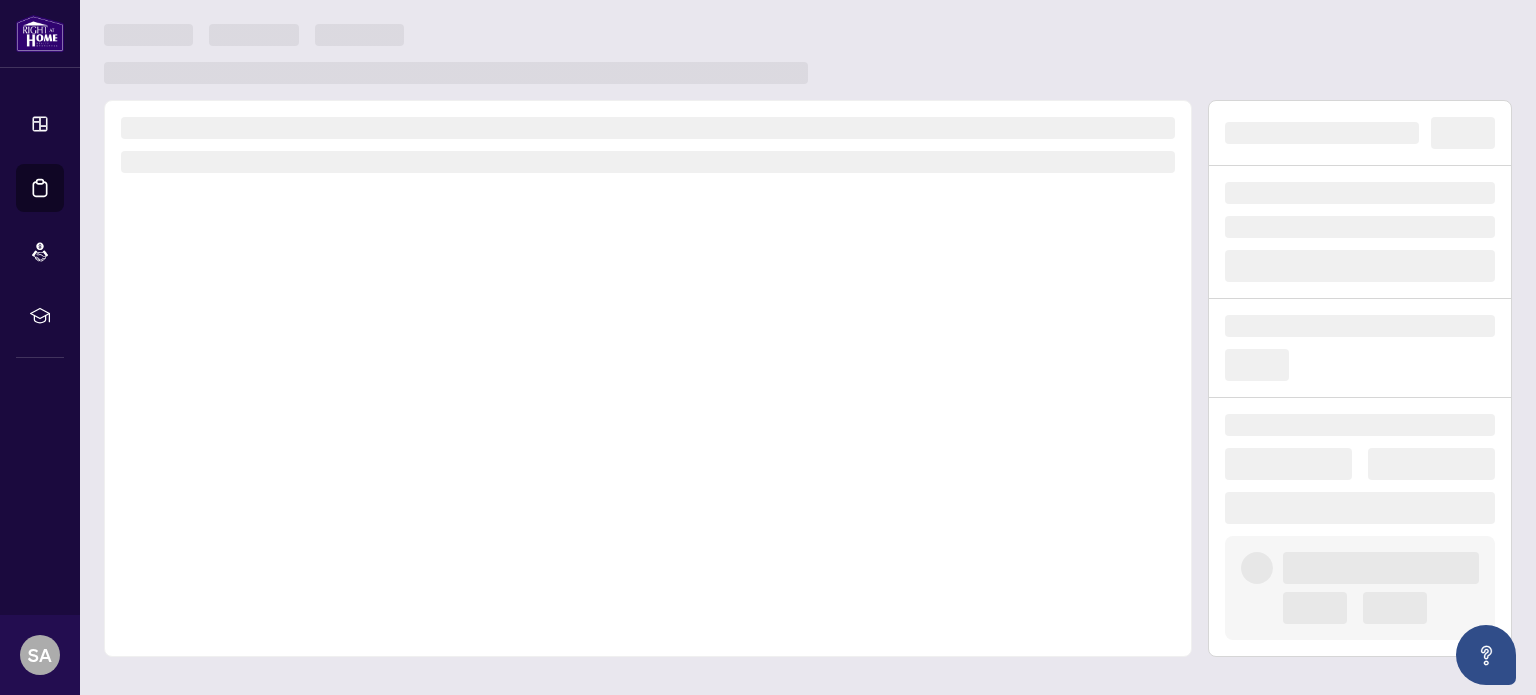 scroll, scrollTop: 0, scrollLeft: 0, axis: both 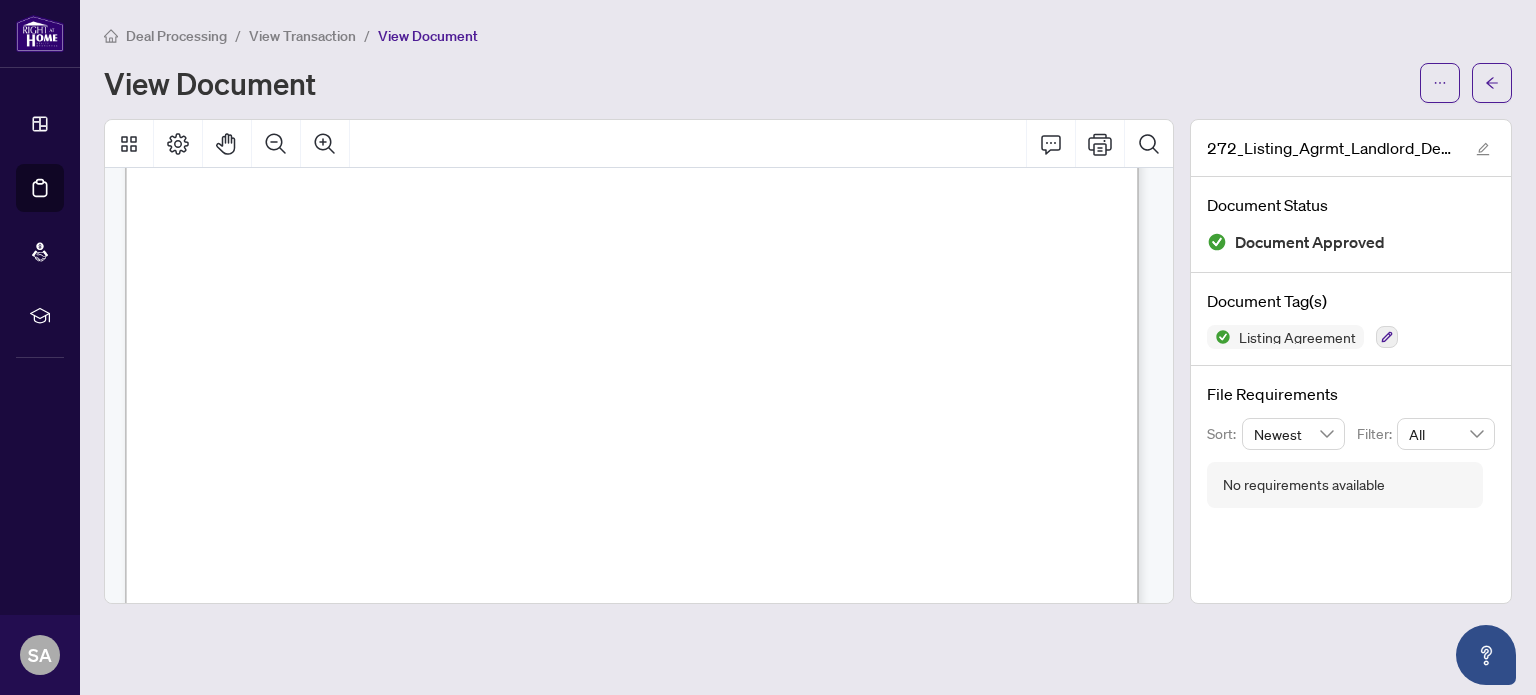 click on "Deal Processing / View Transaction / View Document View Document" at bounding box center (808, 63) 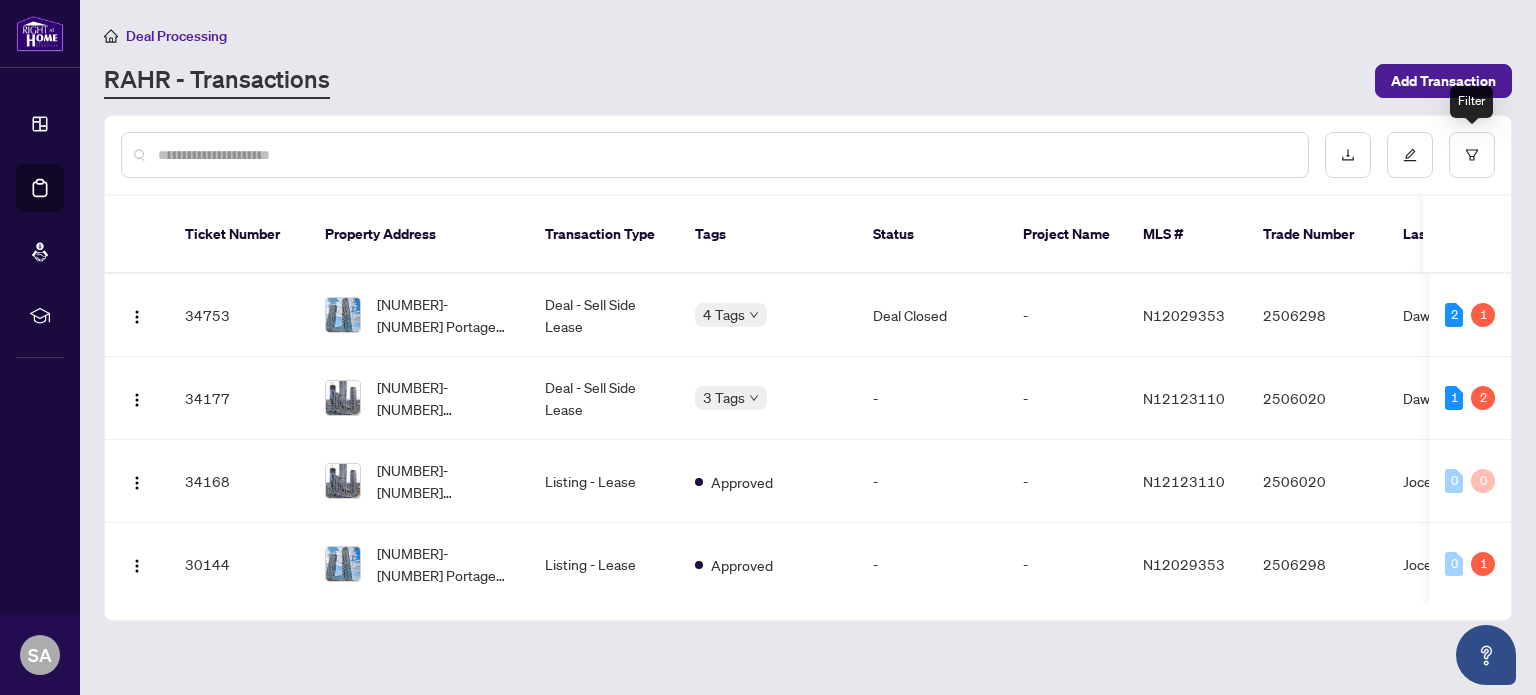 click on "Filter" at bounding box center [1471, 102] 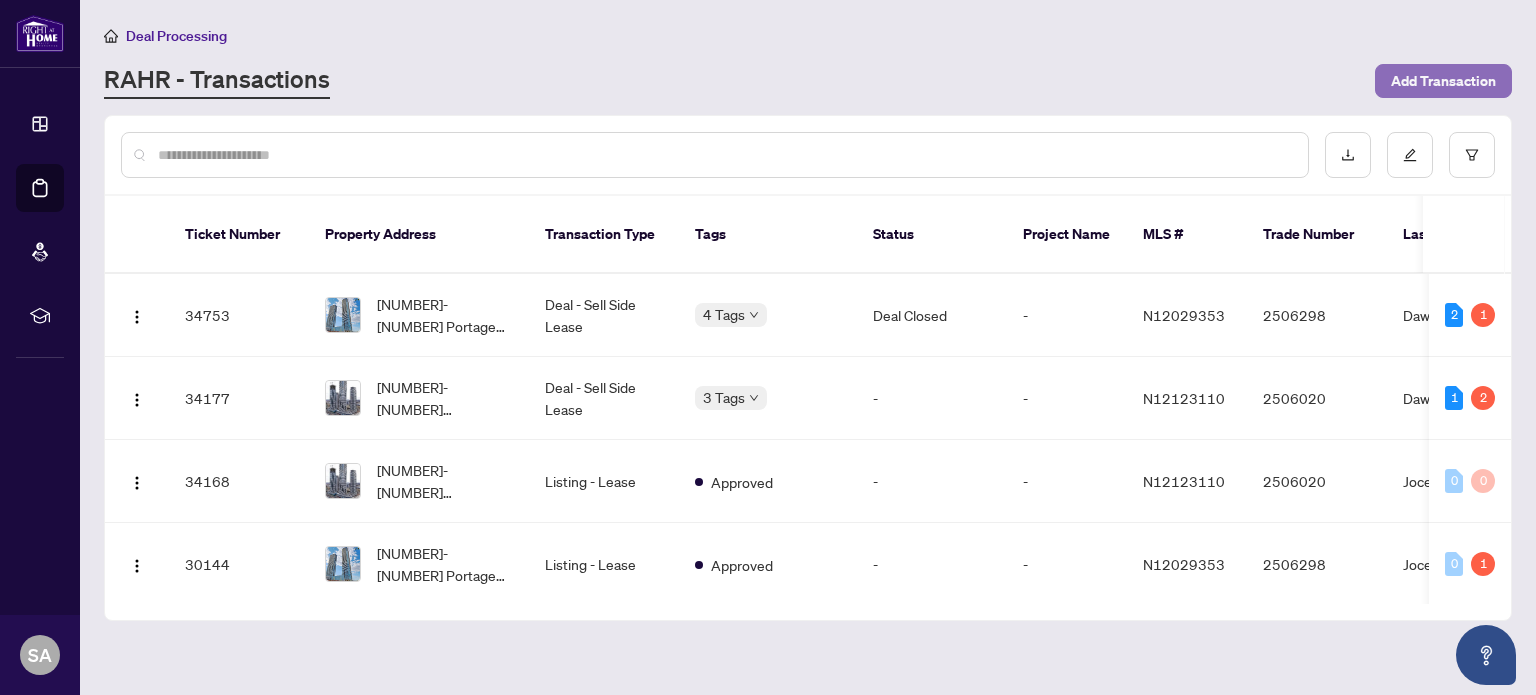 click on "Add Transaction" at bounding box center (1443, 81) 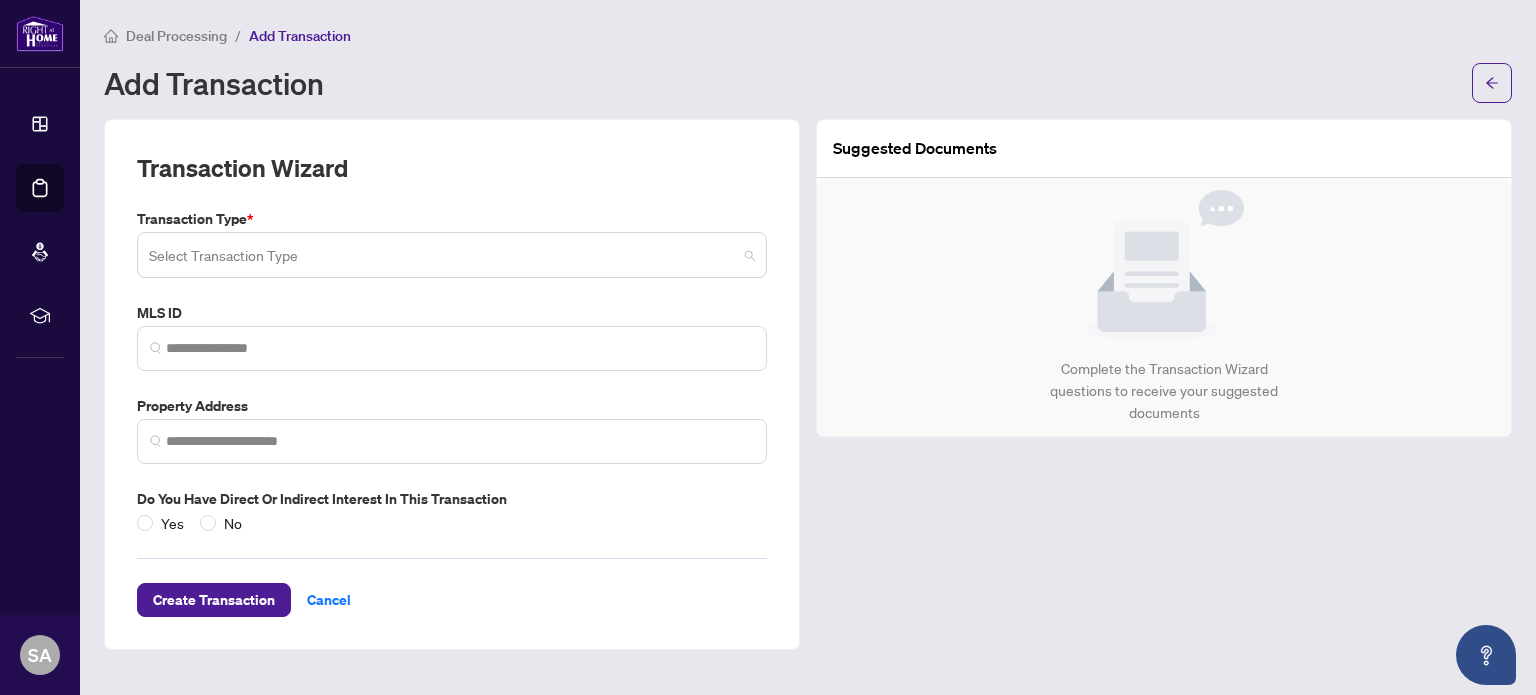click at bounding box center [443, 258] 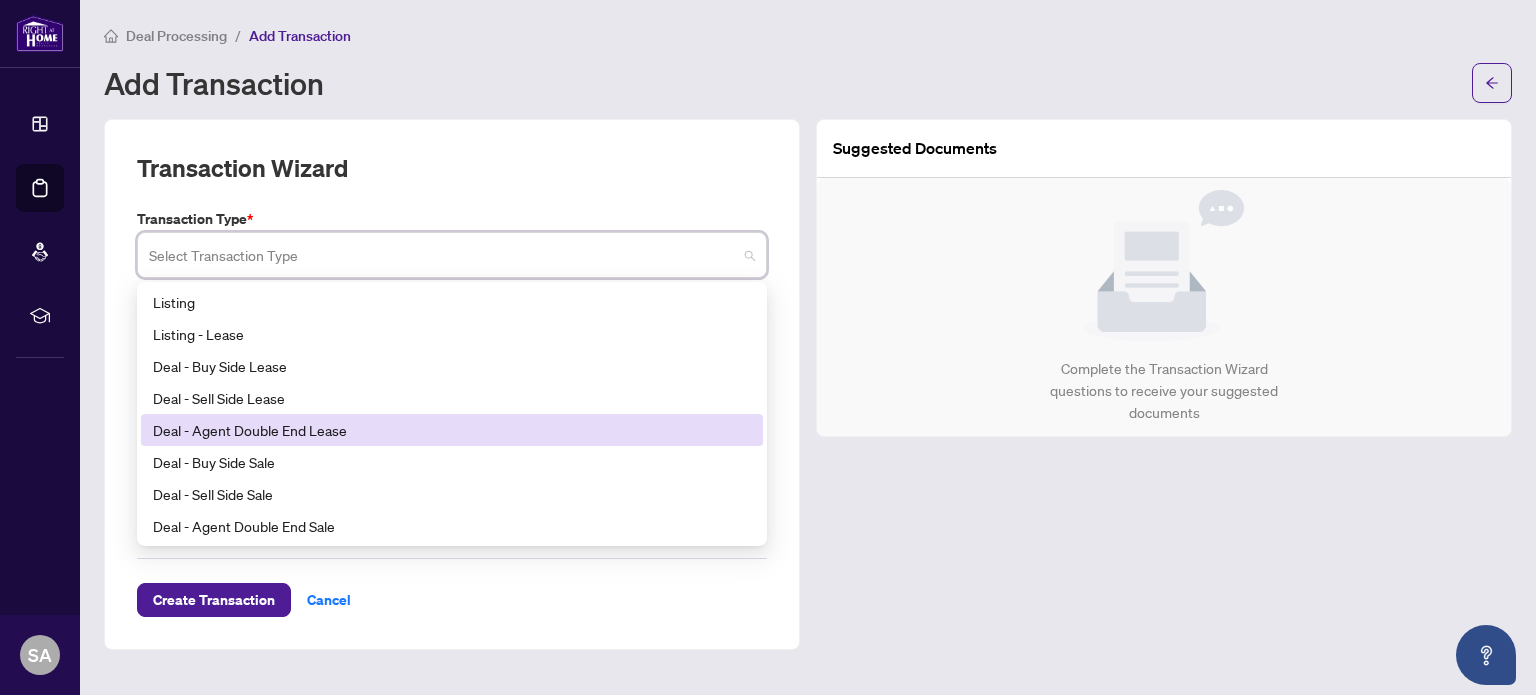 click on "Deal - Agent Double End Lease" at bounding box center [452, 430] 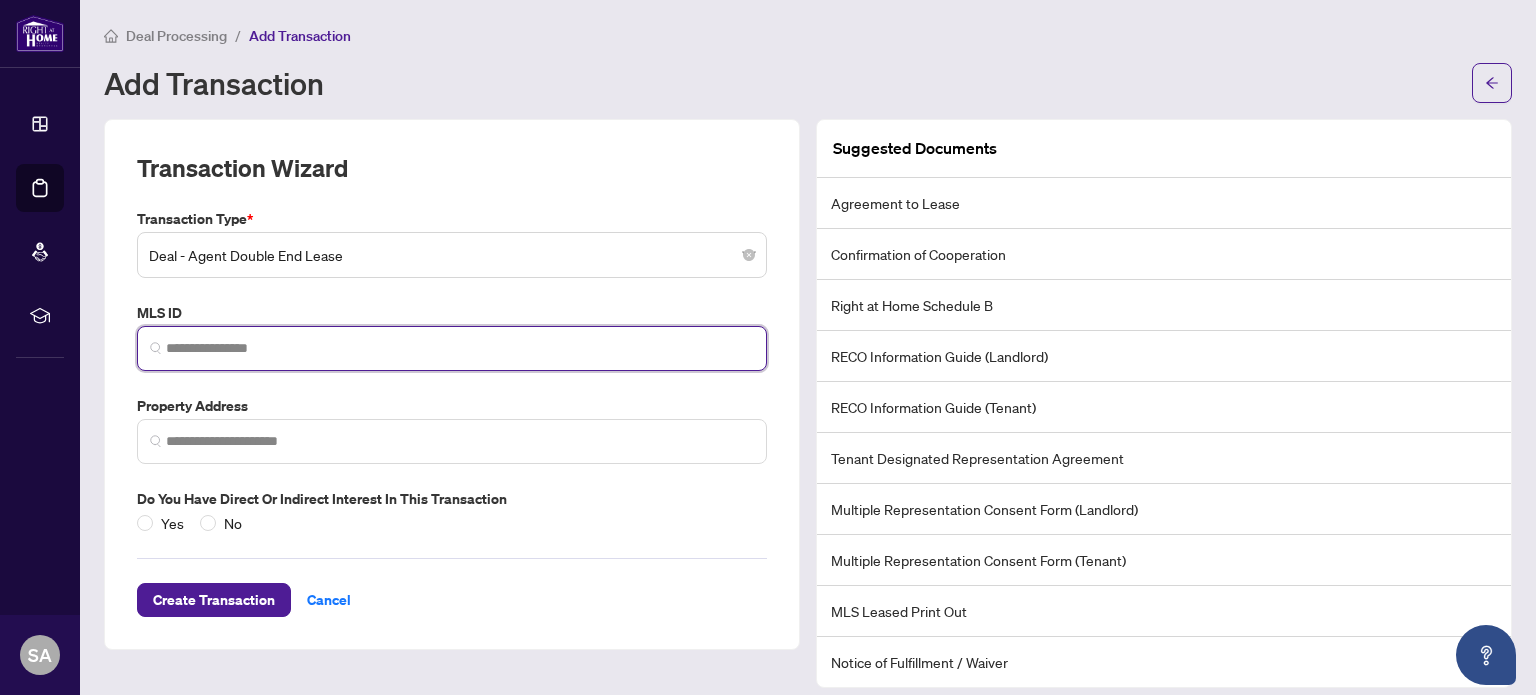 click at bounding box center (460, 348) 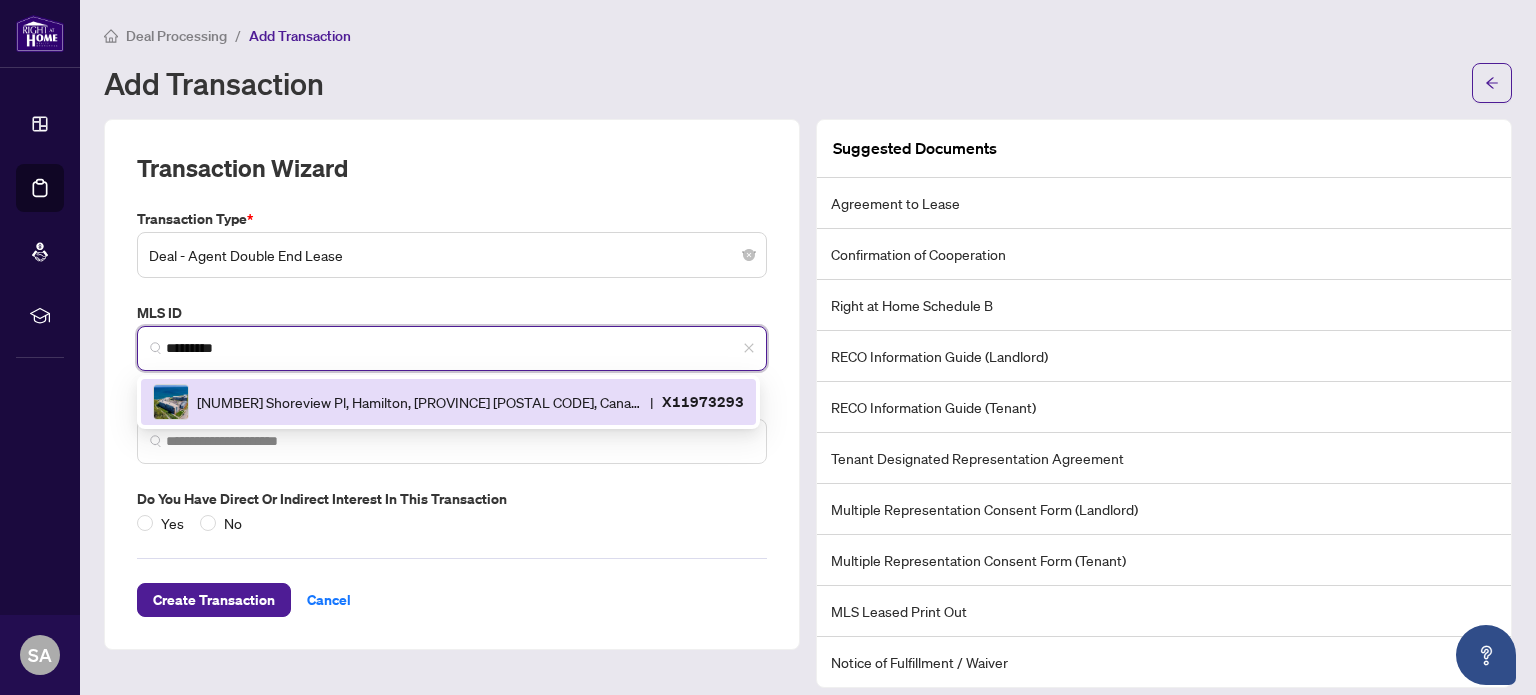 click on "[NUMBER] Shoreview Pl, Hamilton, [PROVINCE] [POSTAL CODE], Canada" at bounding box center [419, 402] 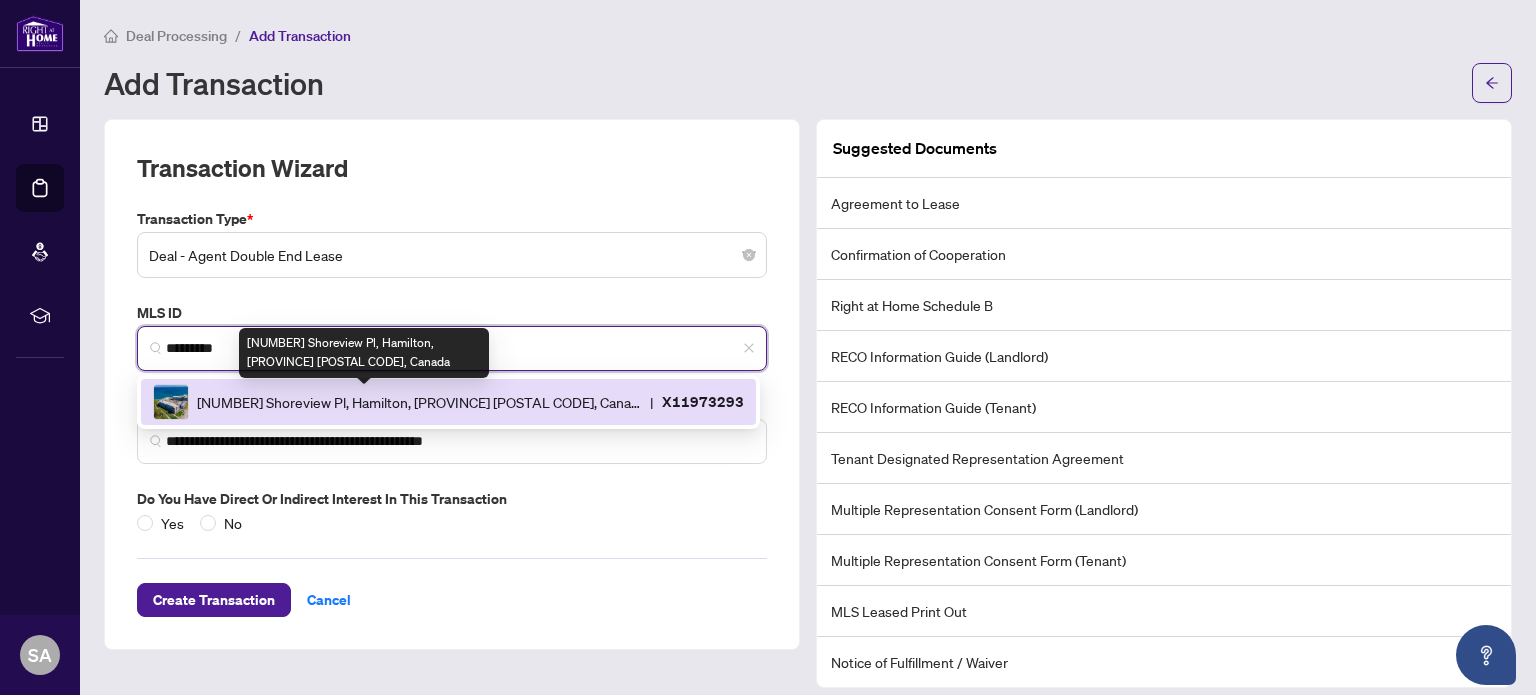 type on "**********" 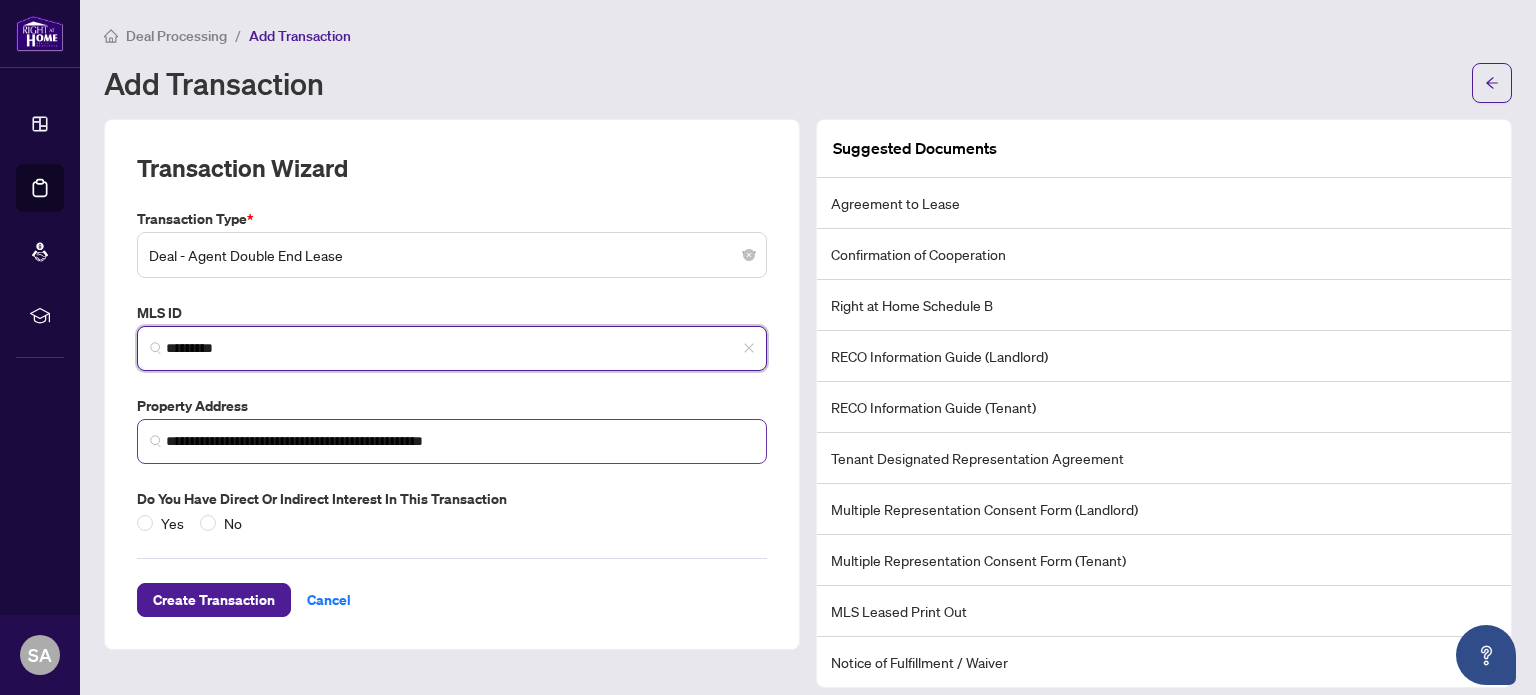 scroll, scrollTop: 13, scrollLeft: 0, axis: vertical 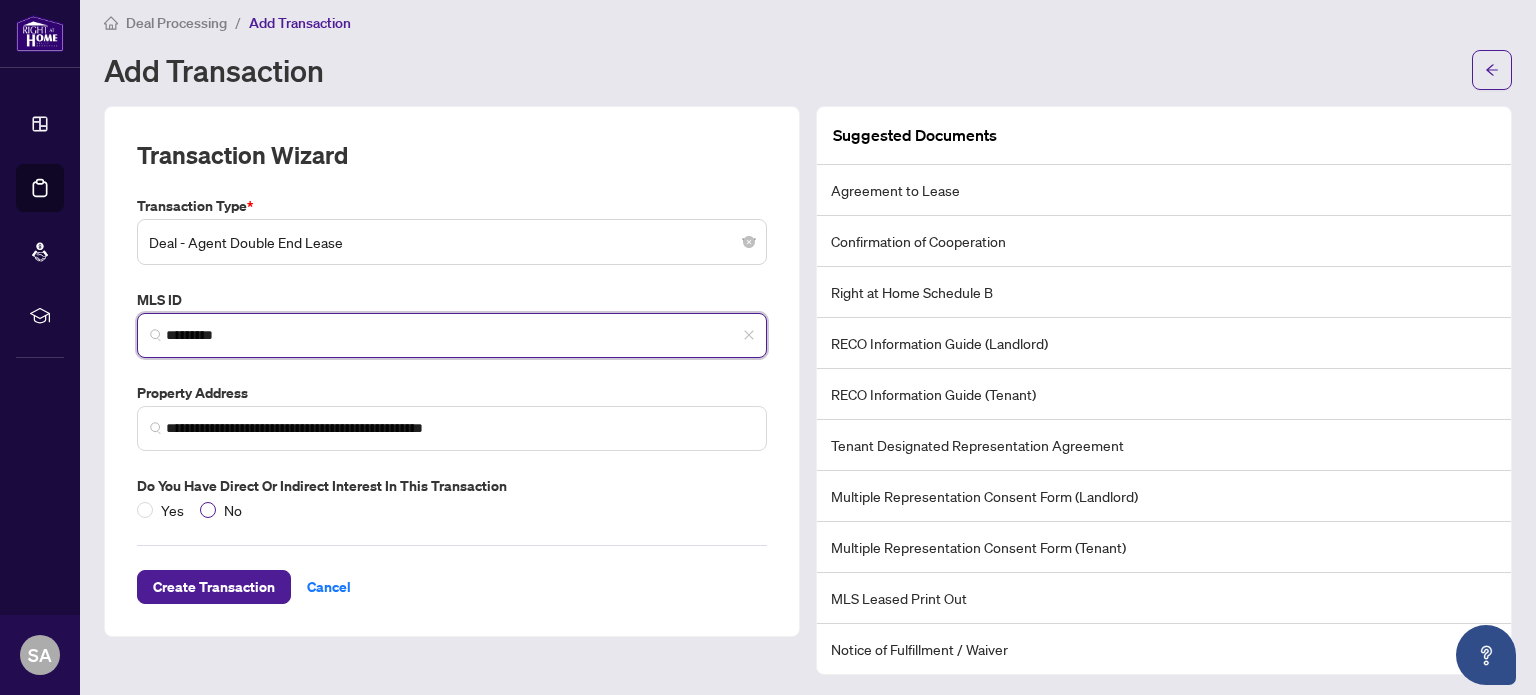 type on "*********" 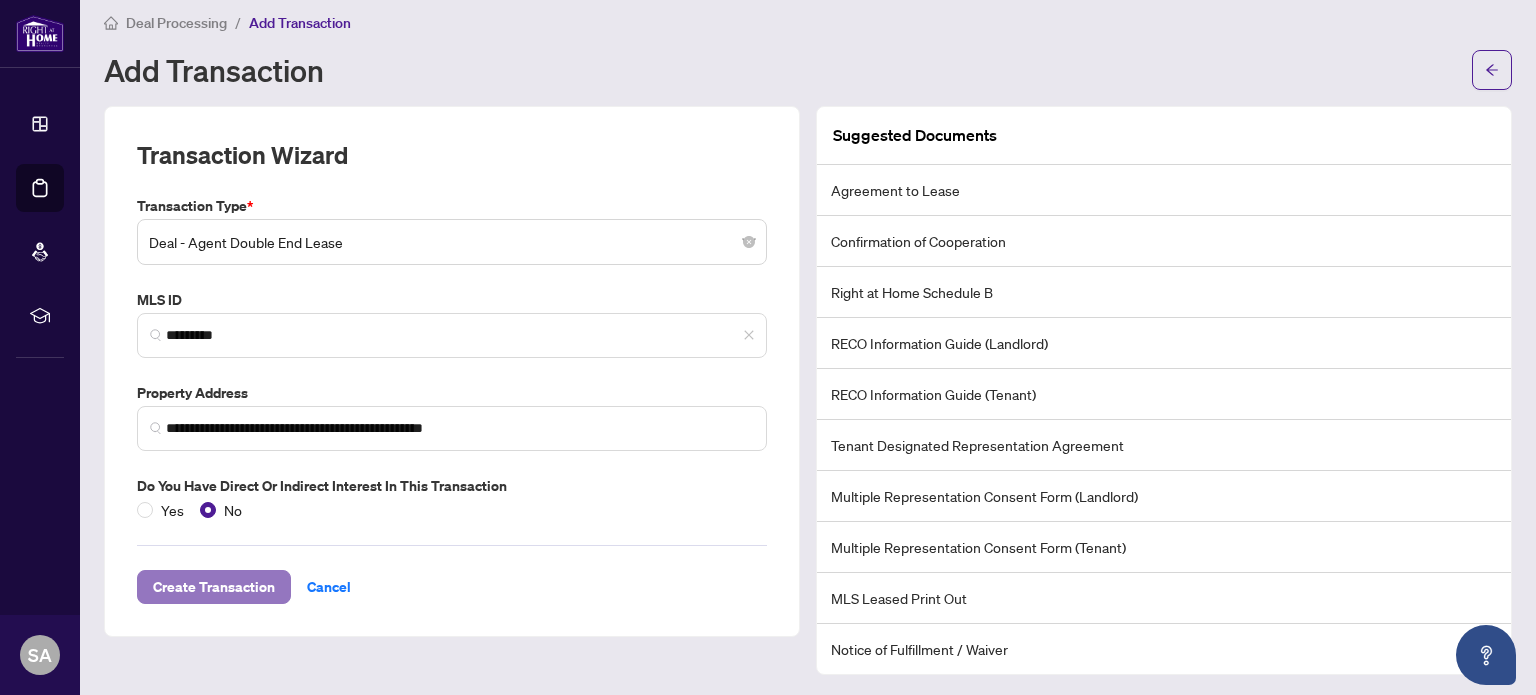 click on "Create Transaction" at bounding box center [214, 587] 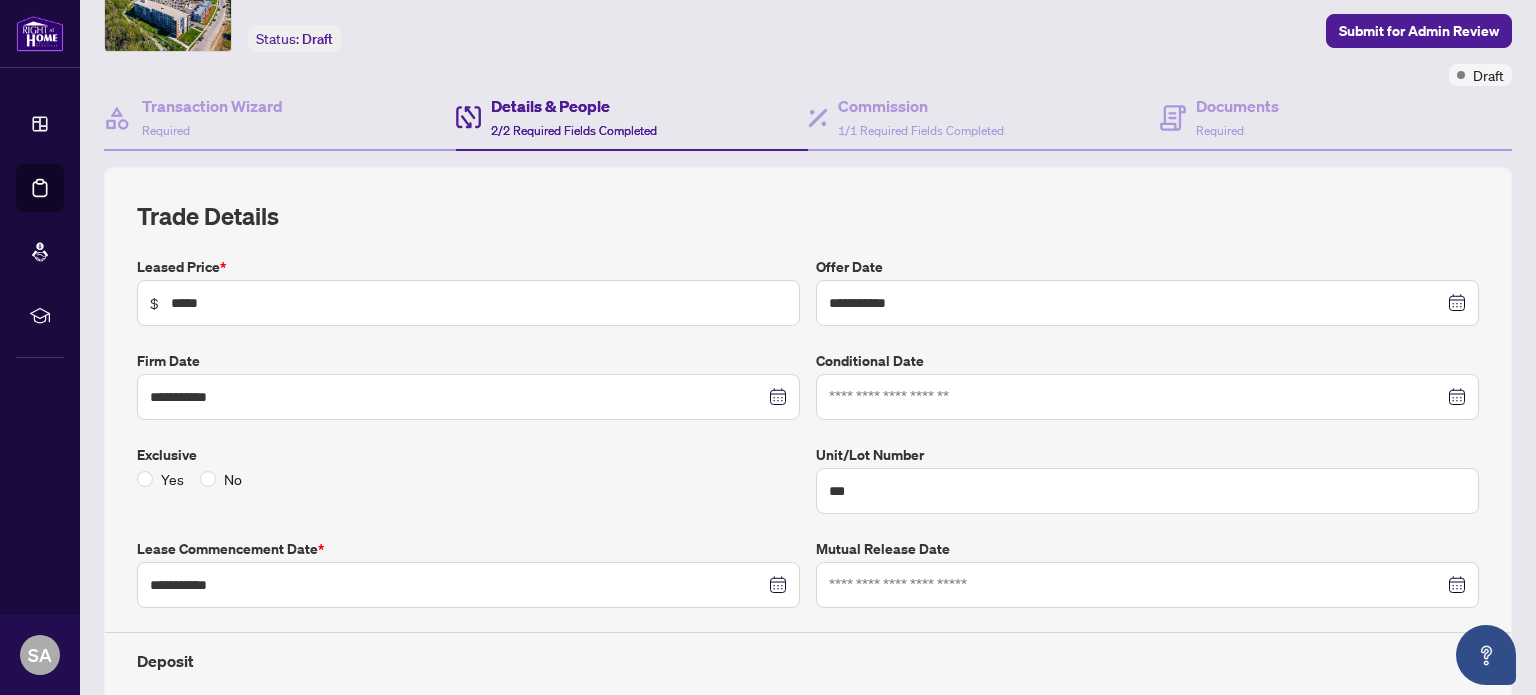 scroll, scrollTop: 213, scrollLeft: 0, axis: vertical 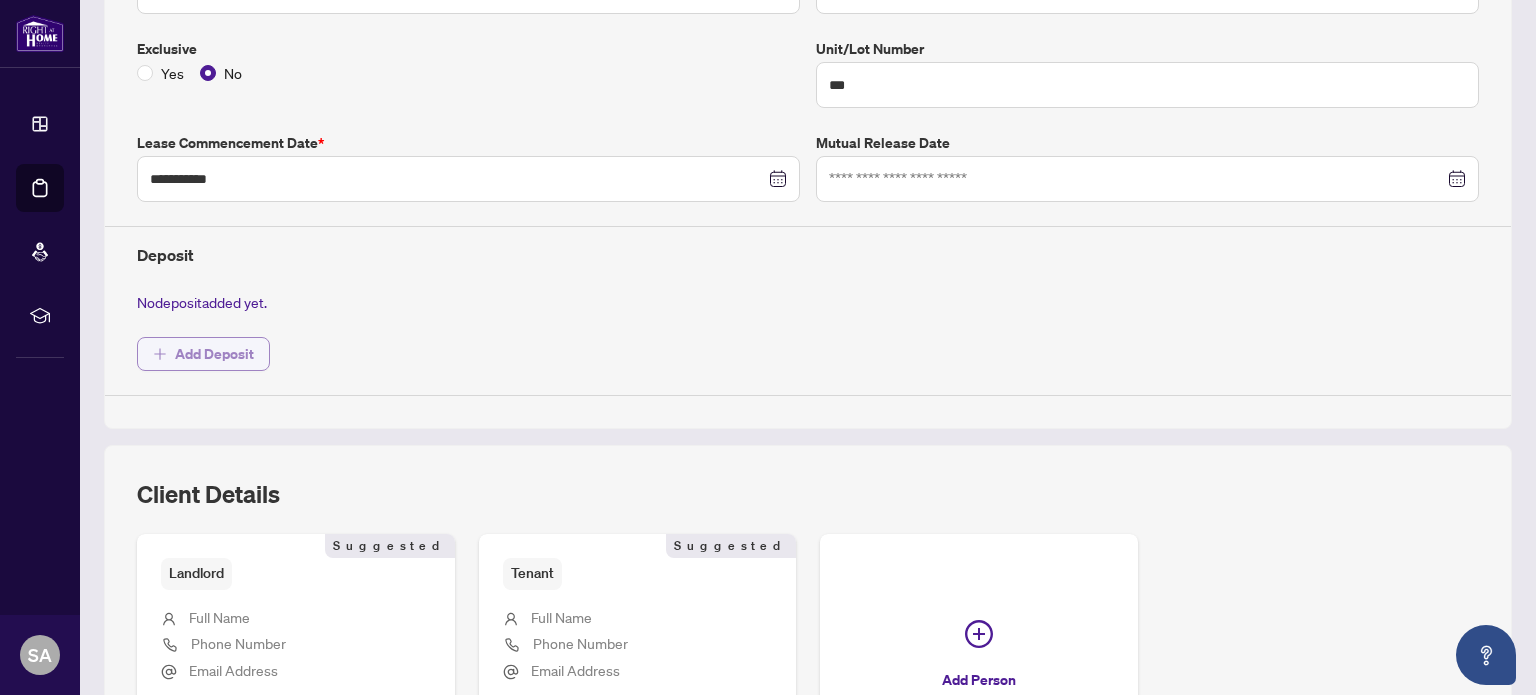 click on "Add Deposit" at bounding box center [214, 354] 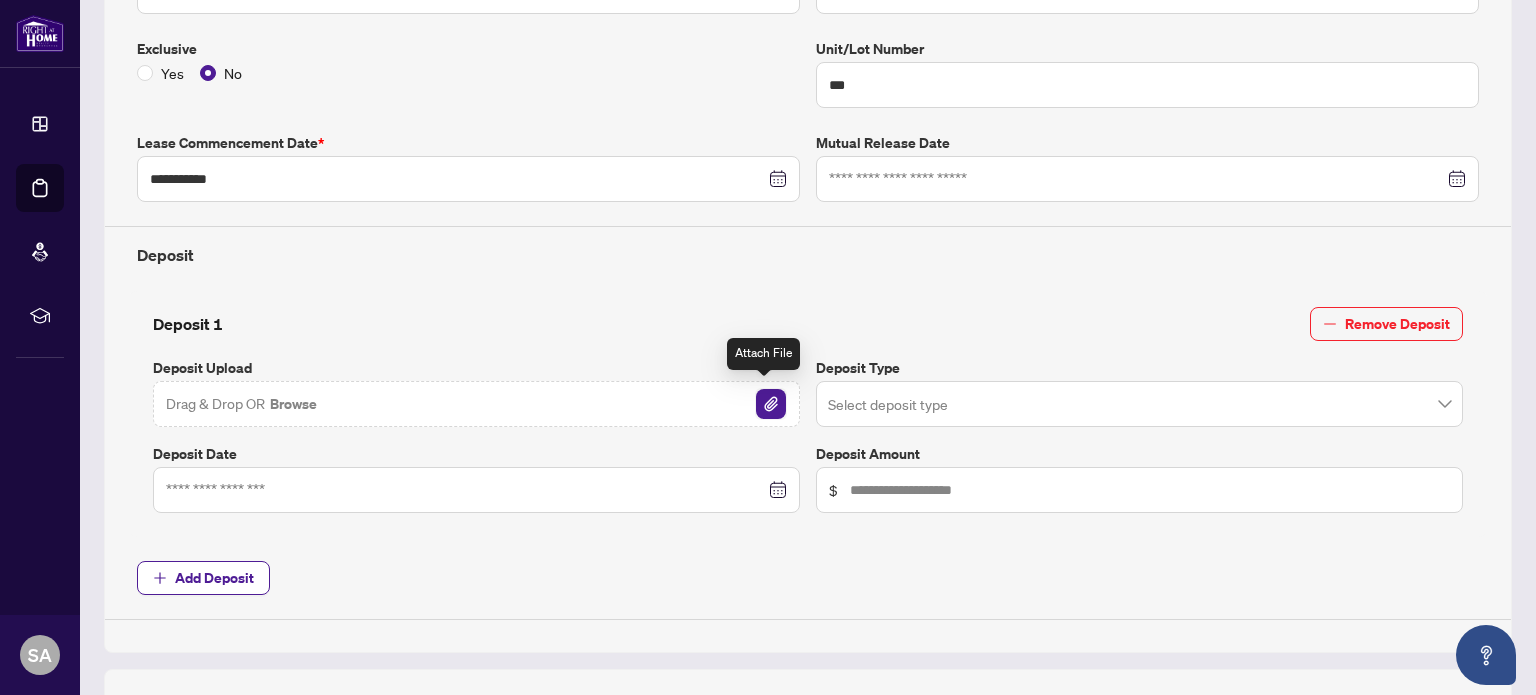 click at bounding box center [771, 404] 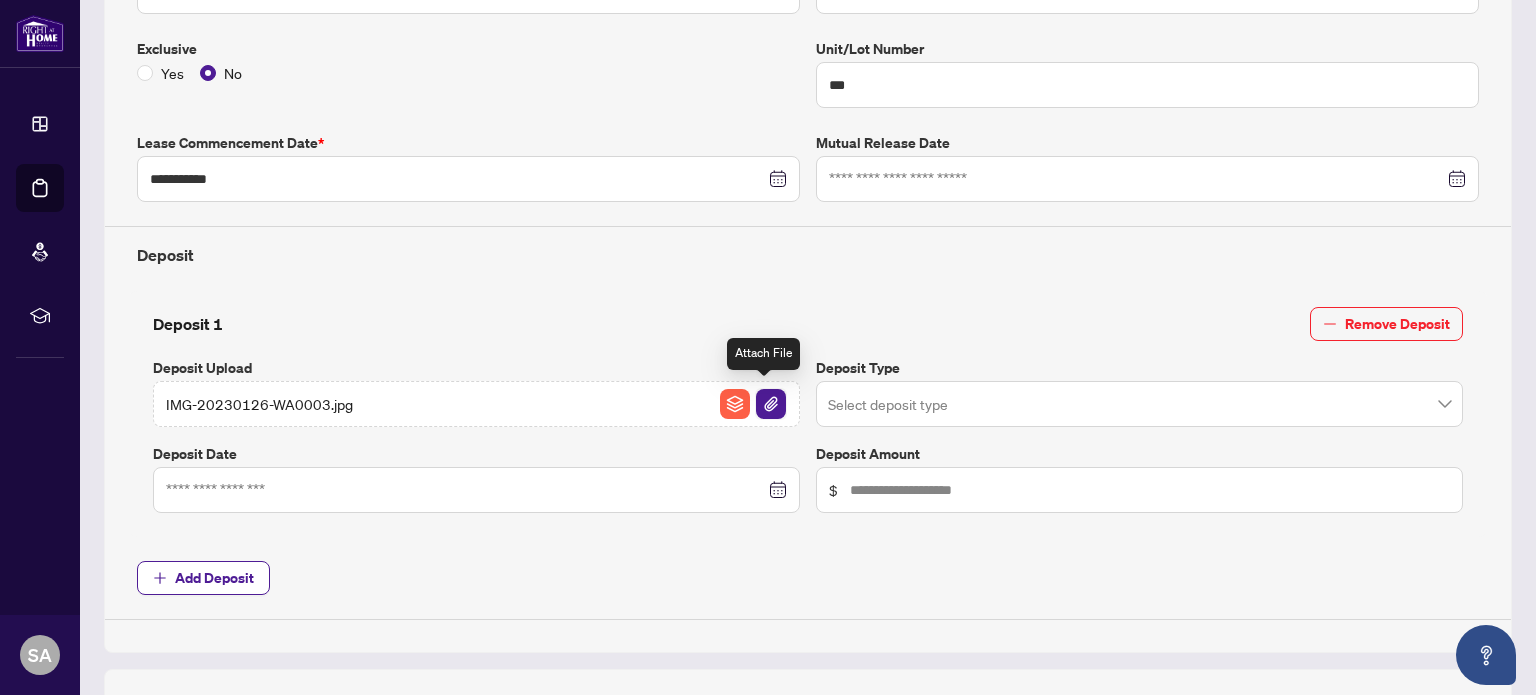click at bounding box center (771, 404) 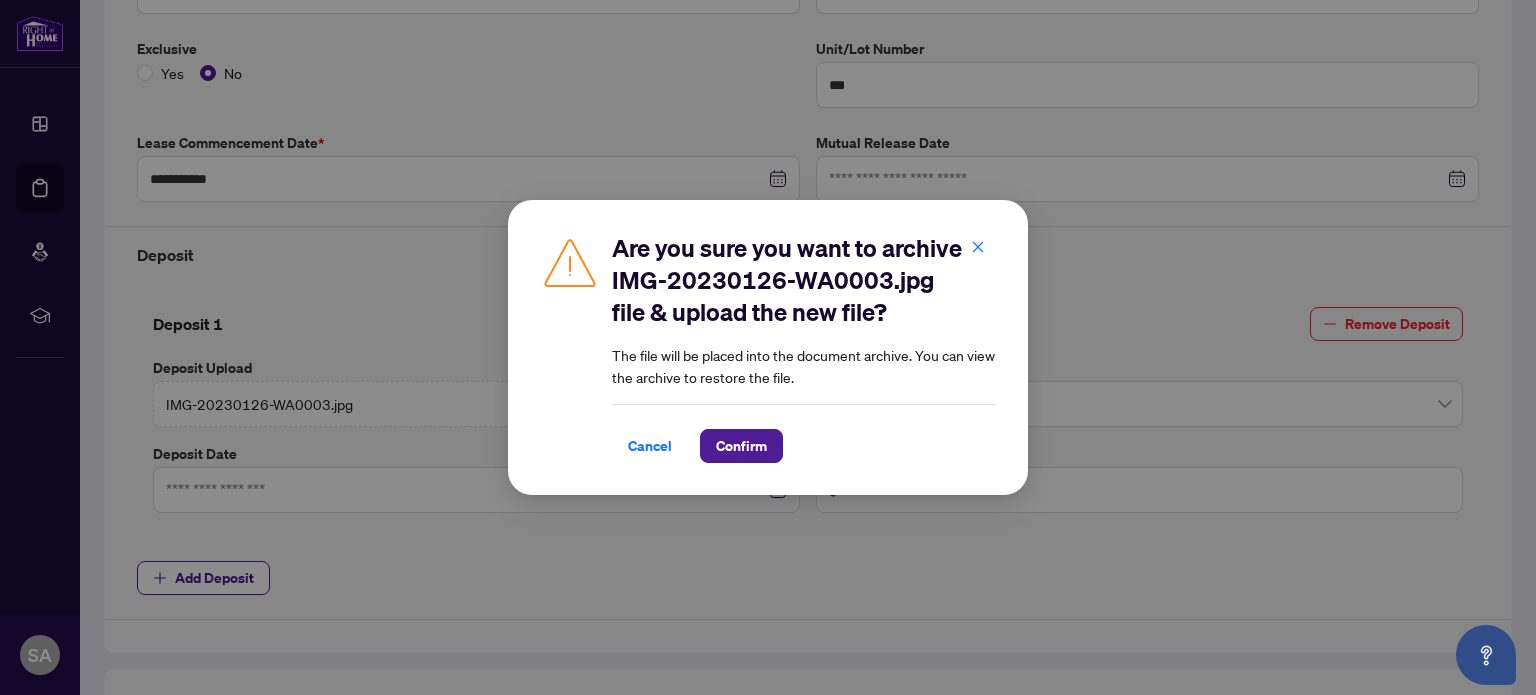 click on "Cancel" at bounding box center [650, 446] 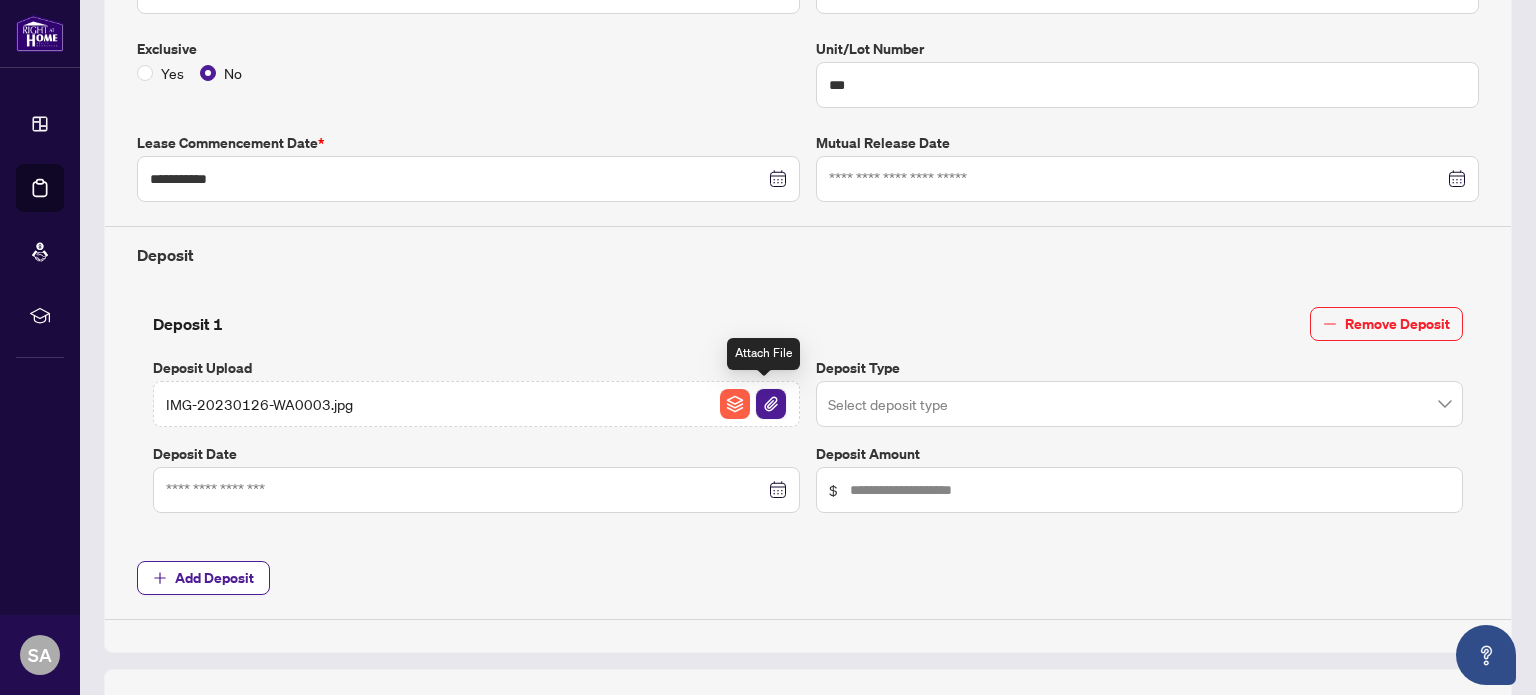 click at bounding box center [771, 404] 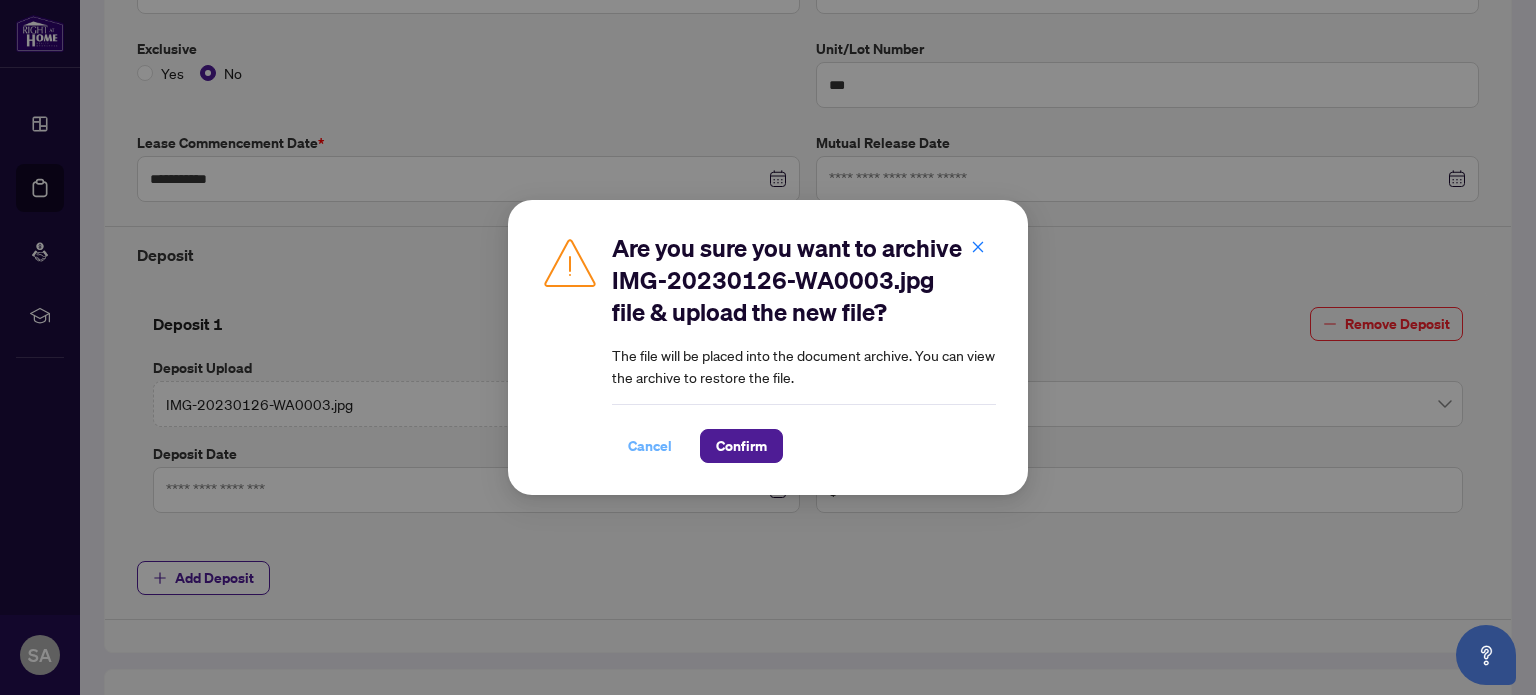 click on "Cancel" at bounding box center [650, 446] 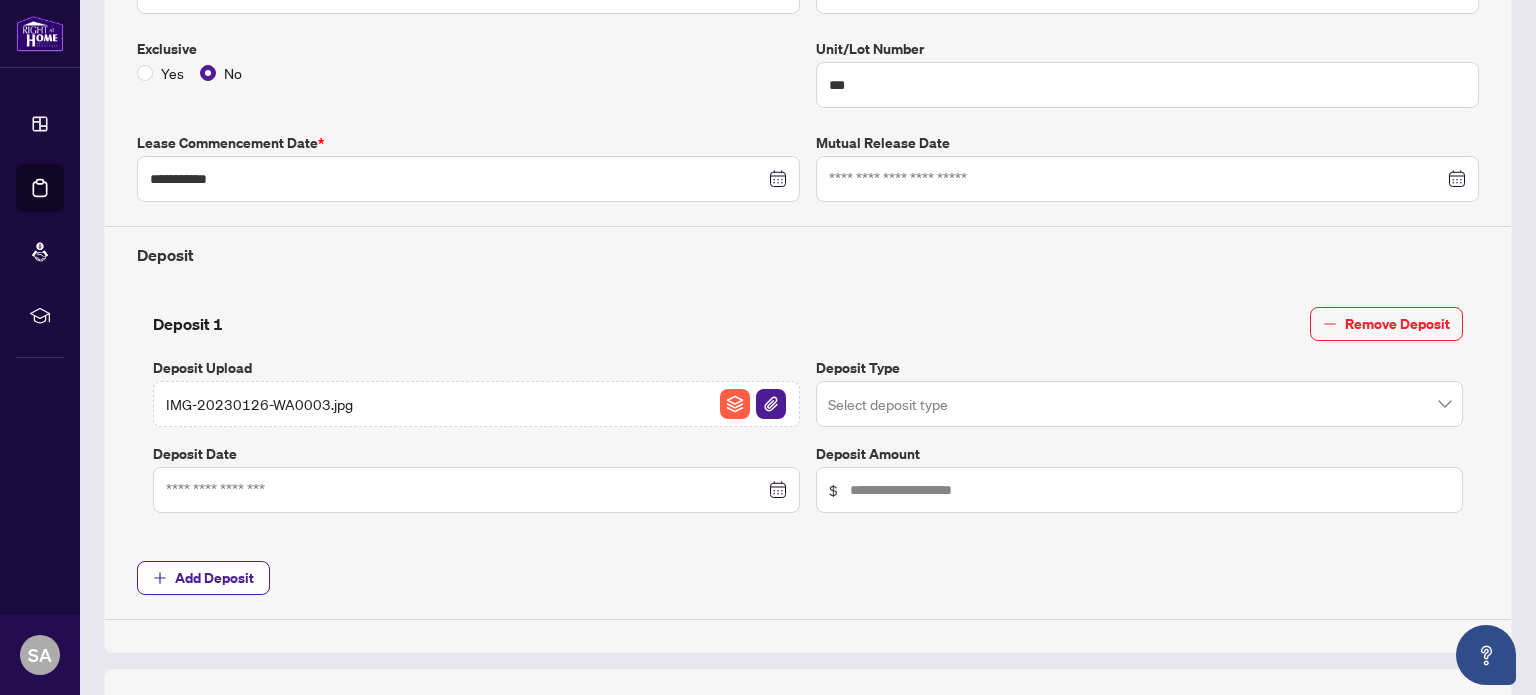 click at bounding box center (1130, 407) 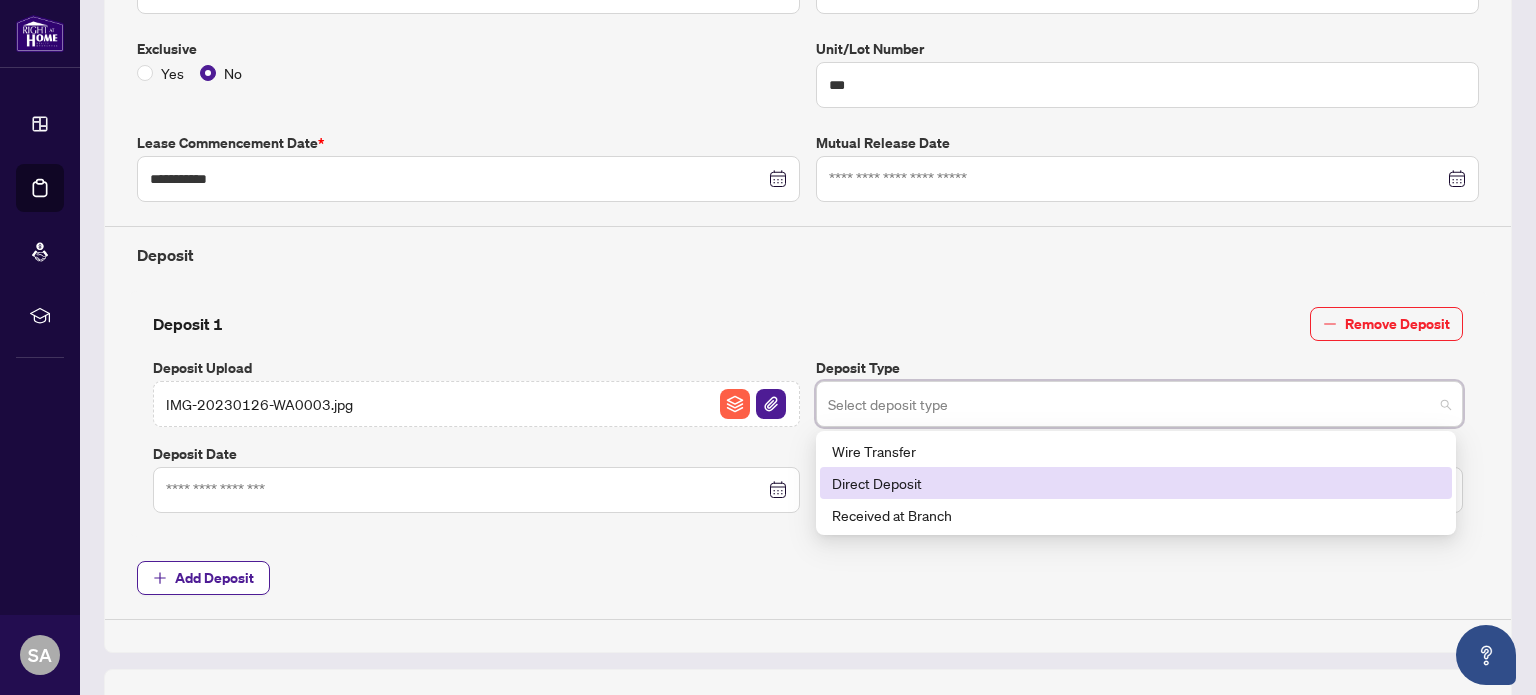 click on "Direct Deposit" at bounding box center [1136, 483] 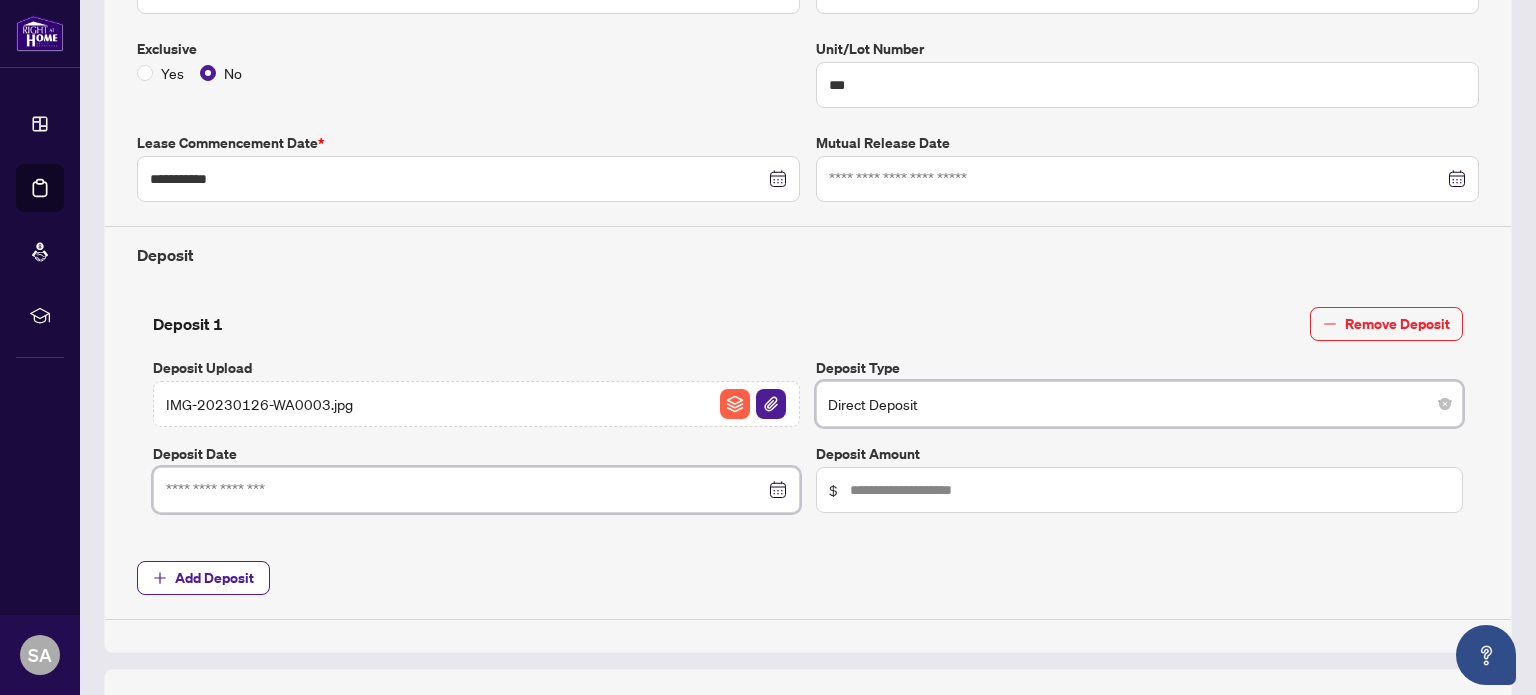 click at bounding box center (465, 490) 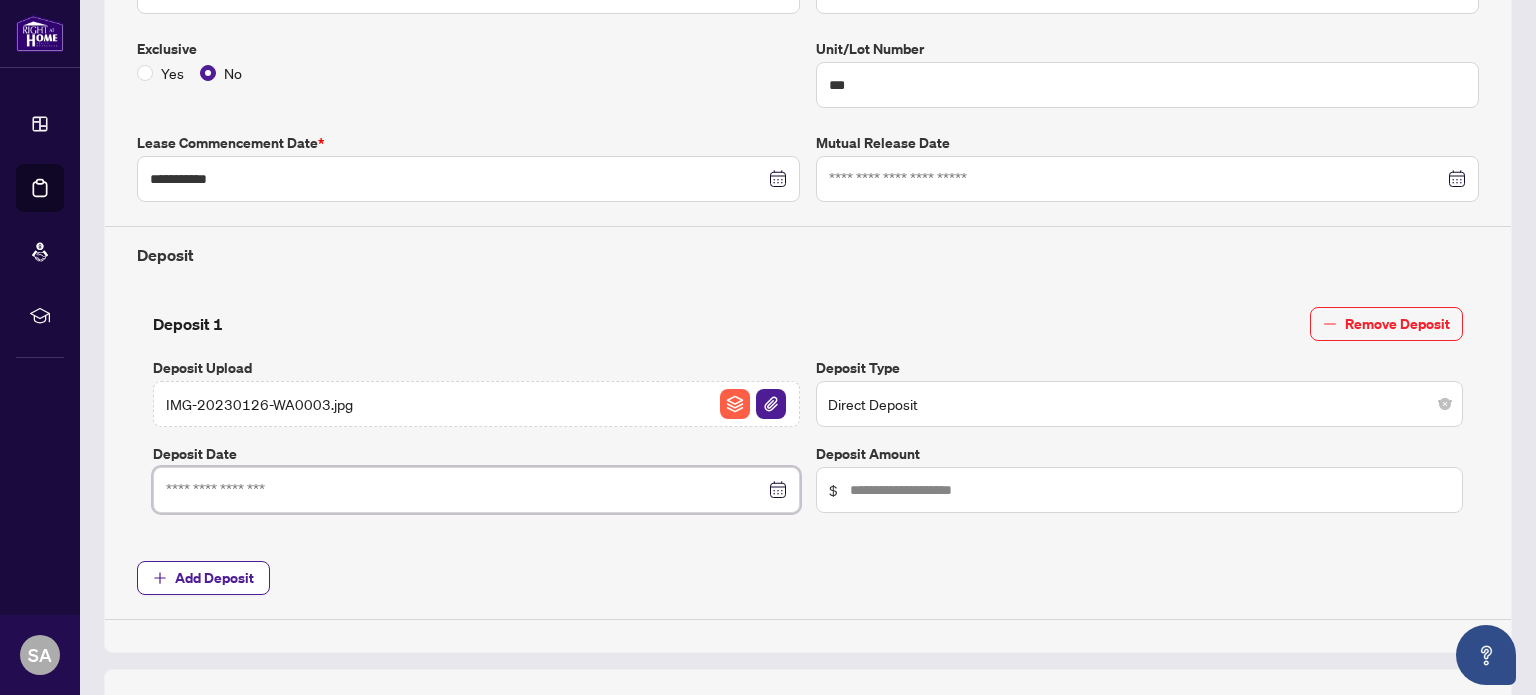 drag, startPoint x: 232, startPoint y: 505, endPoint x: 268, endPoint y: 489, distance: 39.39543 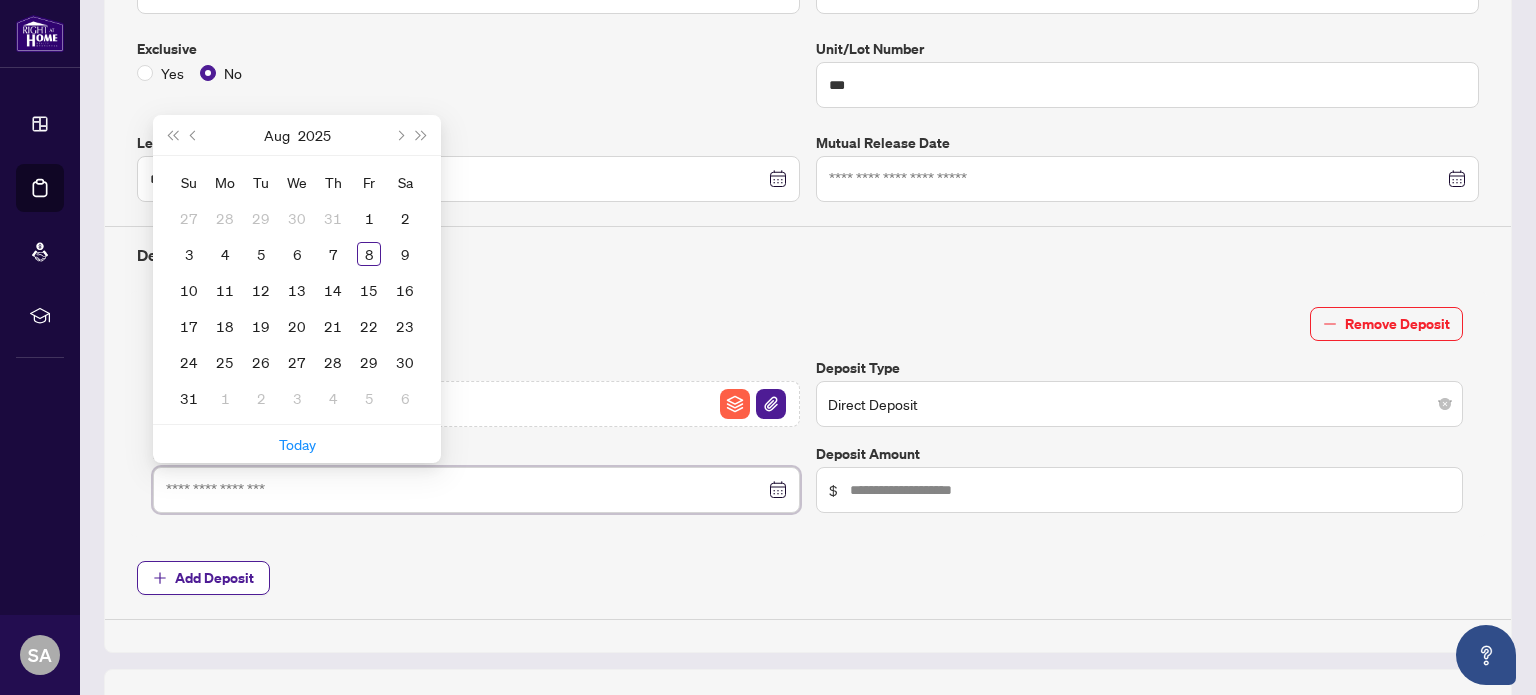 click at bounding box center [465, 490] 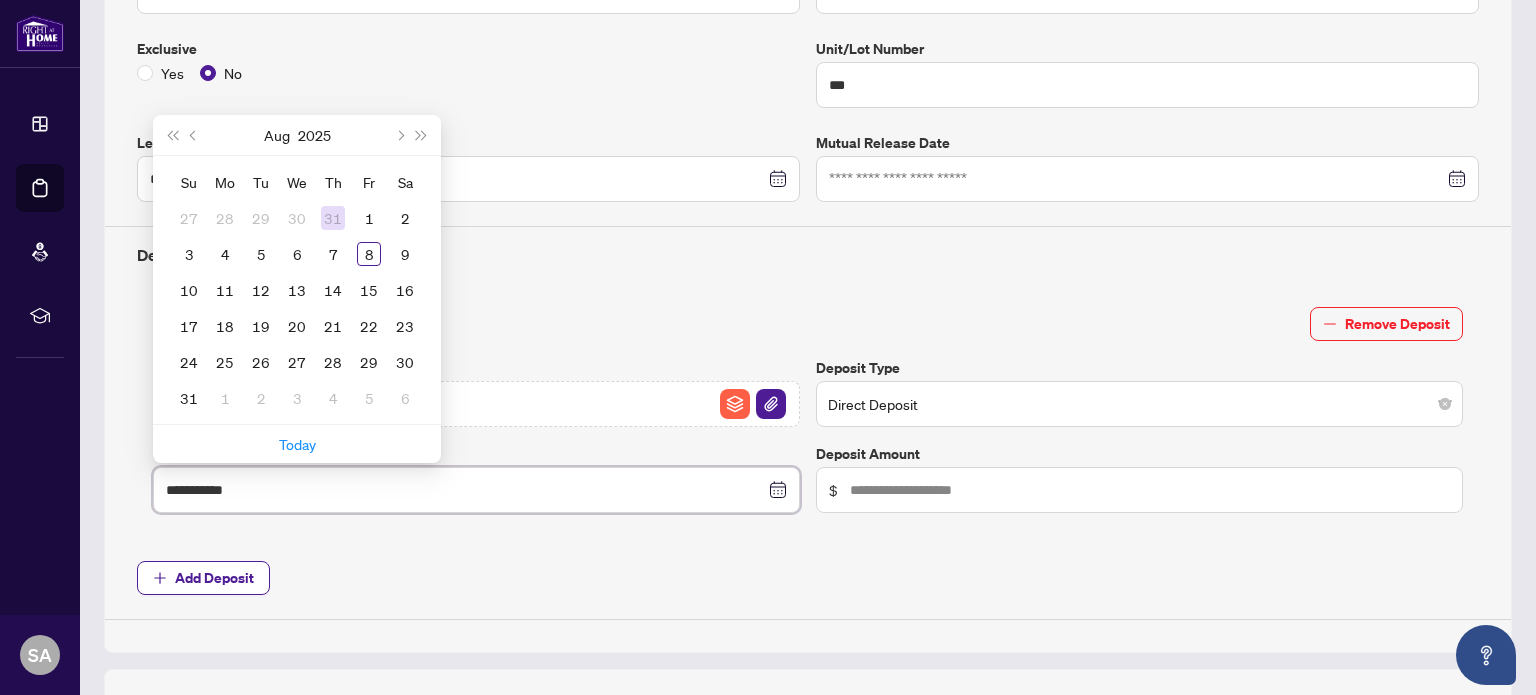 type on "**********" 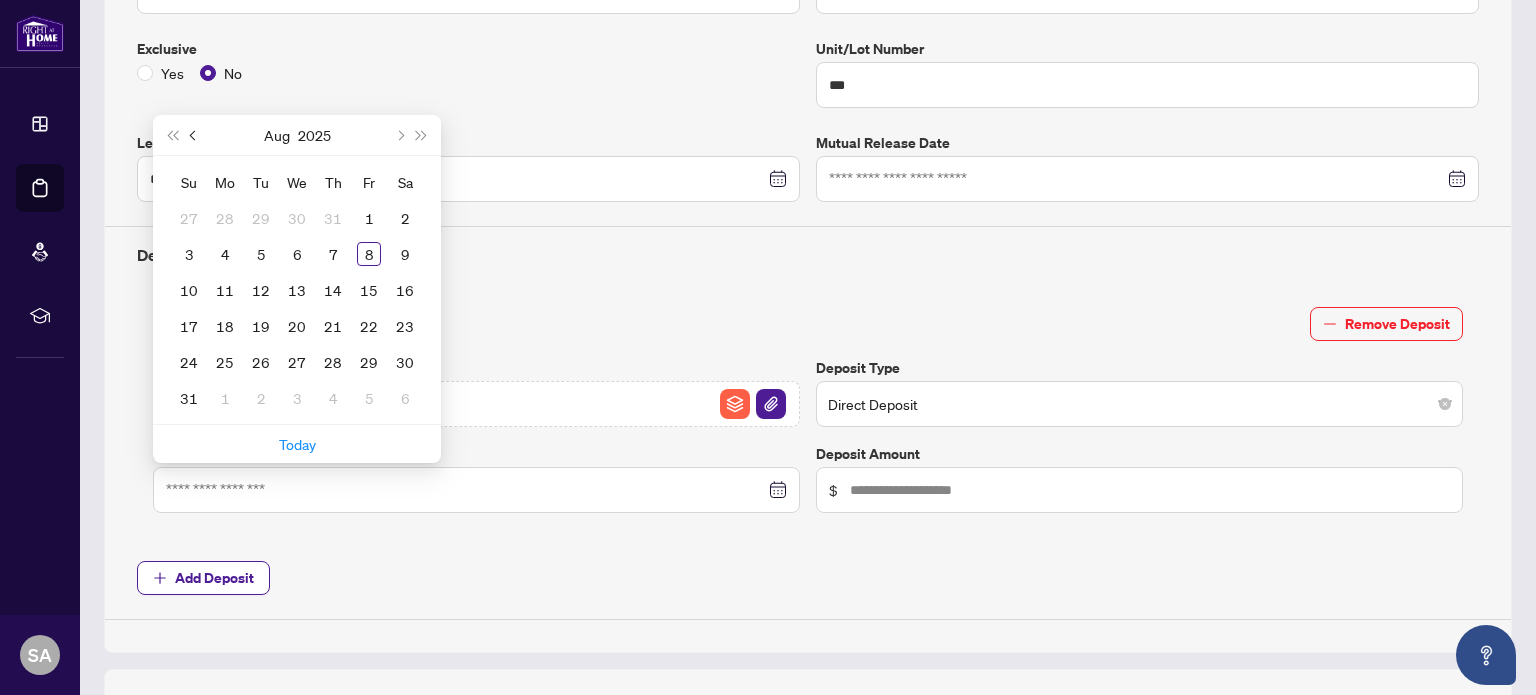 click at bounding box center [195, 135] 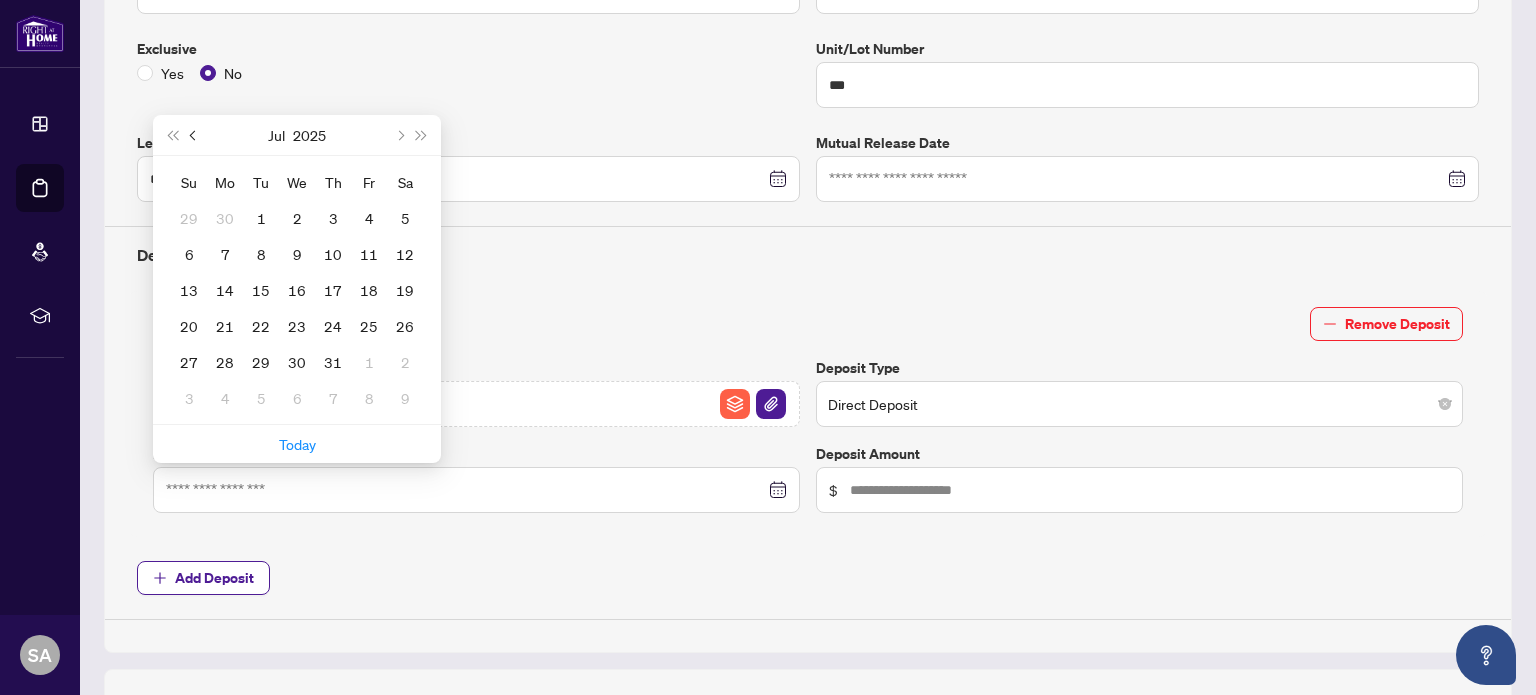 click at bounding box center (195, 135) 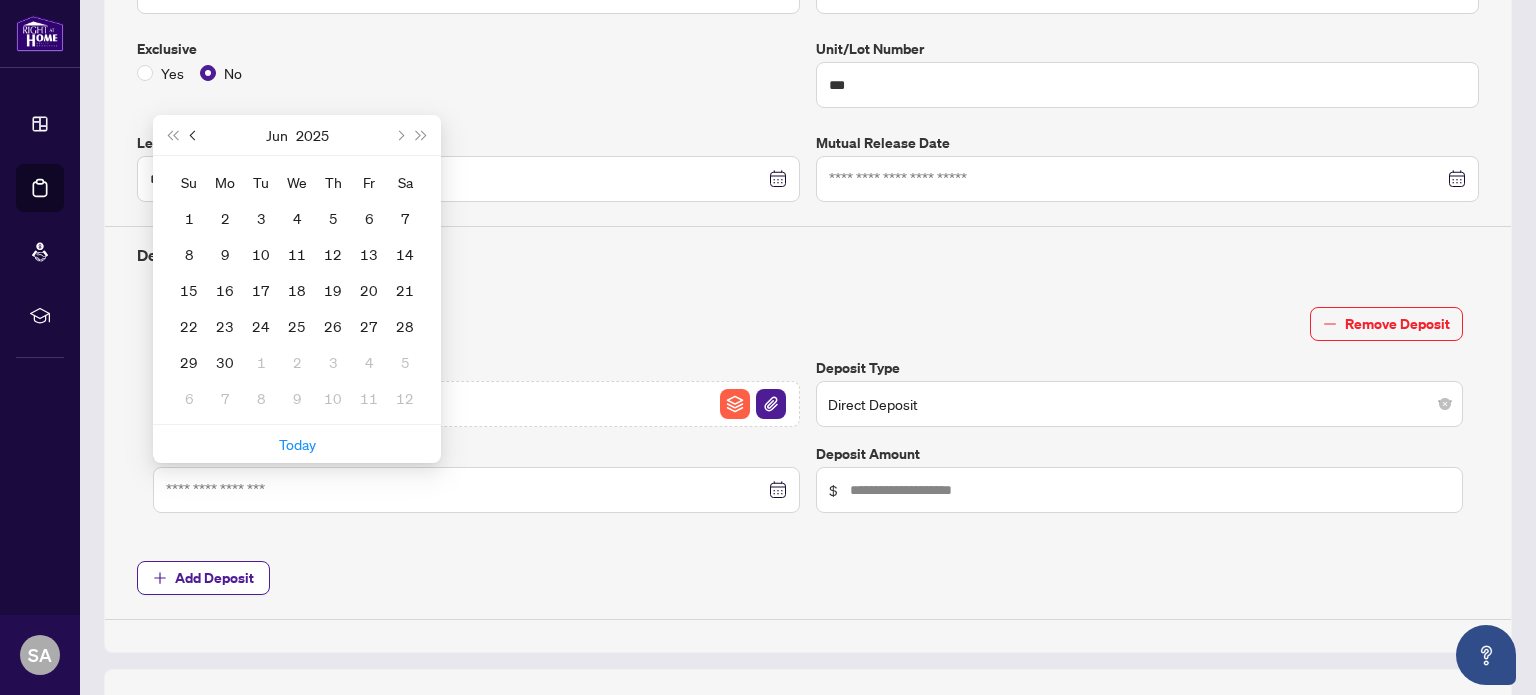 click at bounding box center [195, 135] 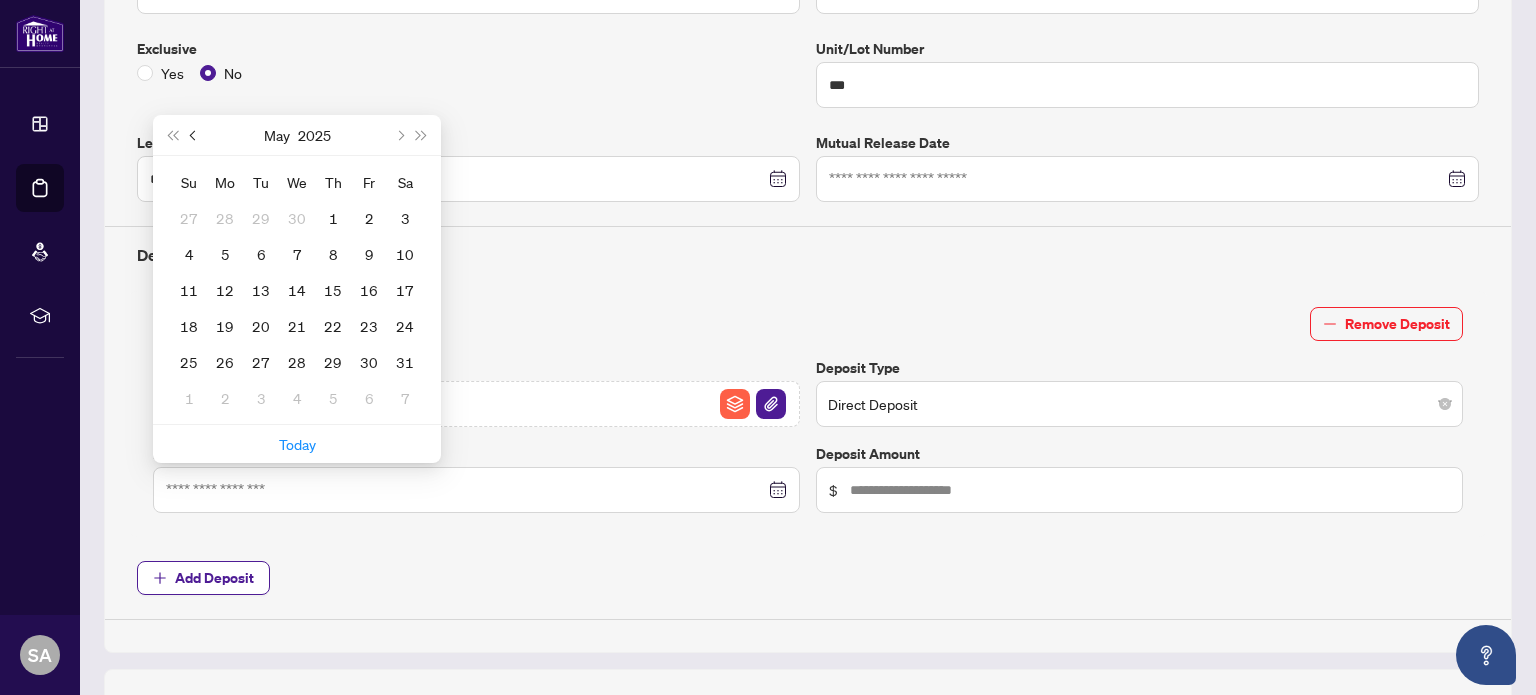 click at bounding box center (194, 135) 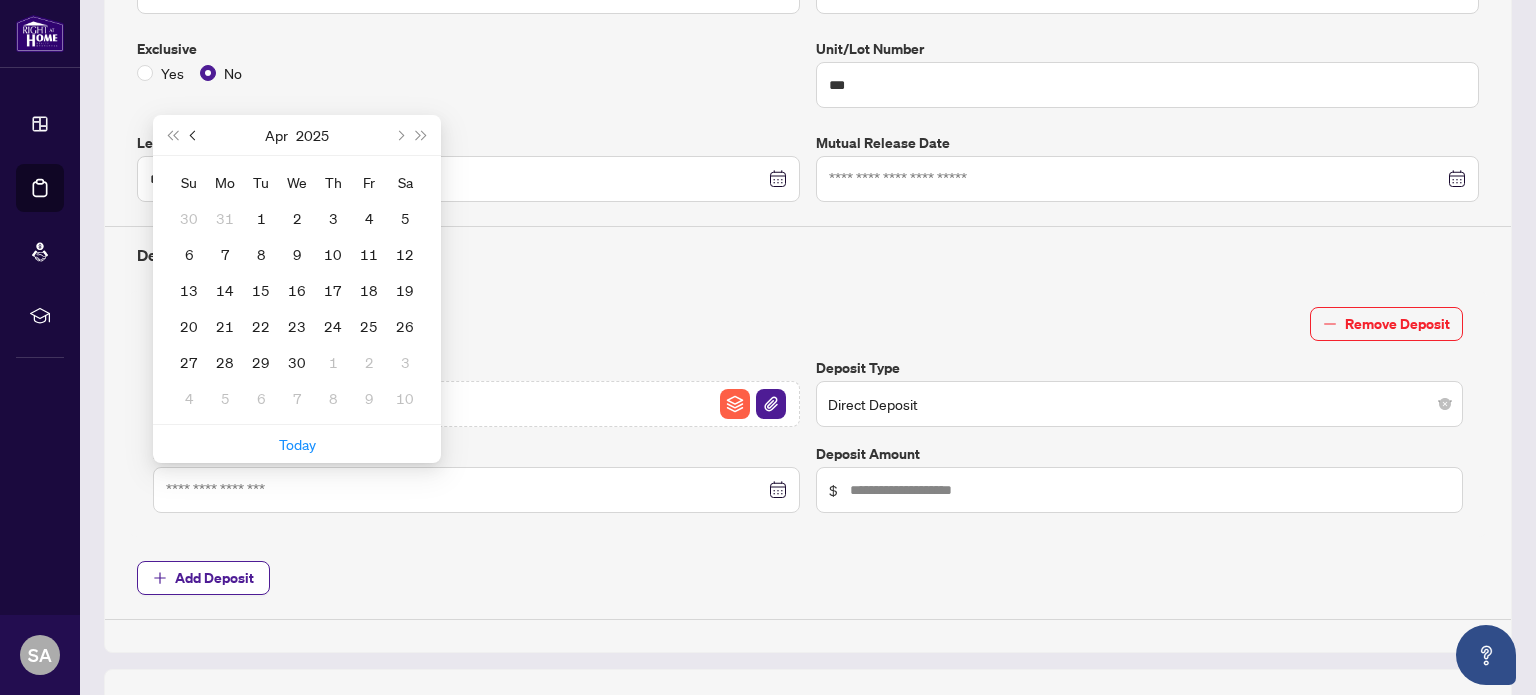click at bounding box center (194, 135) 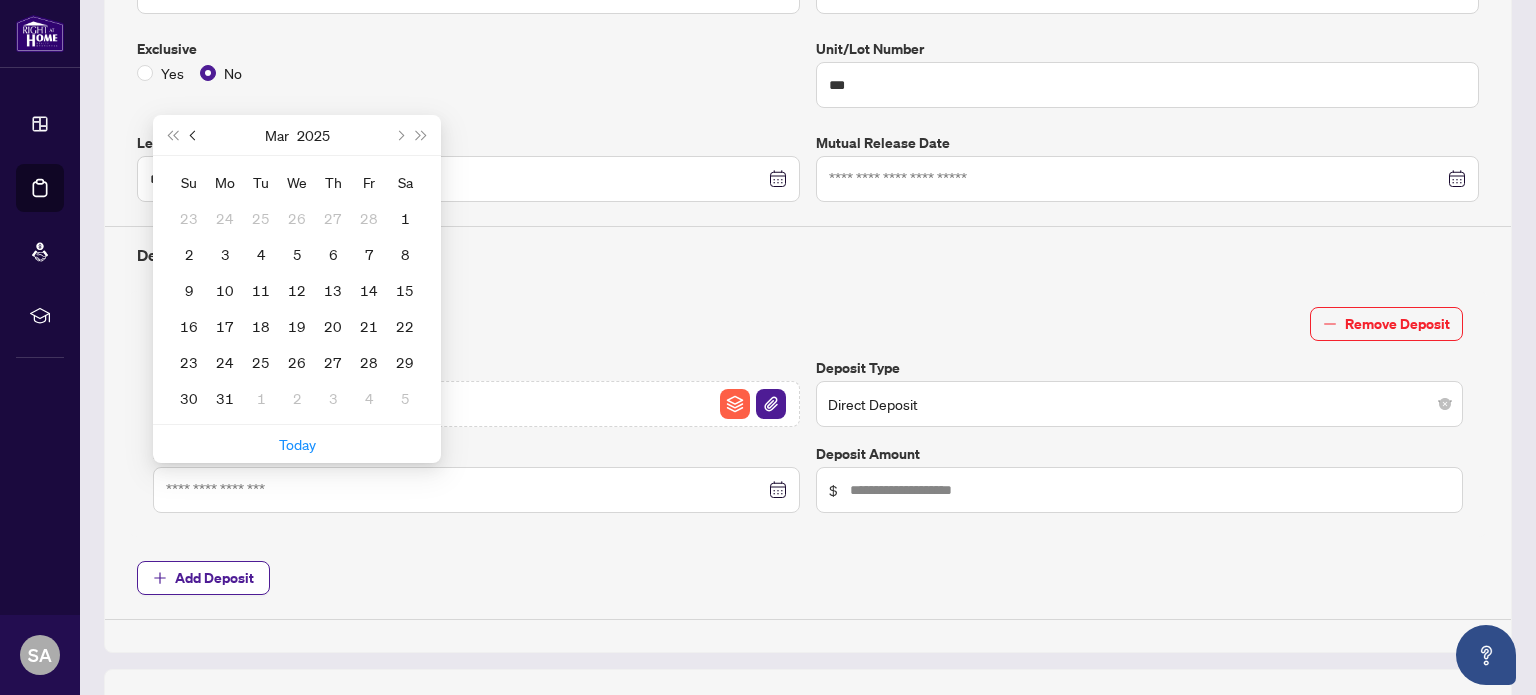 click at bounding box center [194, 135] 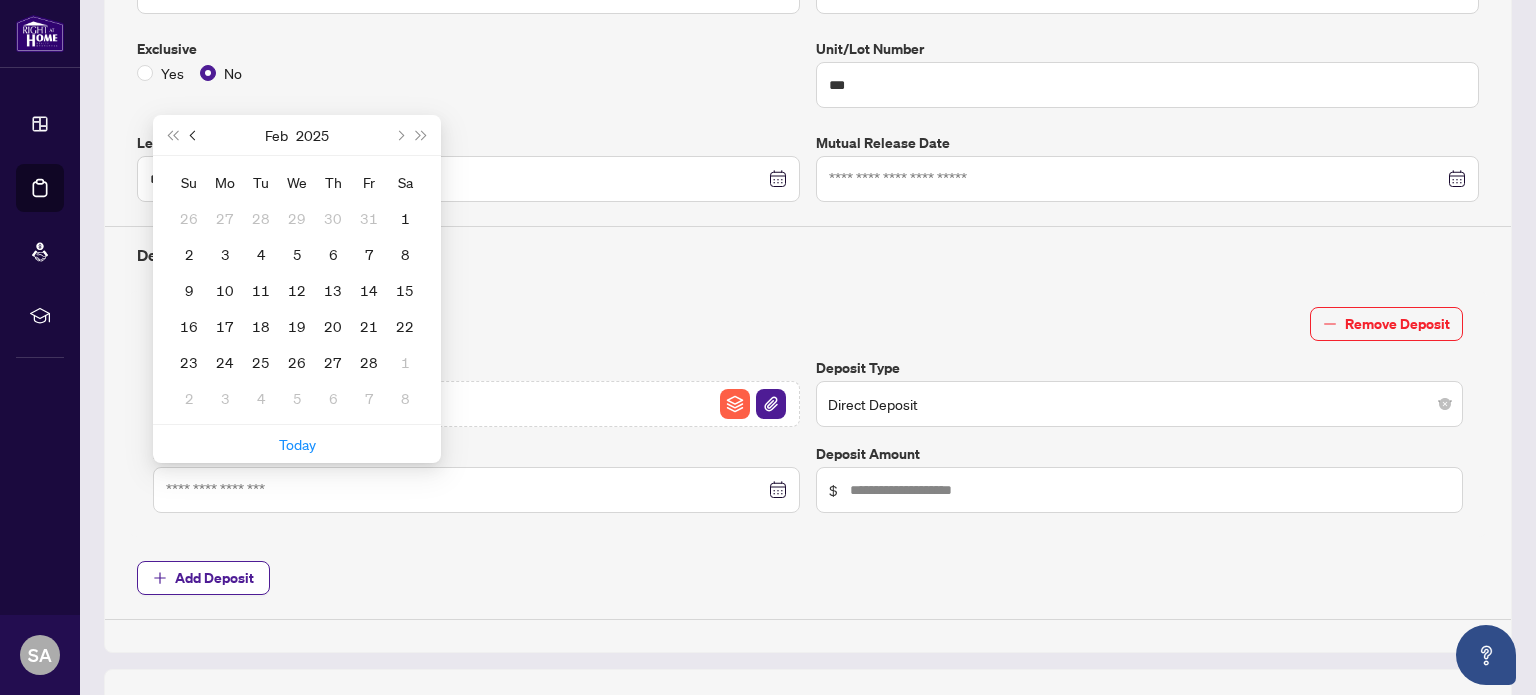 click at bounding box center [194, 135] 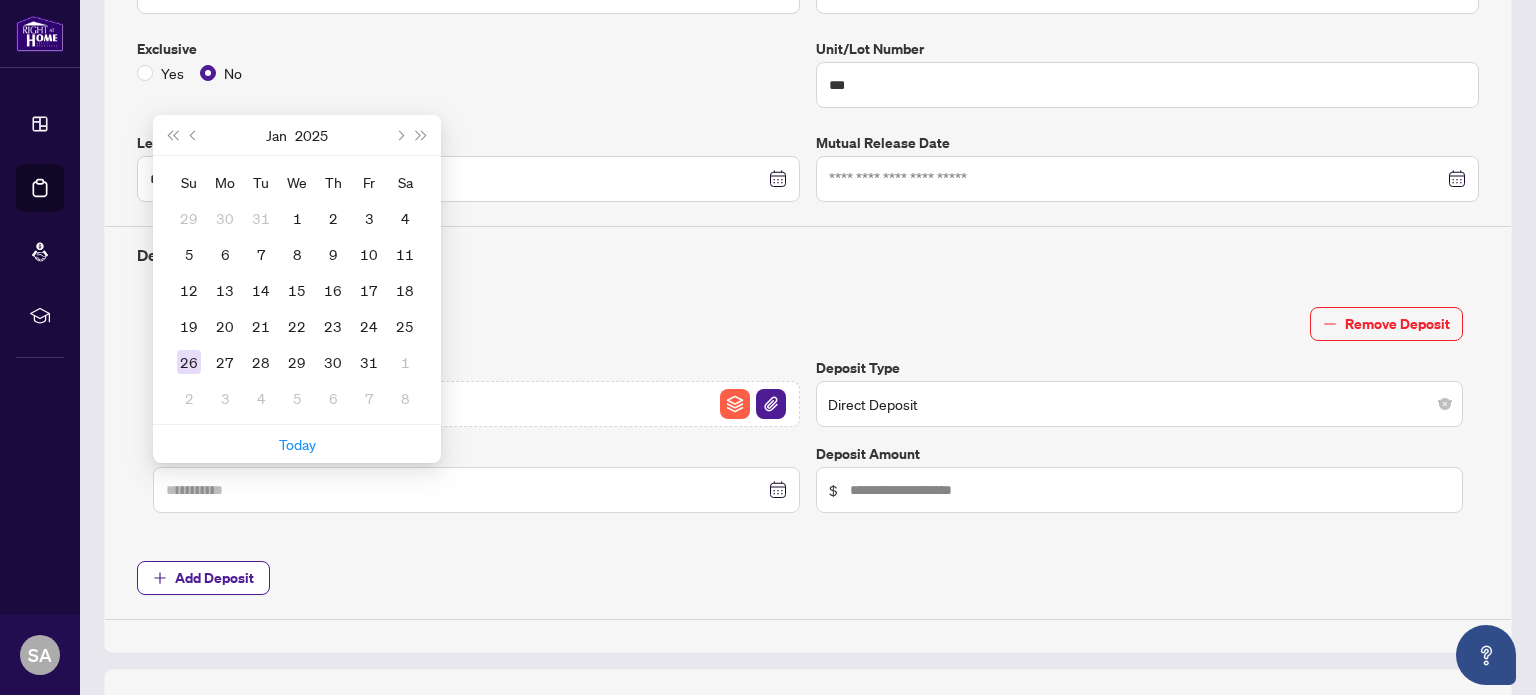 type on "**********" 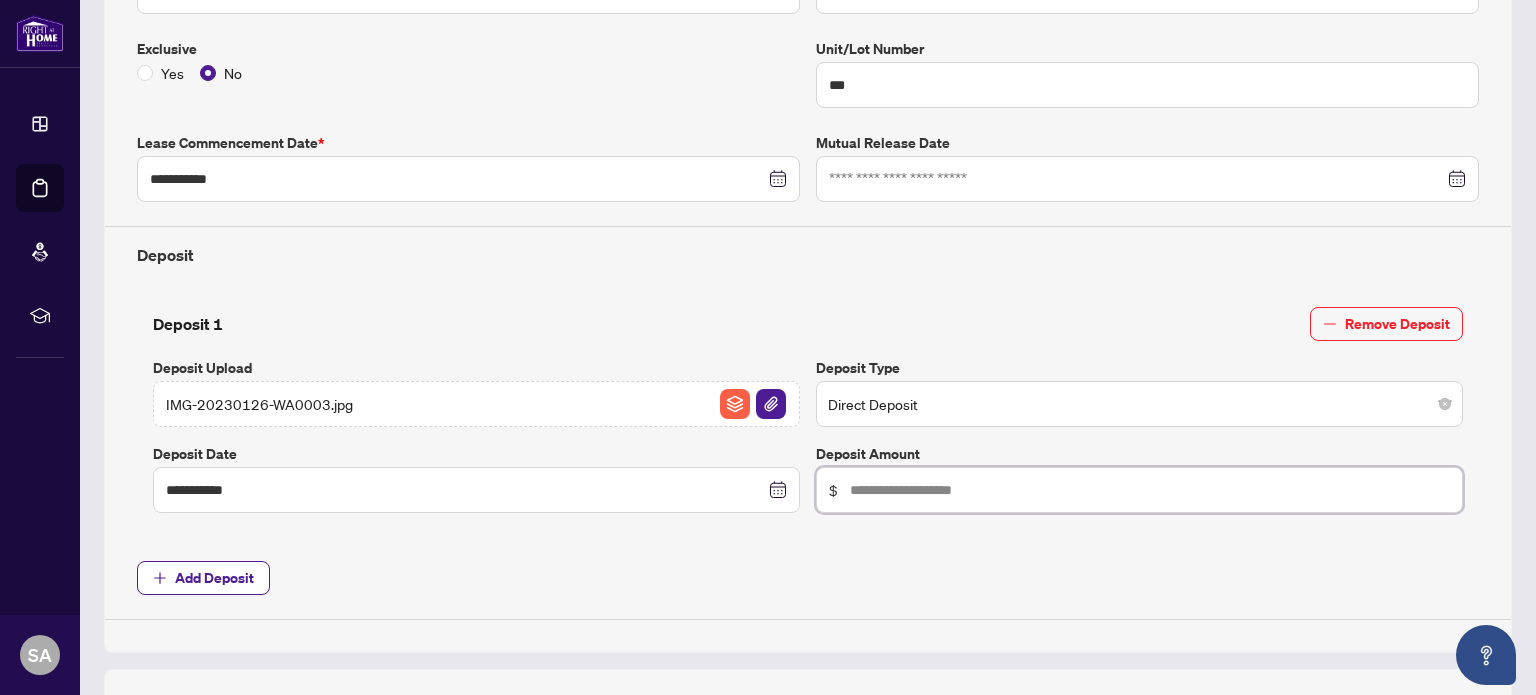 click at bounding box center [1150, 490] 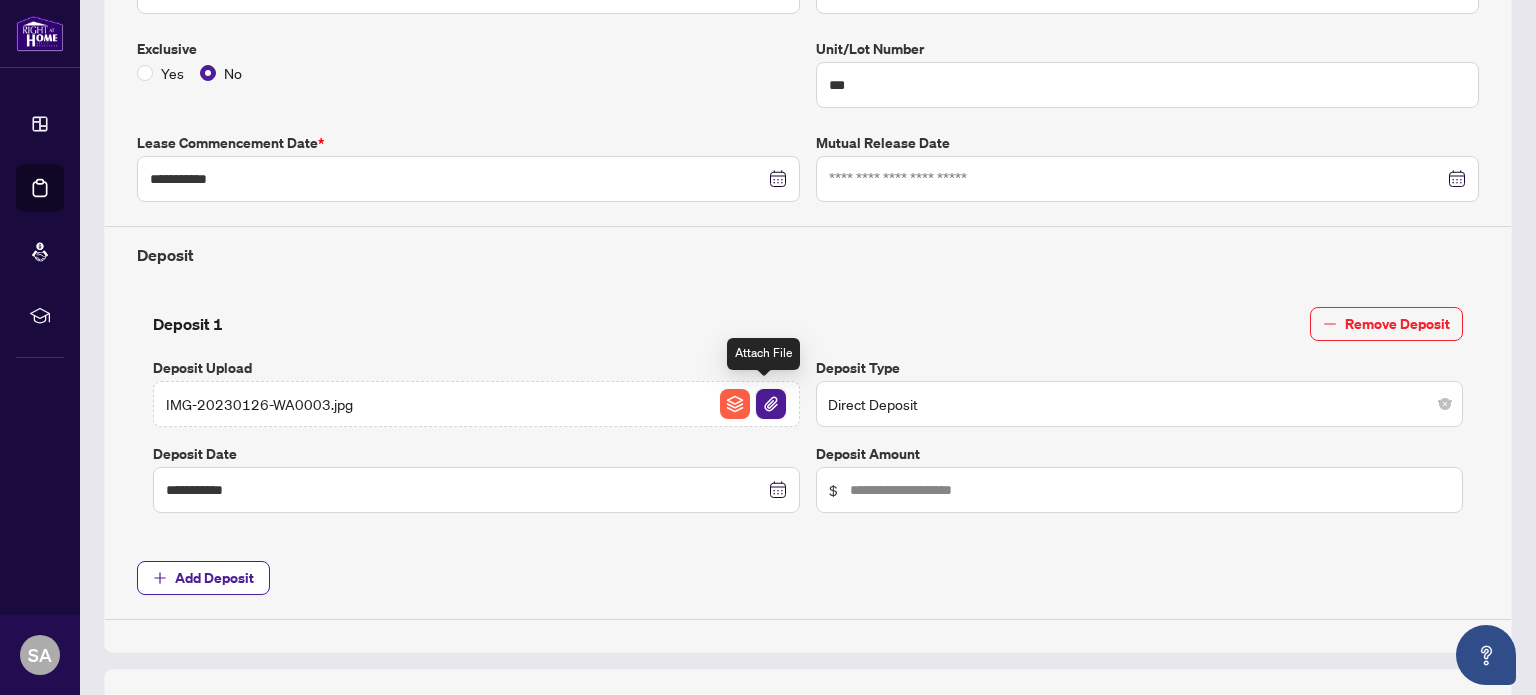 click at bounding box center [771, 404] 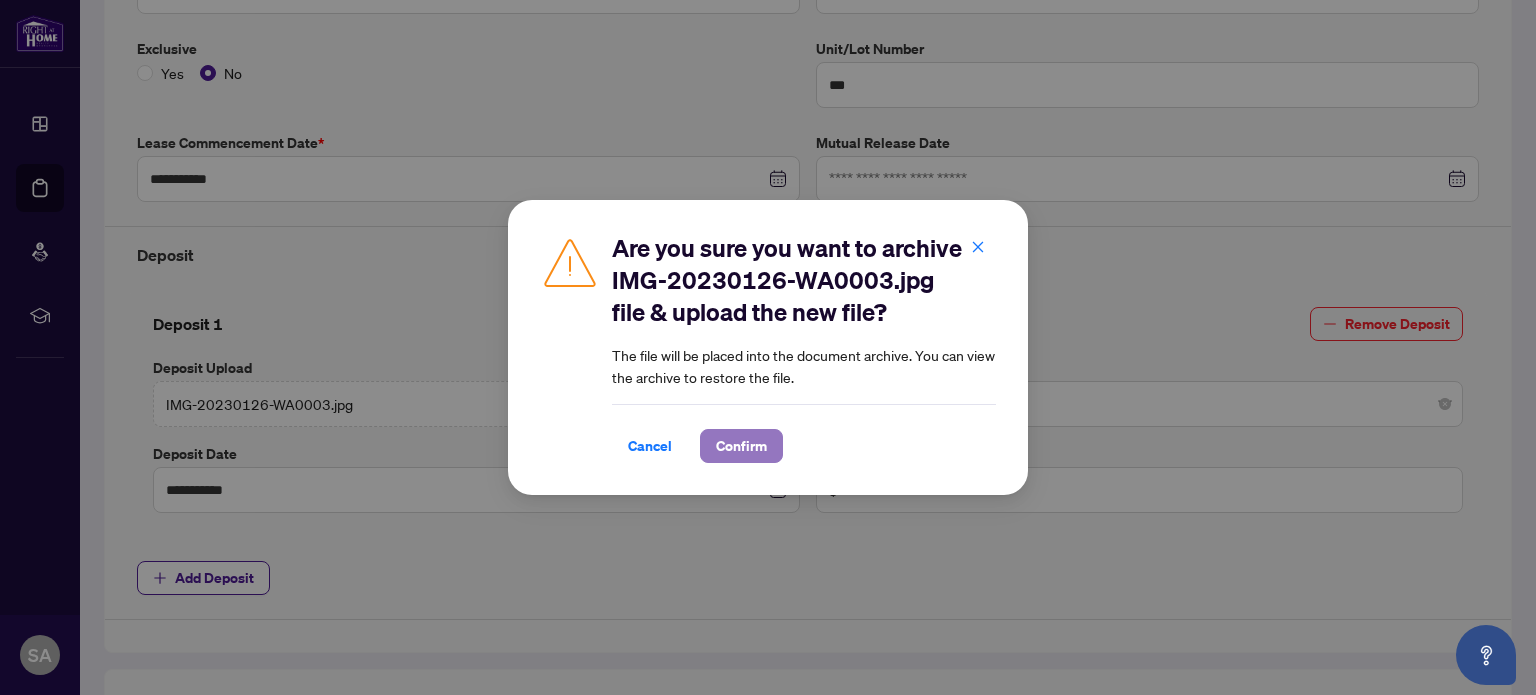 click on "Confirm" at bounding box center [741, 446] 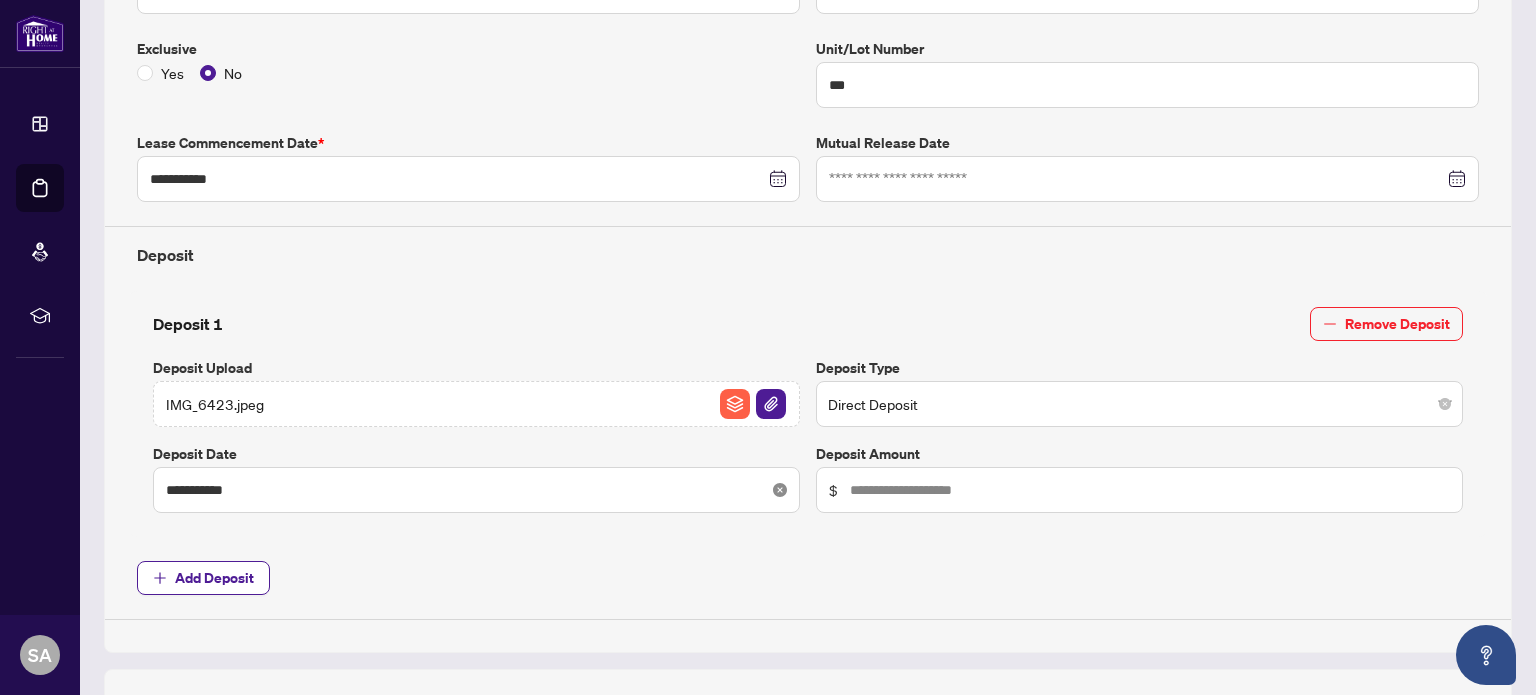 click 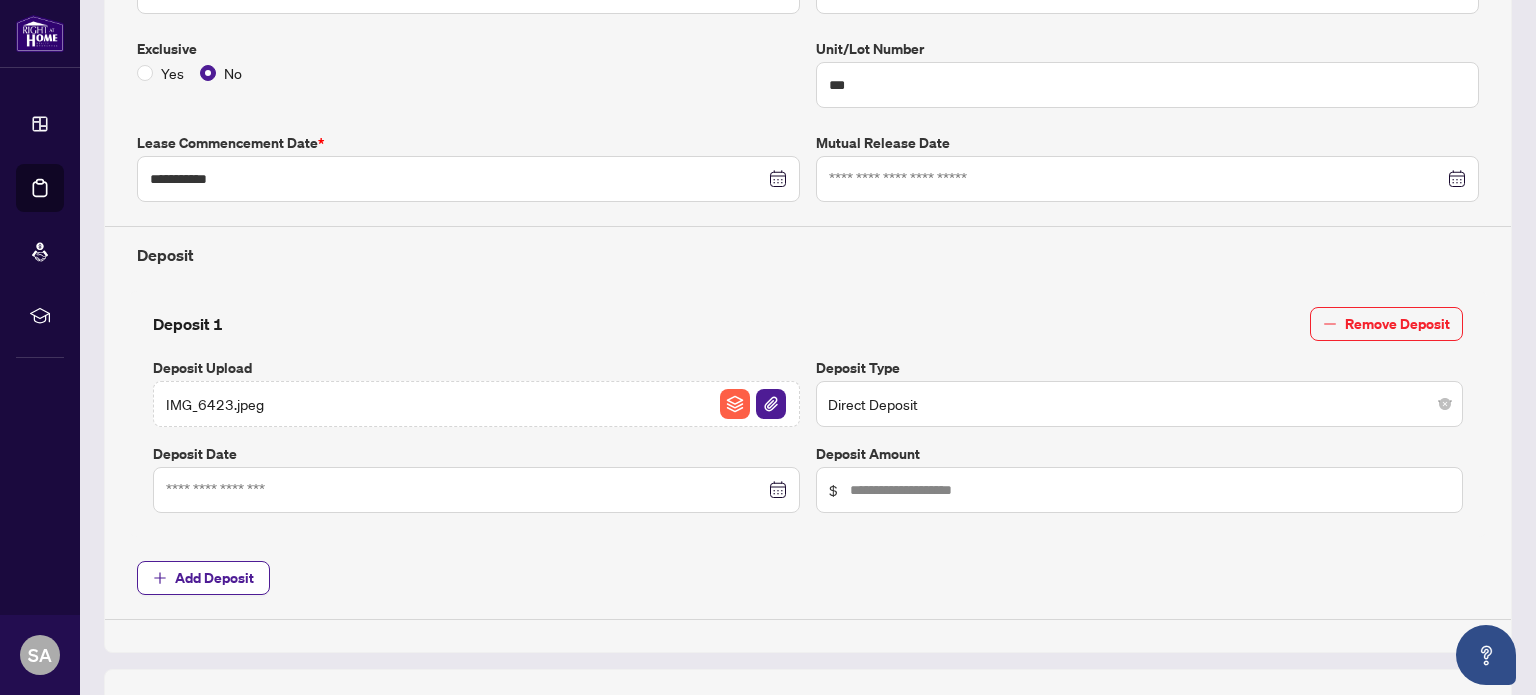 click at bounding box center (476, 490) 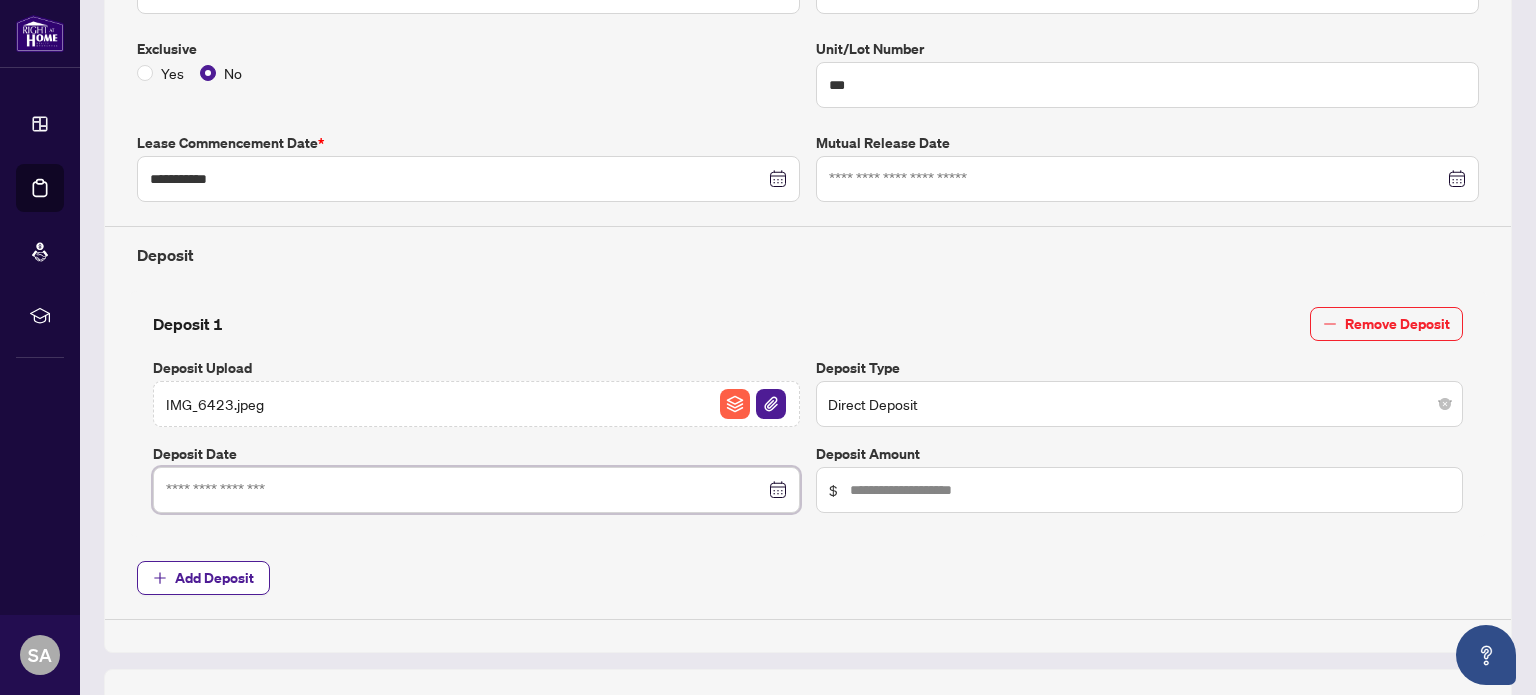 click at bounding box center (476, 490) 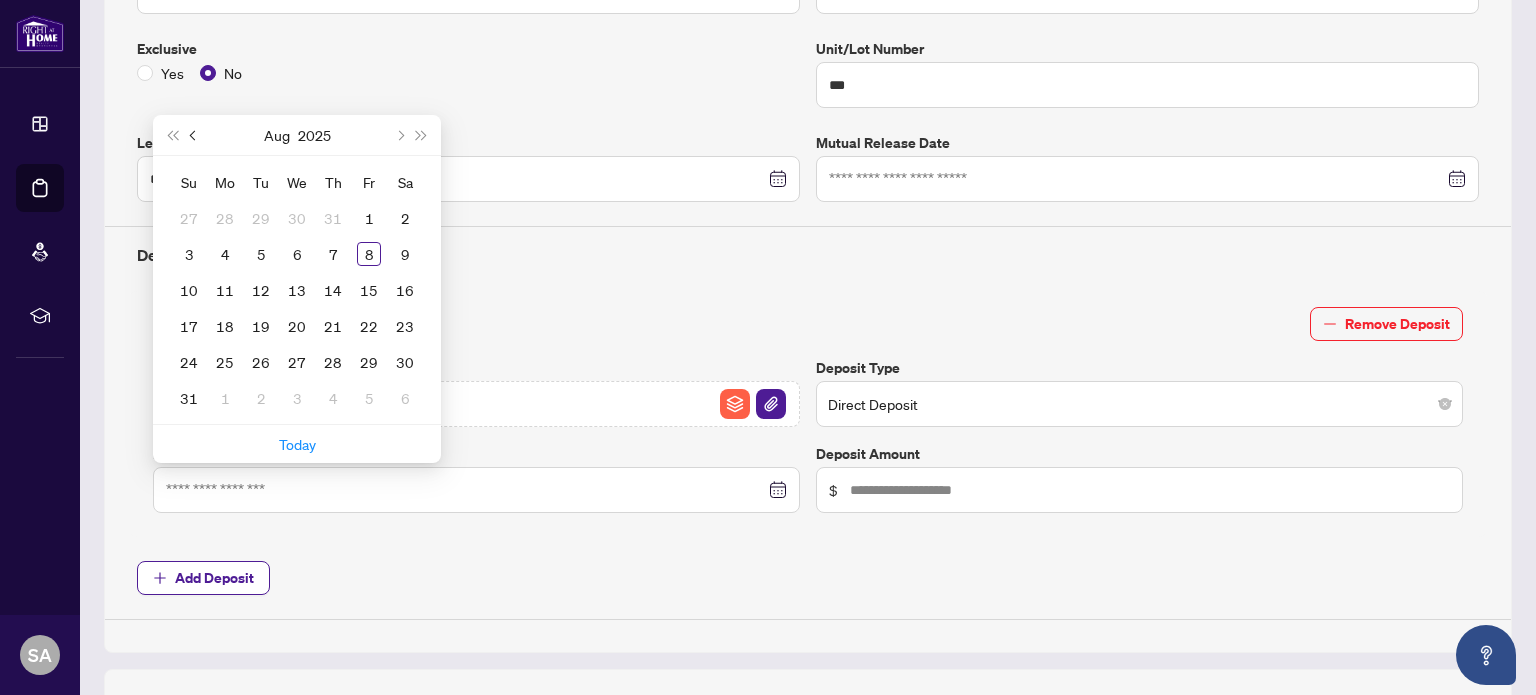 click at bounding box center [194, 135] 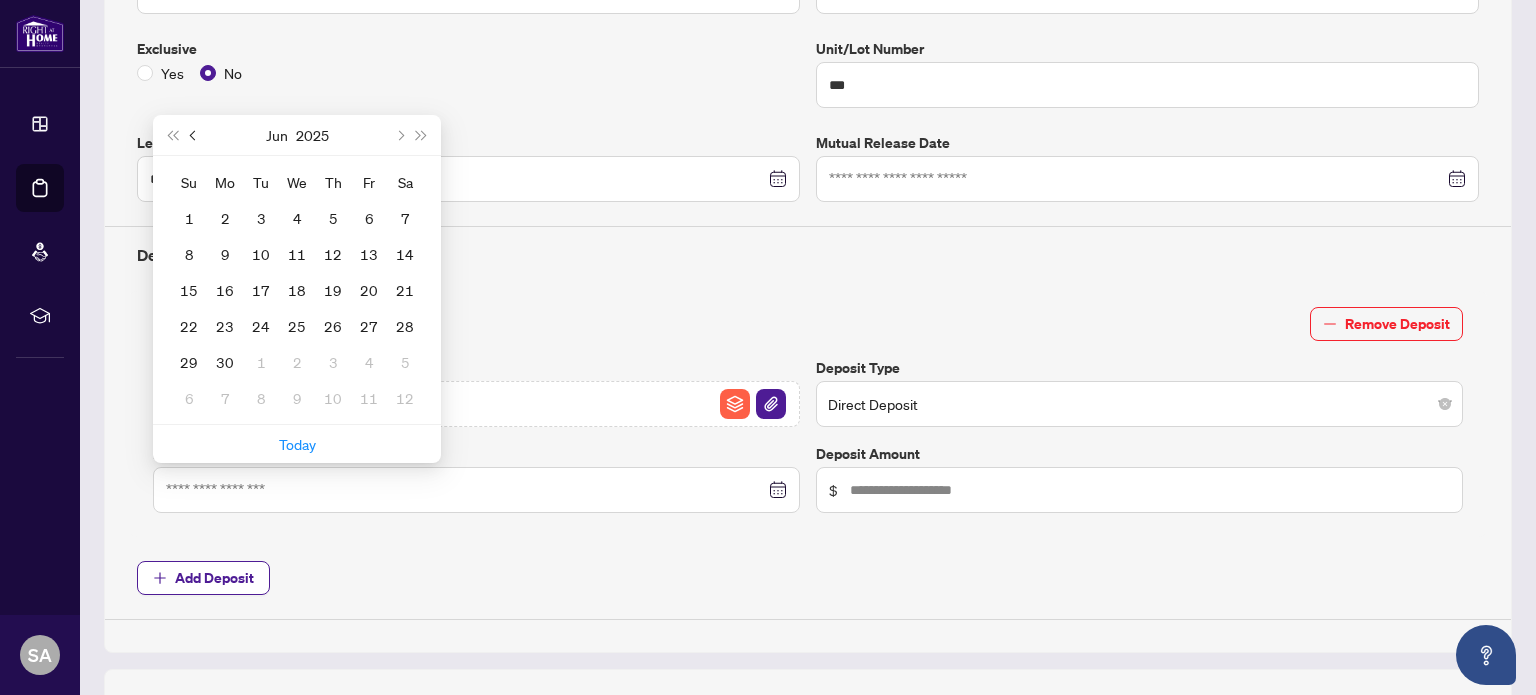 click at bounding box center (194, 135) 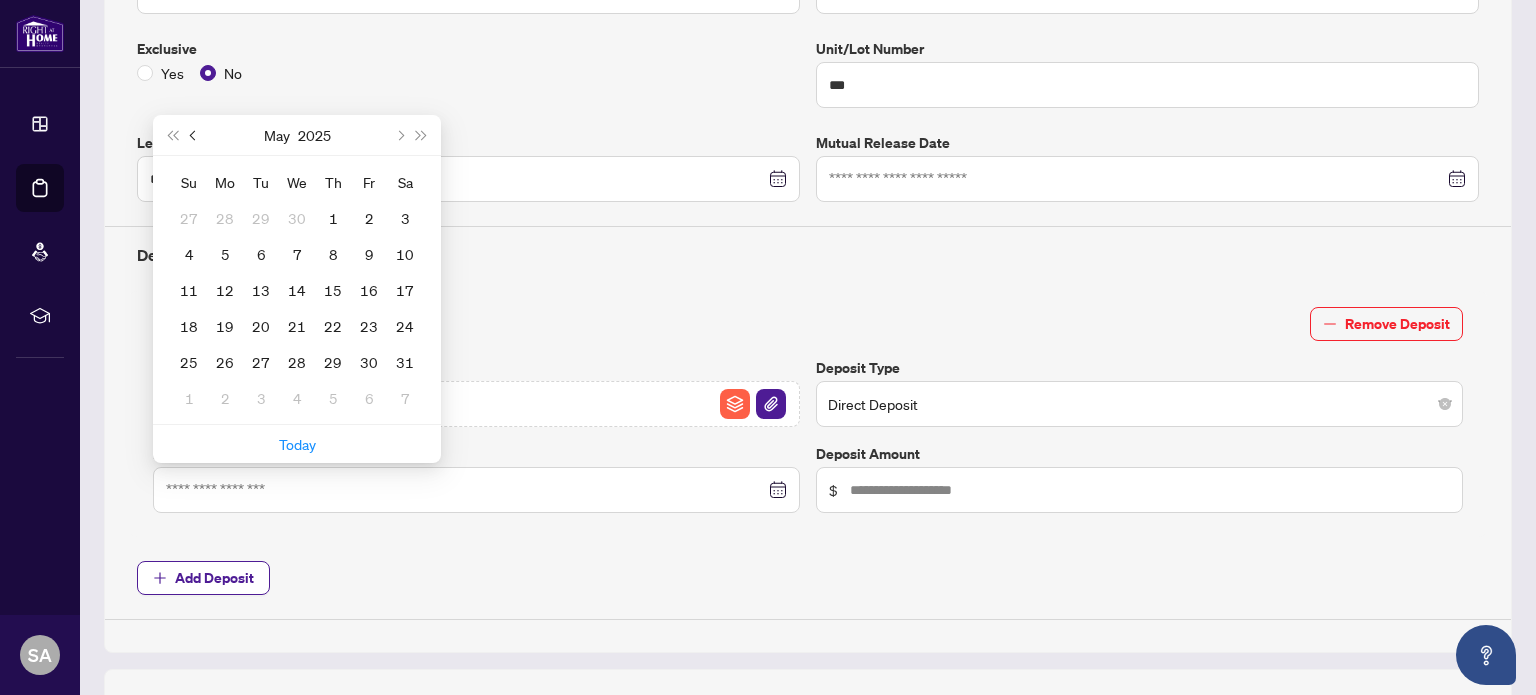 click at bounding box center (194, 135) 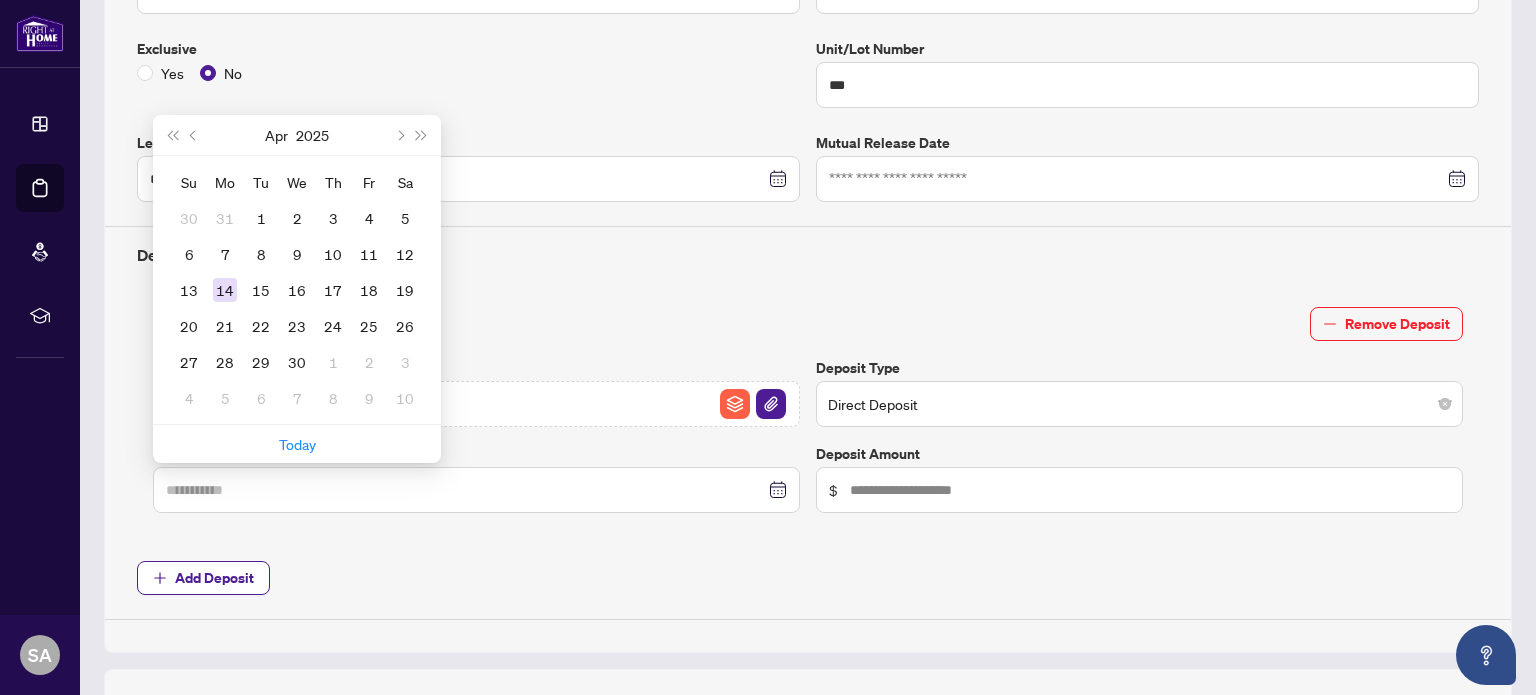 type on "**********" 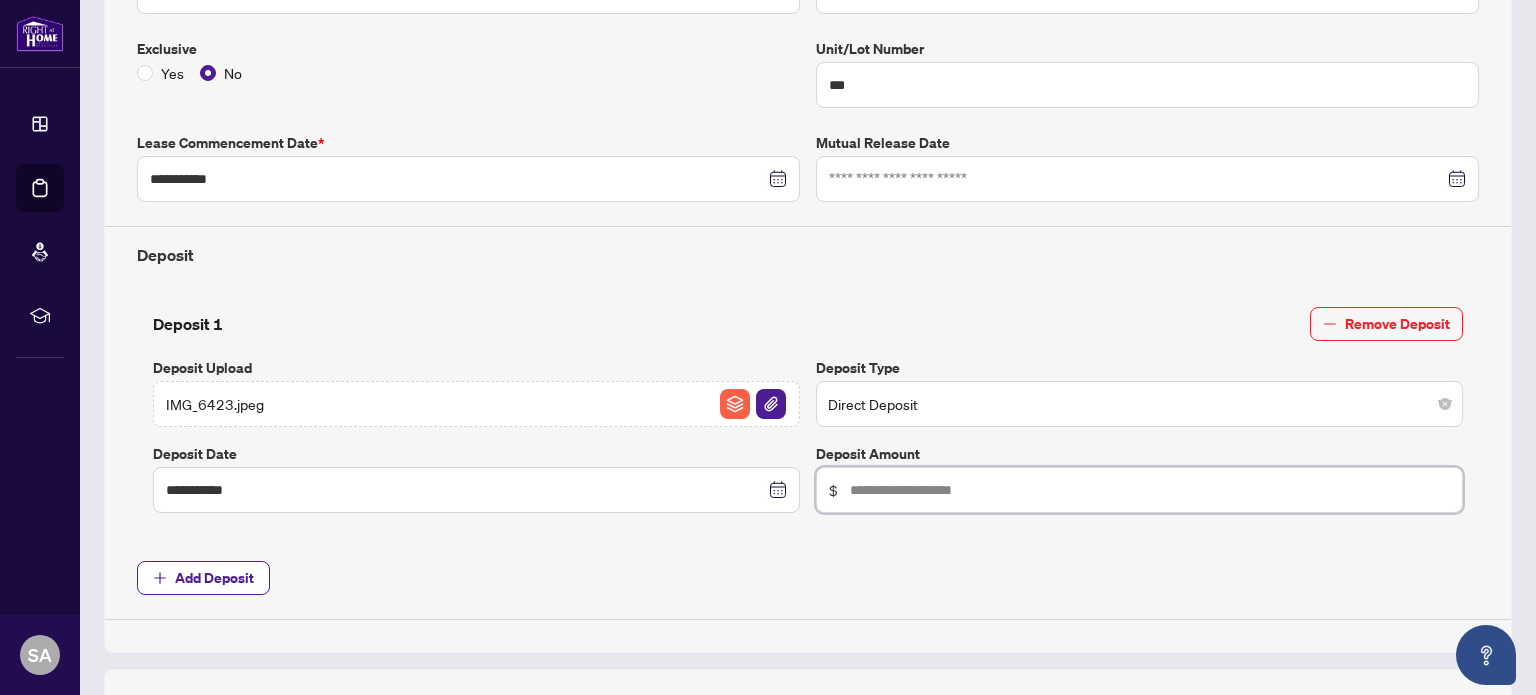 click at bounding box center (1150, 490) 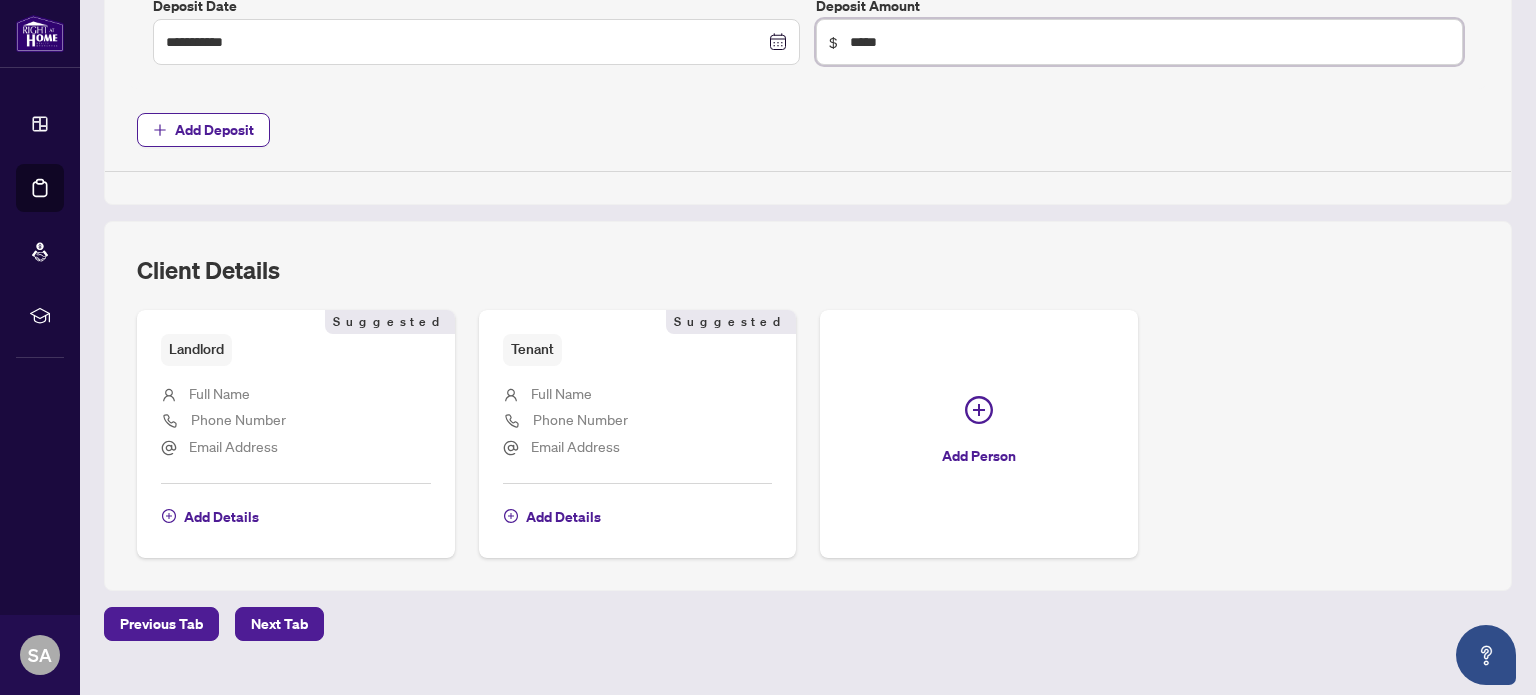 scroll, scrollTop: 993, scrollLeft: 0, axis: vertical 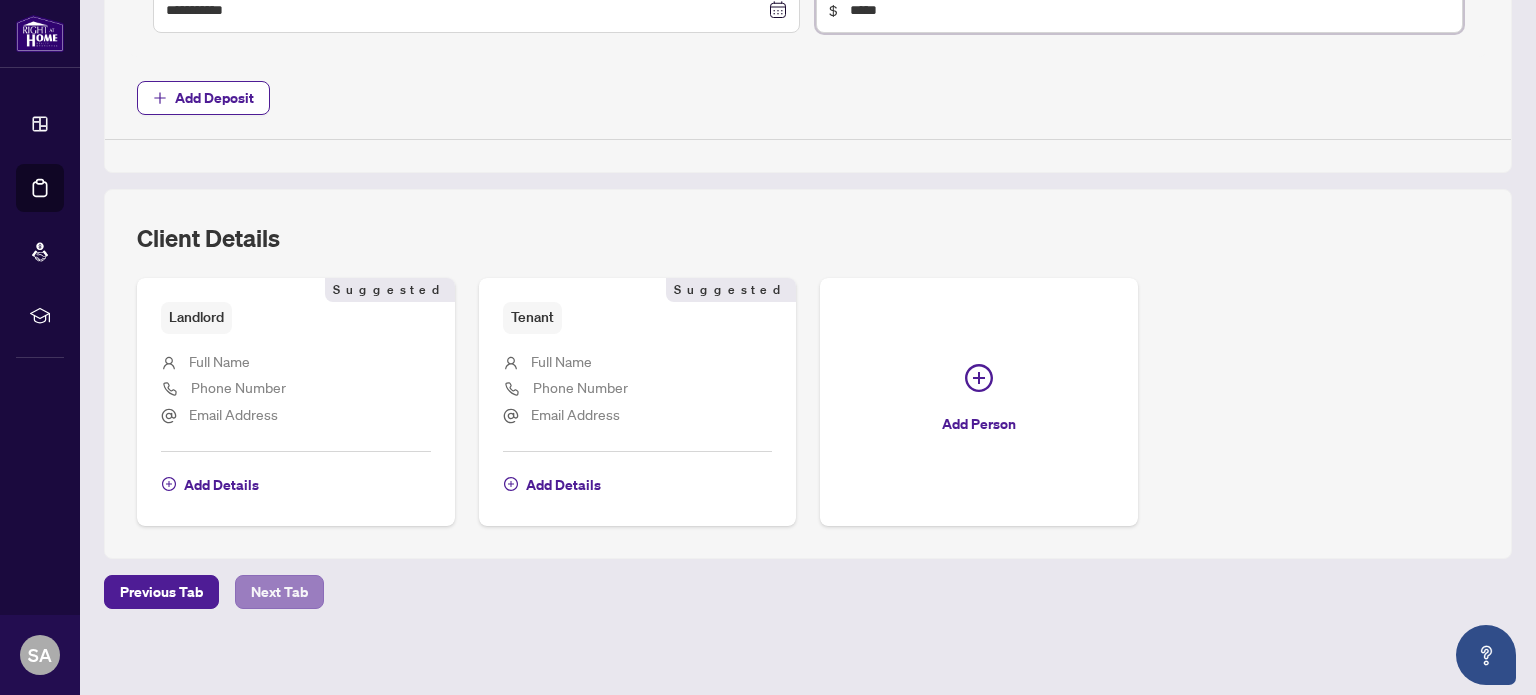type on "*****" 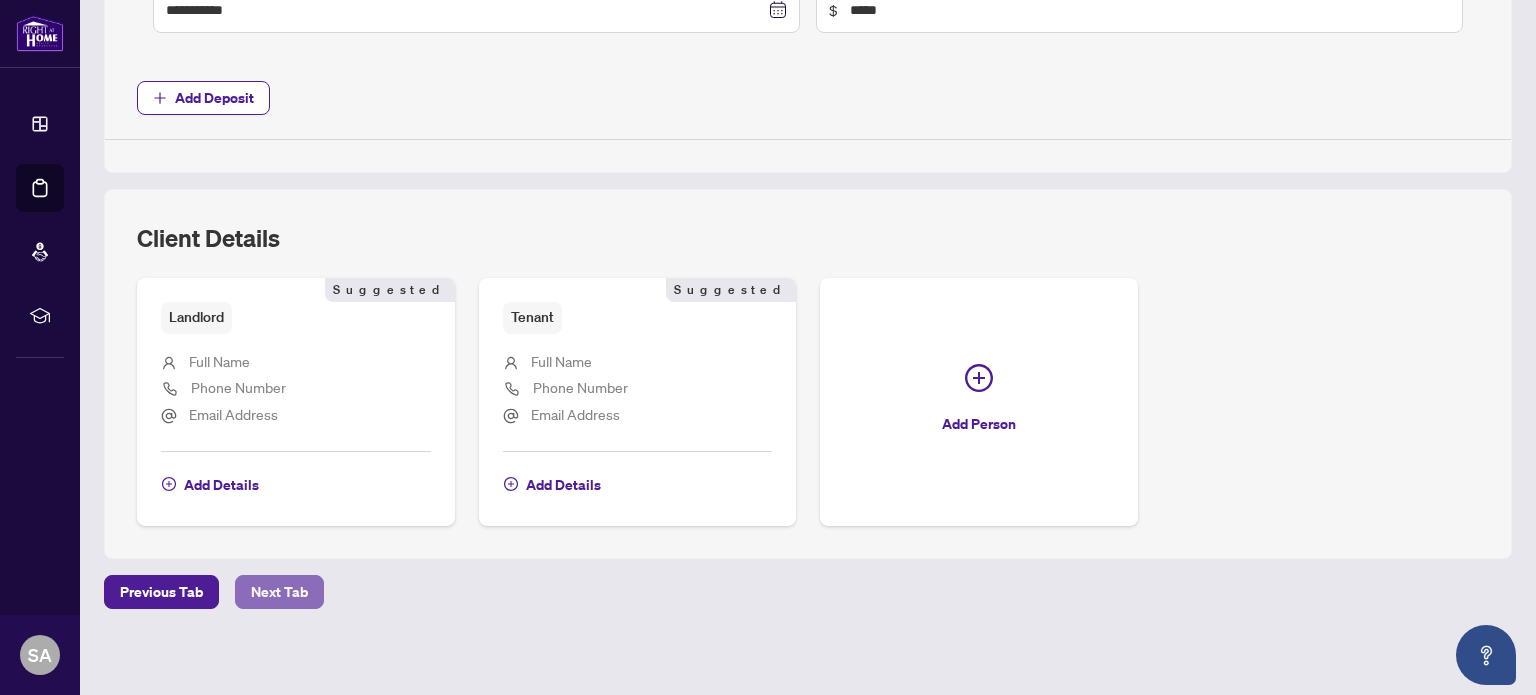 click on "Next Tab" at bounding box center [279, 592] 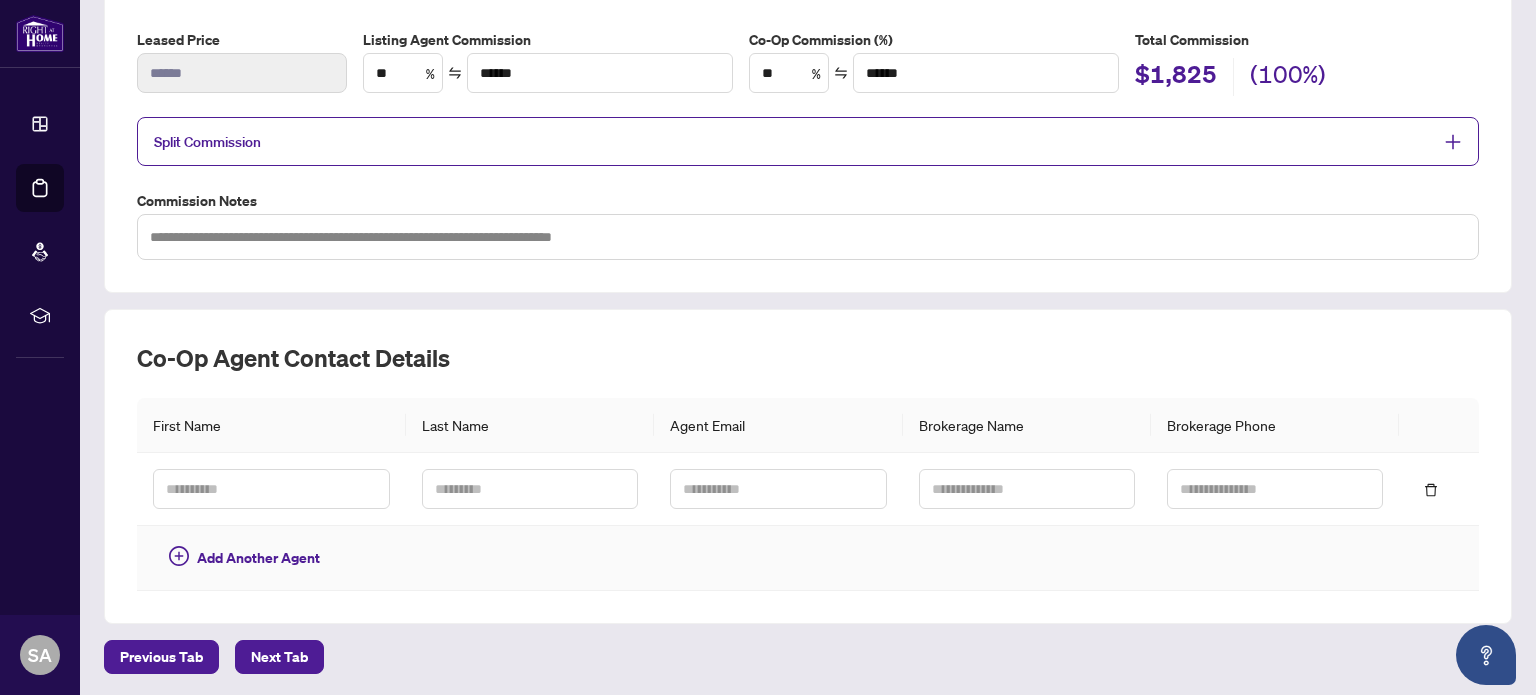 scroll, scrollTop: 399, scrollLeft: 0, axis: vertical 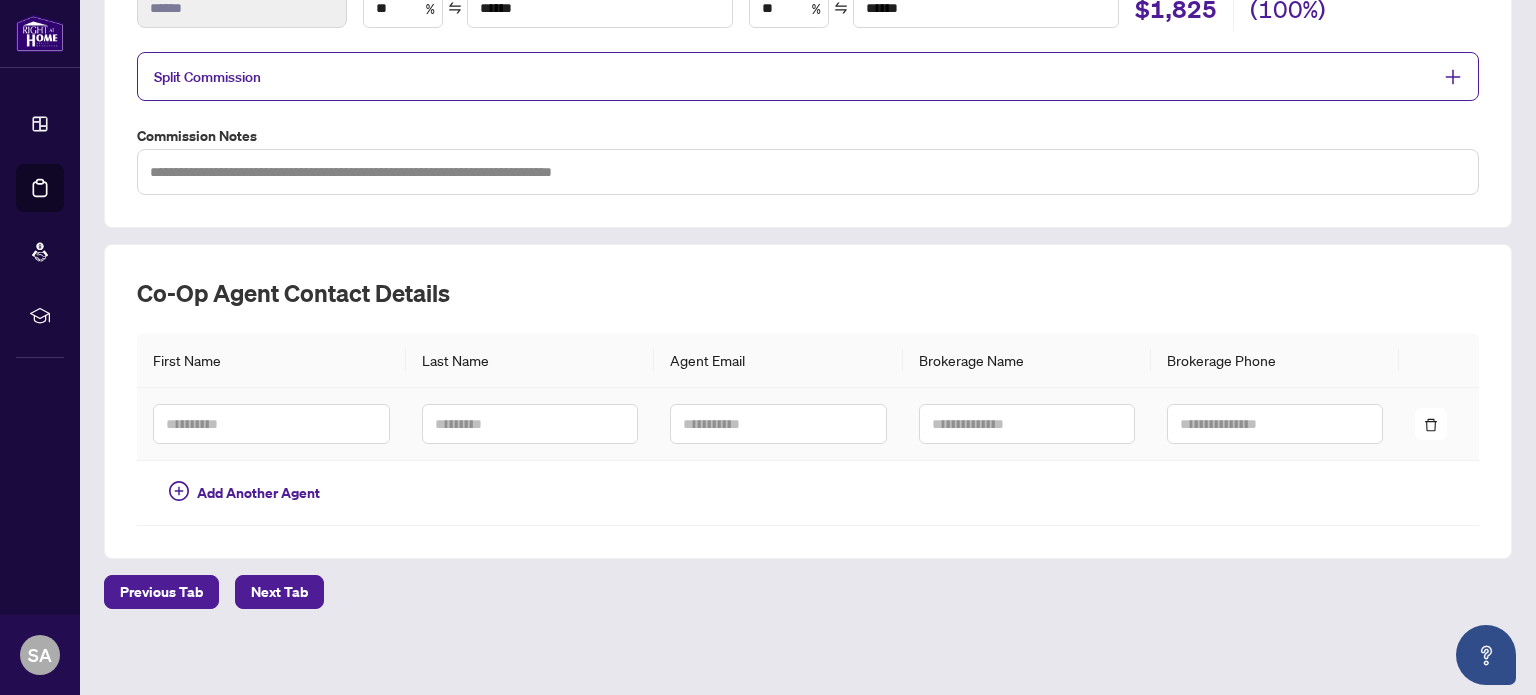 click at bounding box center [271, 424] 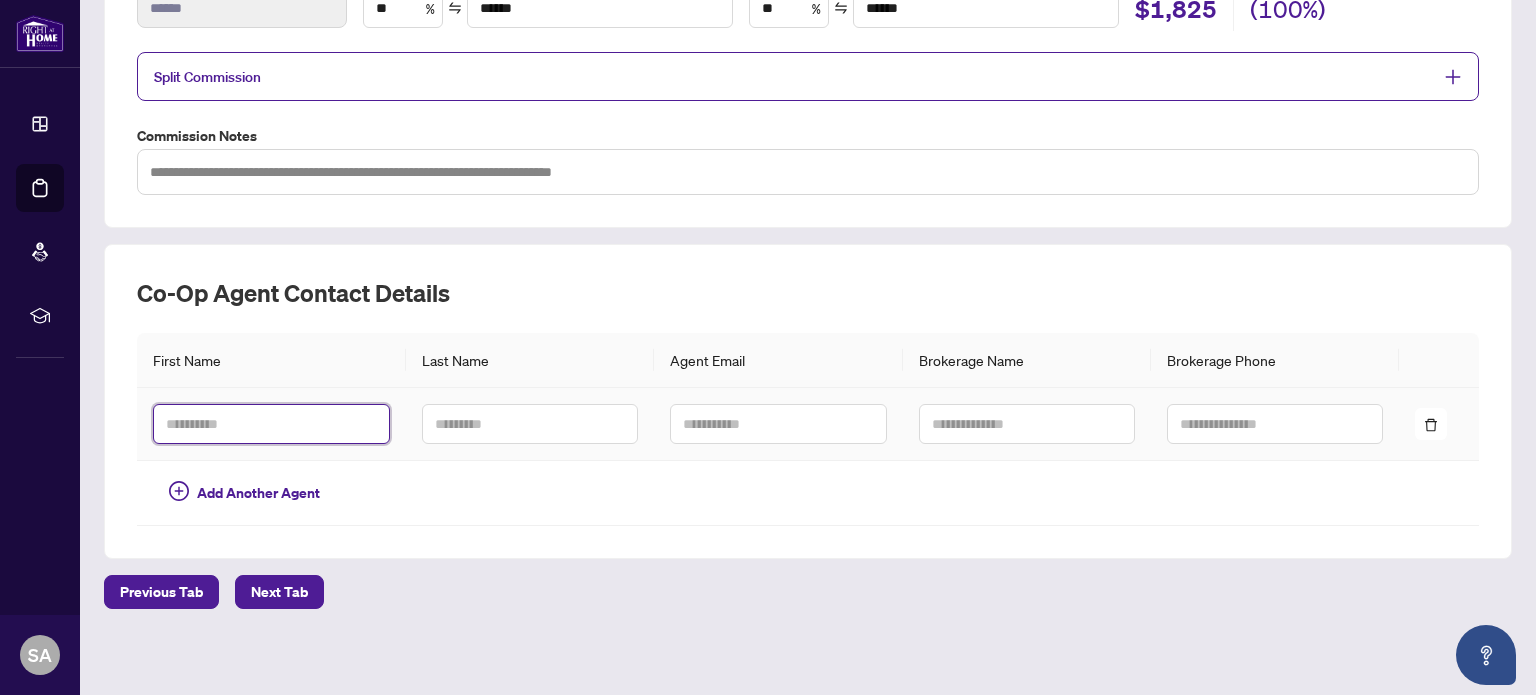 click at bounding box center (271, 424) 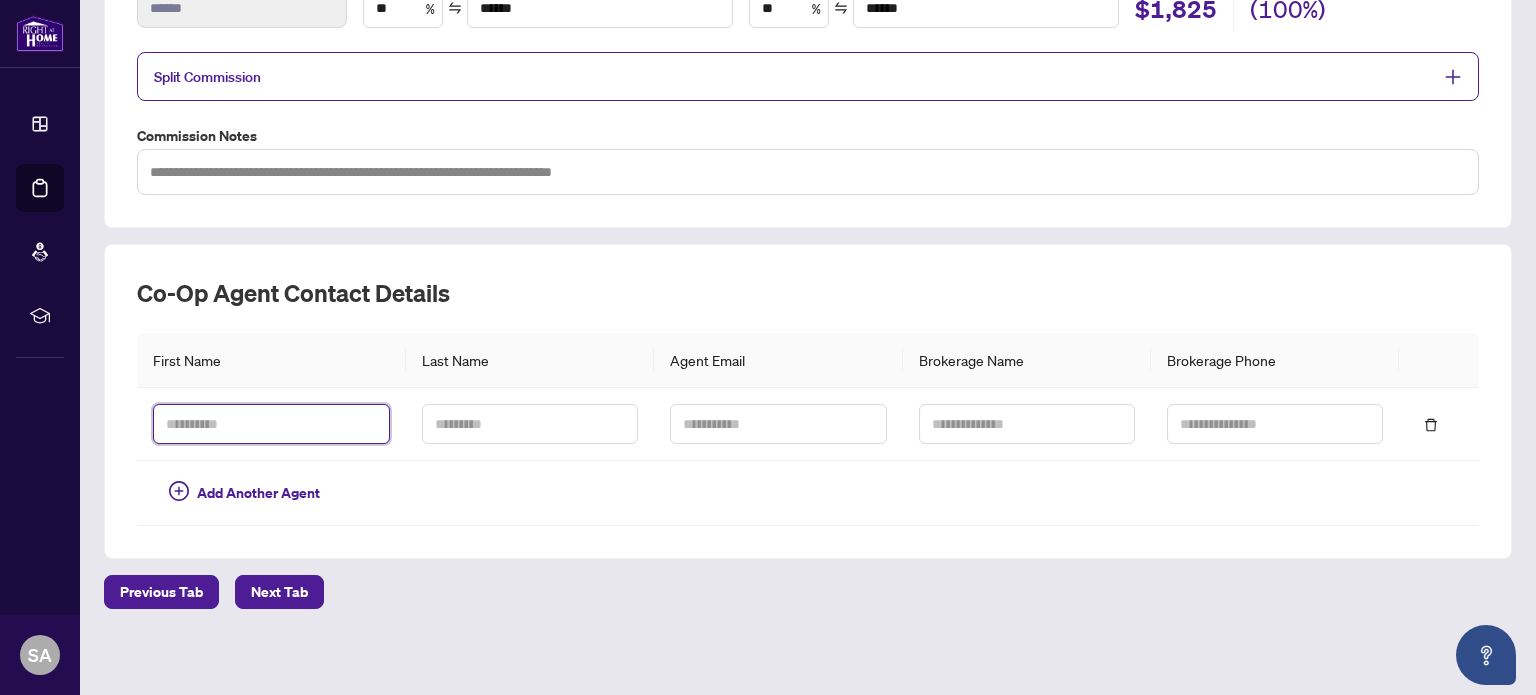 type on "****" 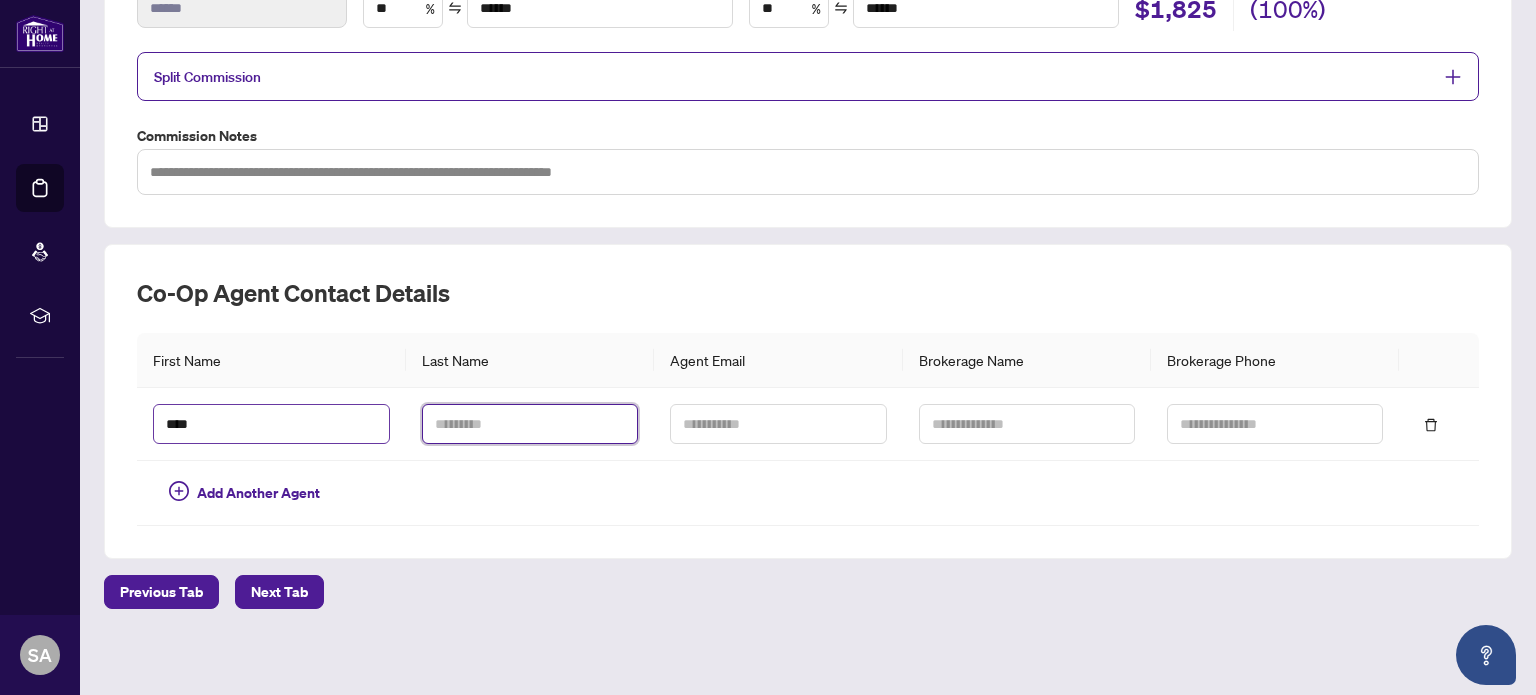 type on "*****" 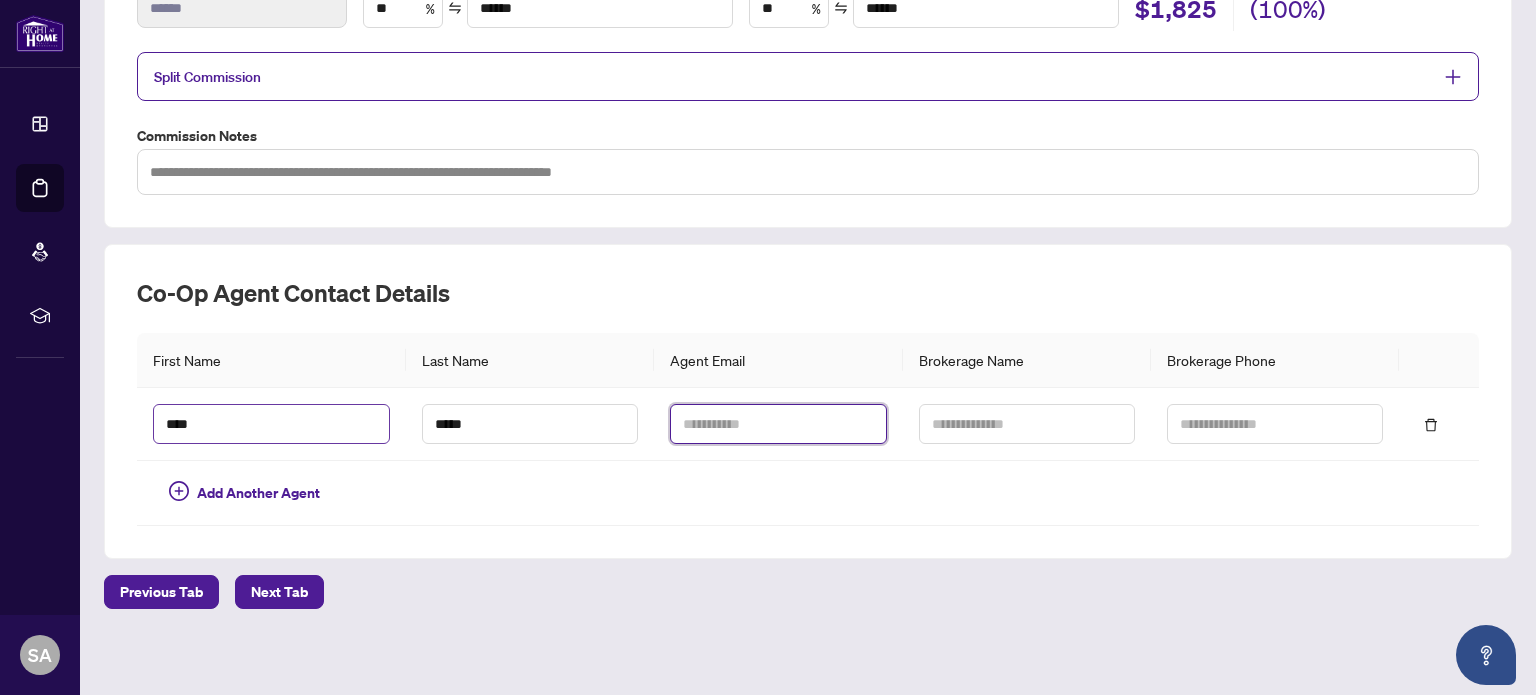 type on "**********" 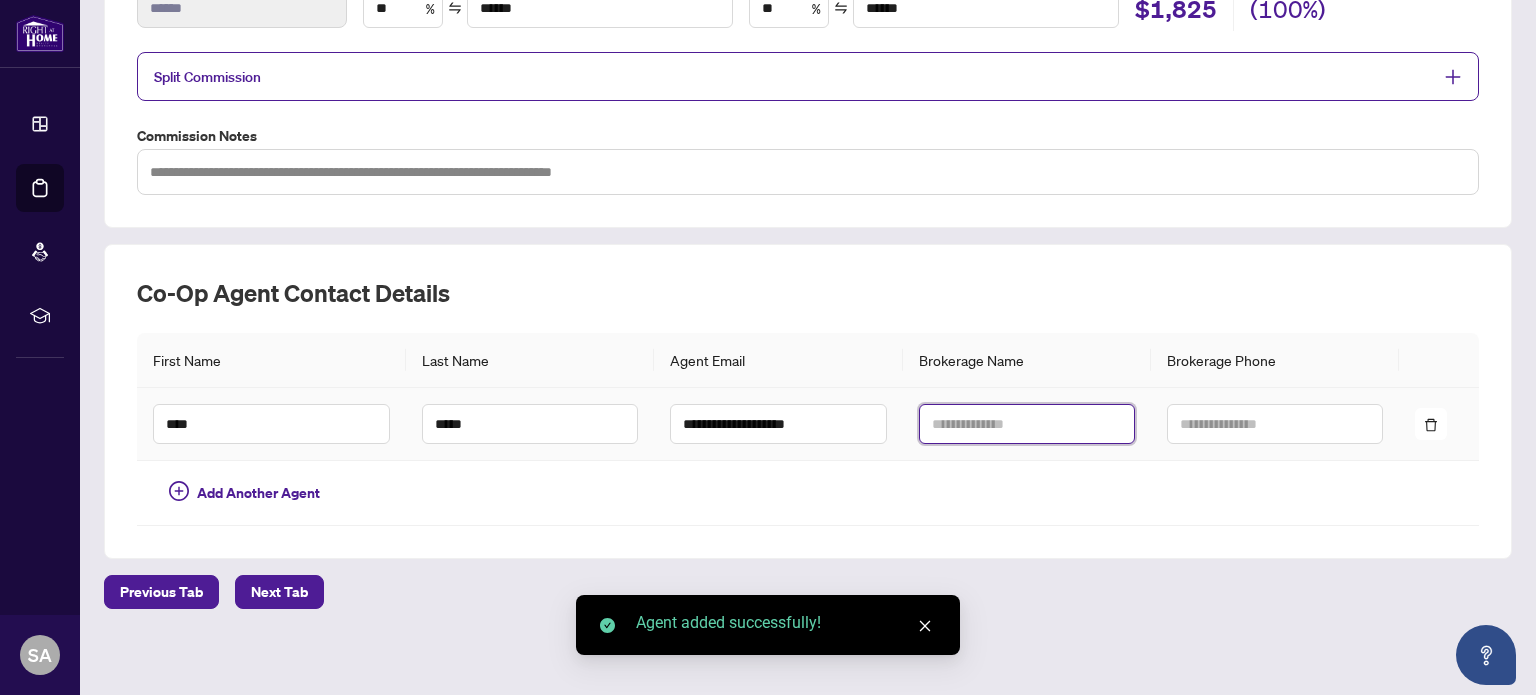 click at bounding box center [1027, 424] 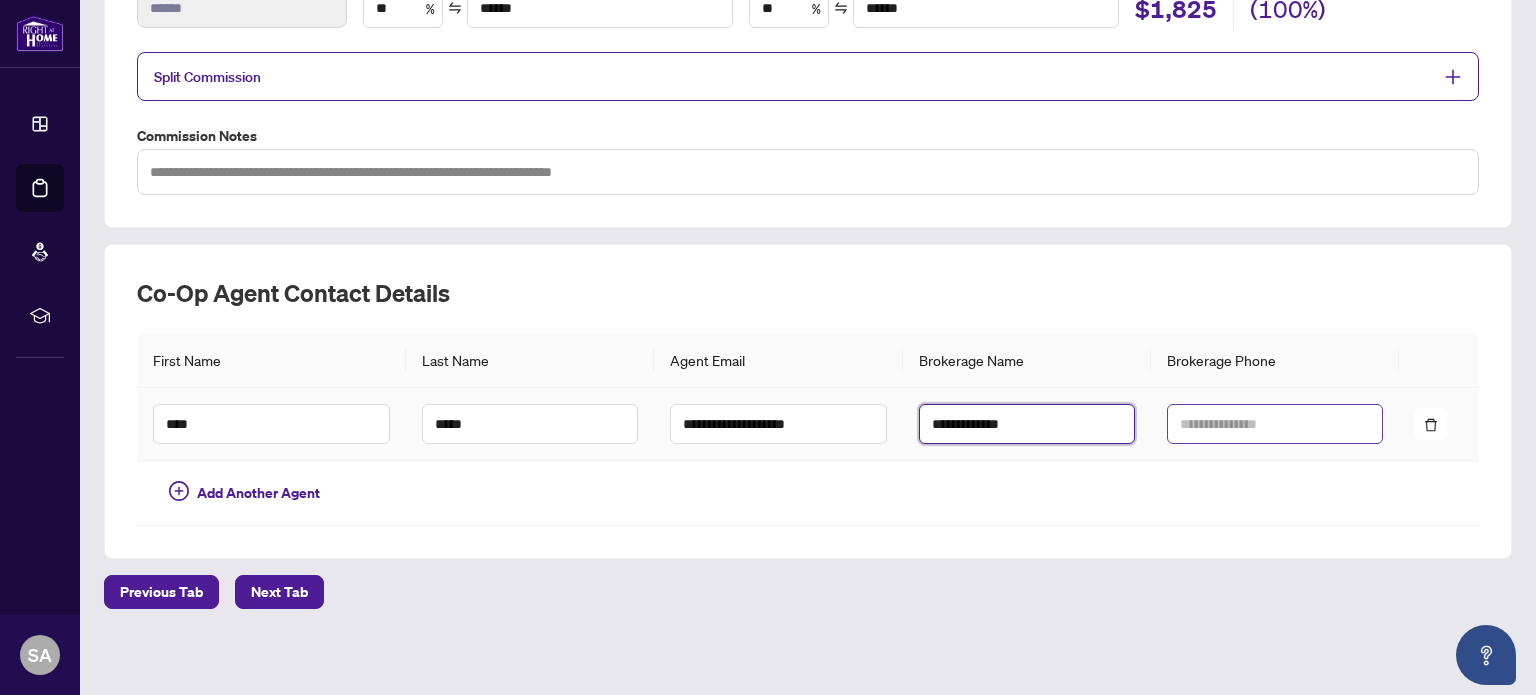 type on "**********" 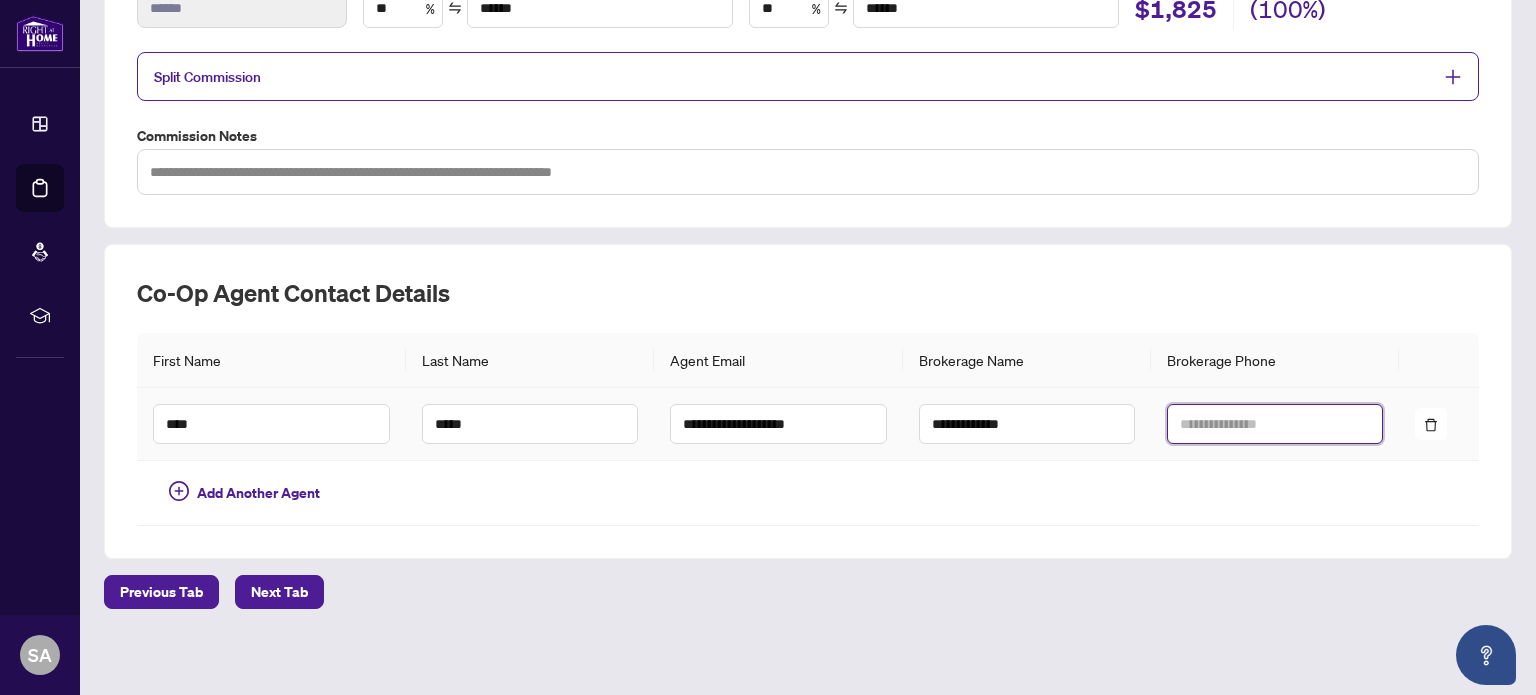 click at bounding box center [1275, 424] 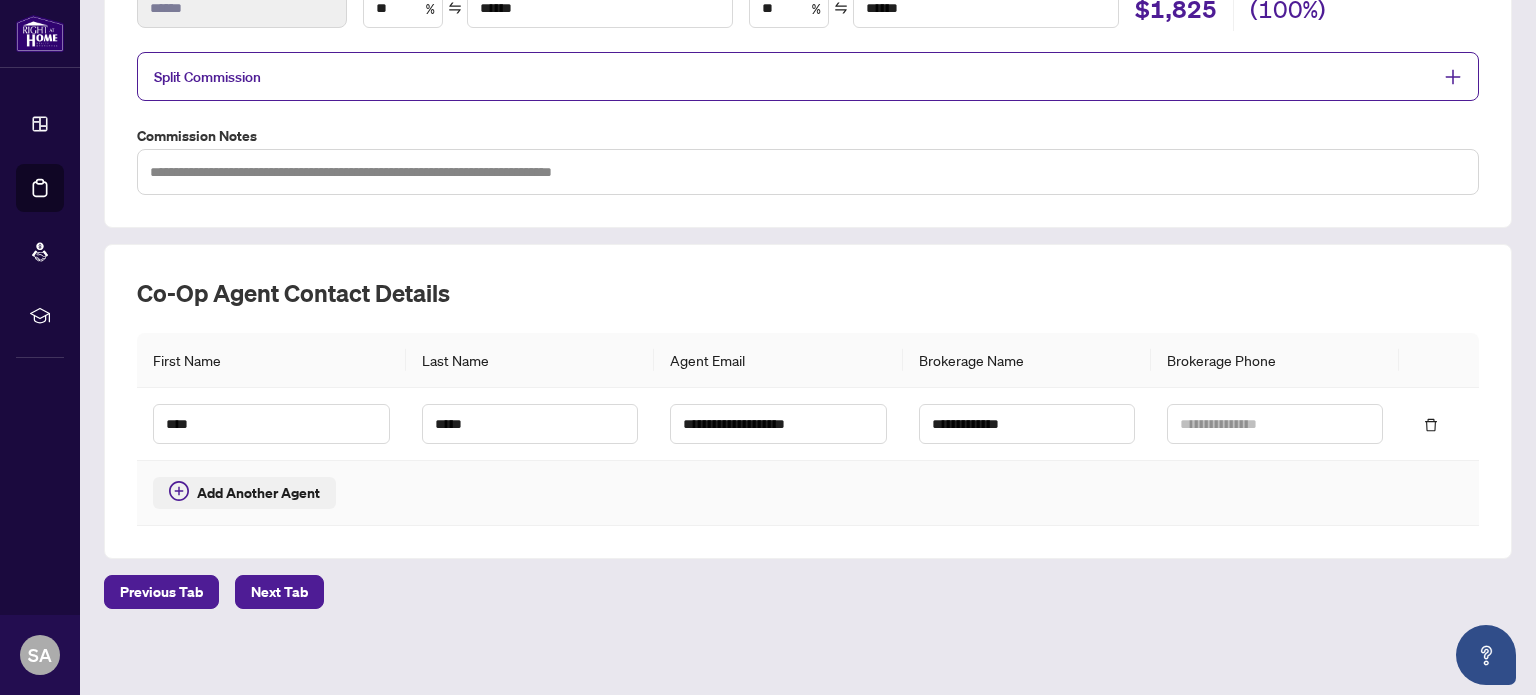 click on "Add Another Agent" at bounding box center [258, 493] 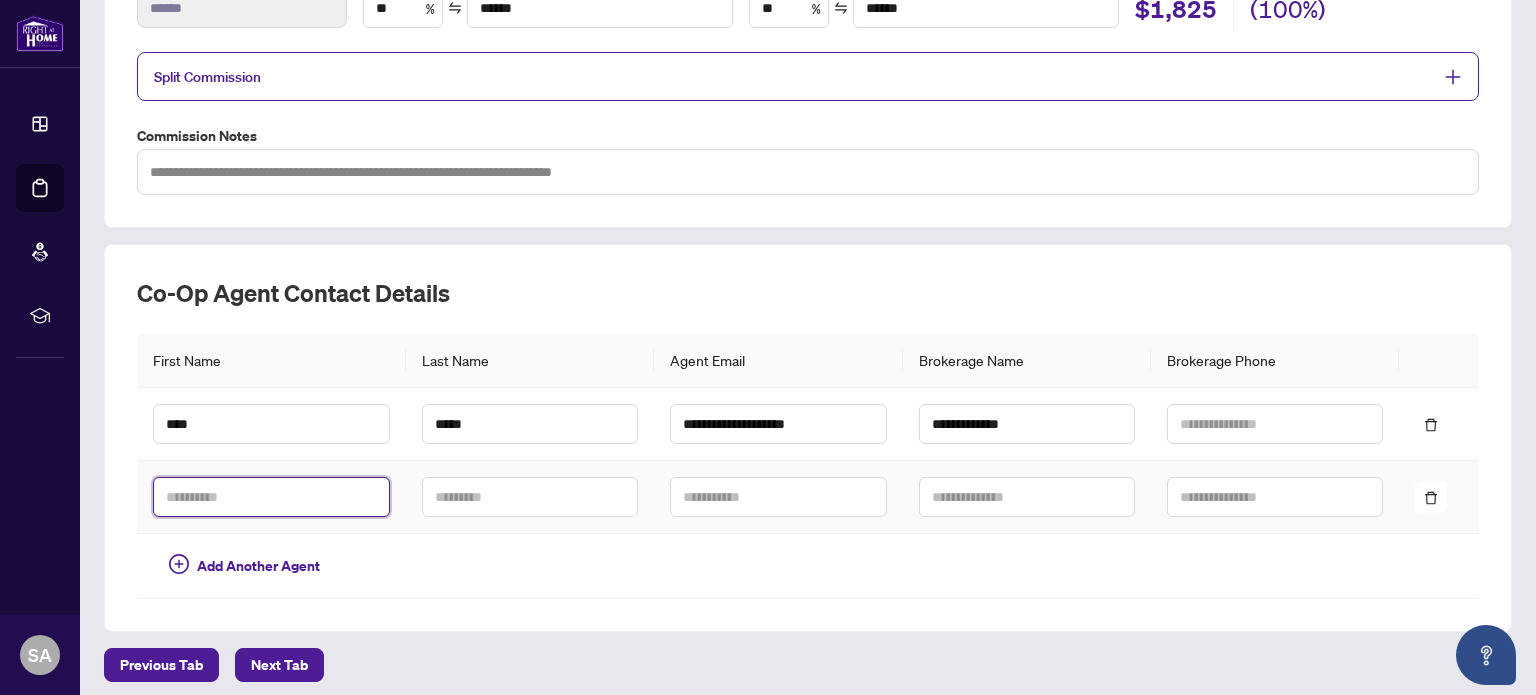 click at bounding box center [271, 497] 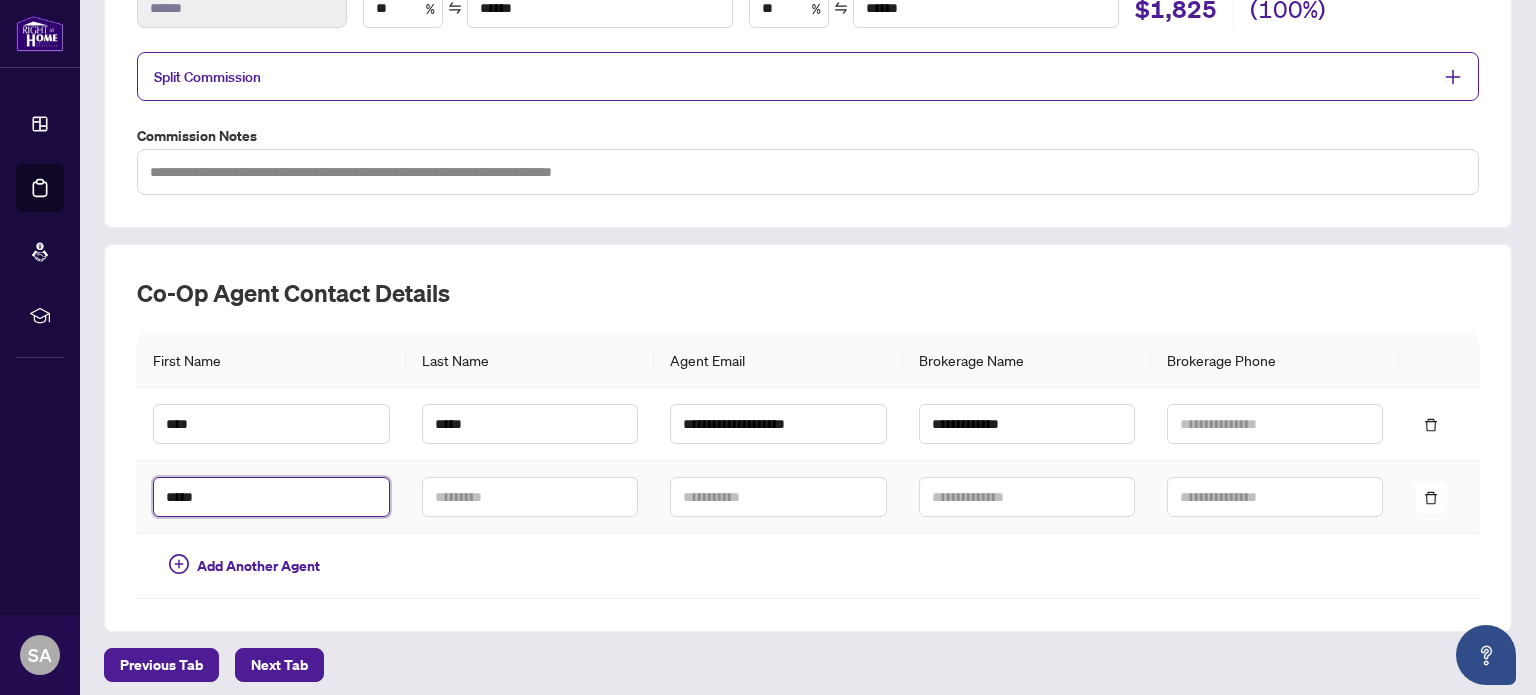type on "*****" 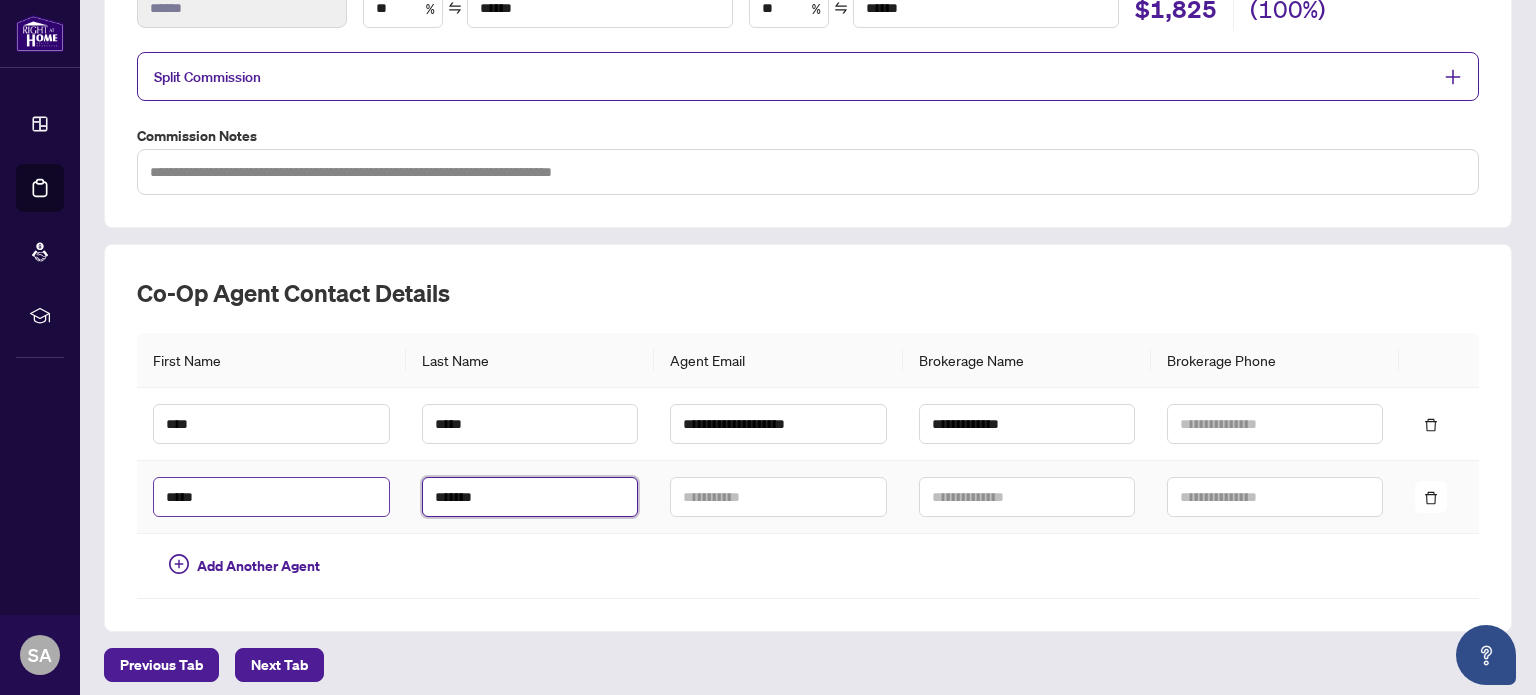 type on "*******" 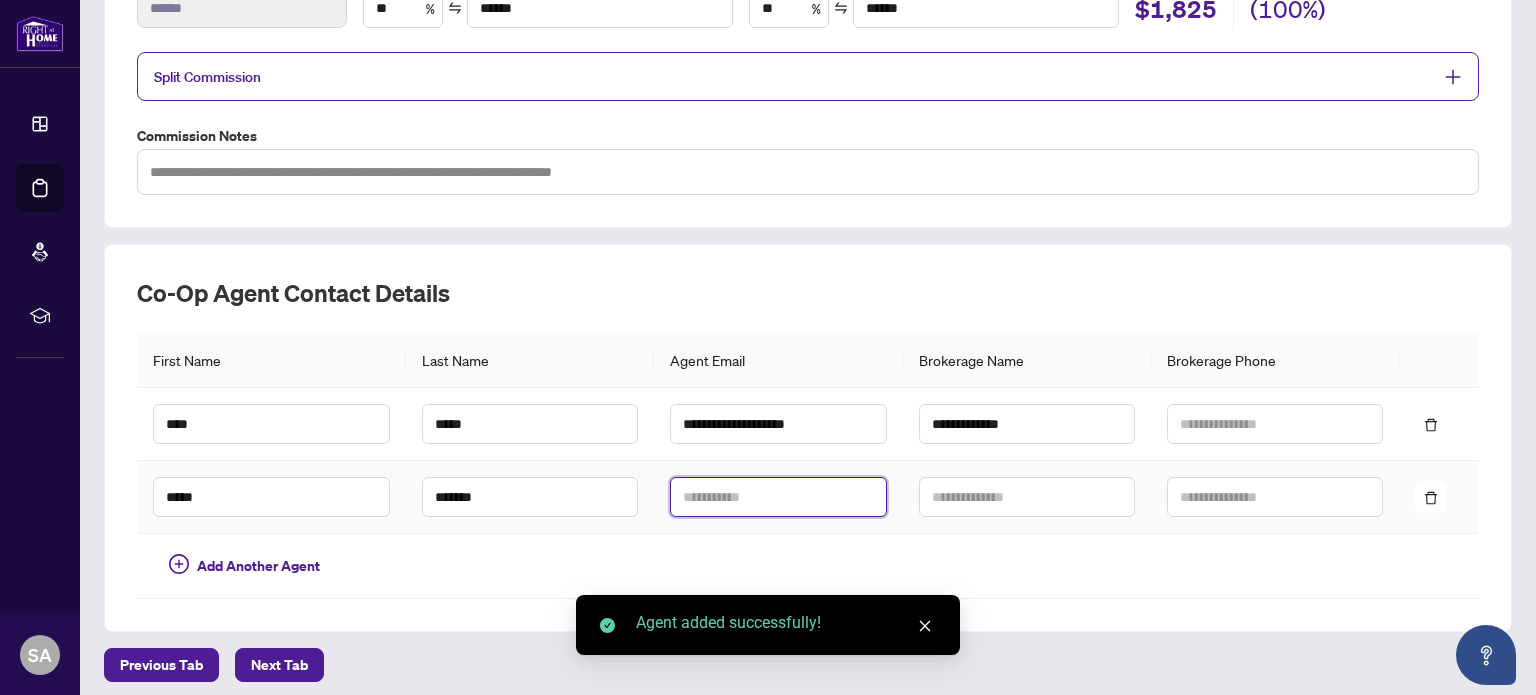 click at bounding box center [778, 497] 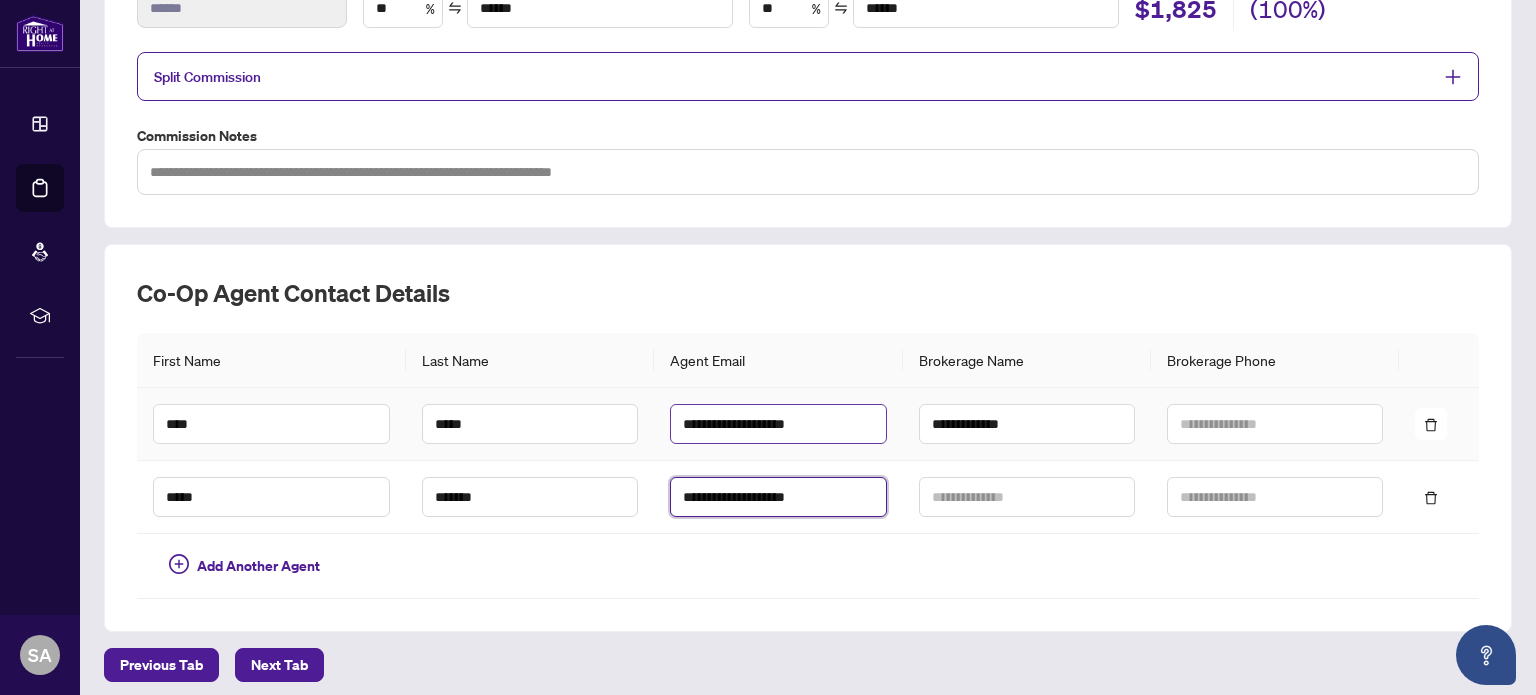 type on "**********" 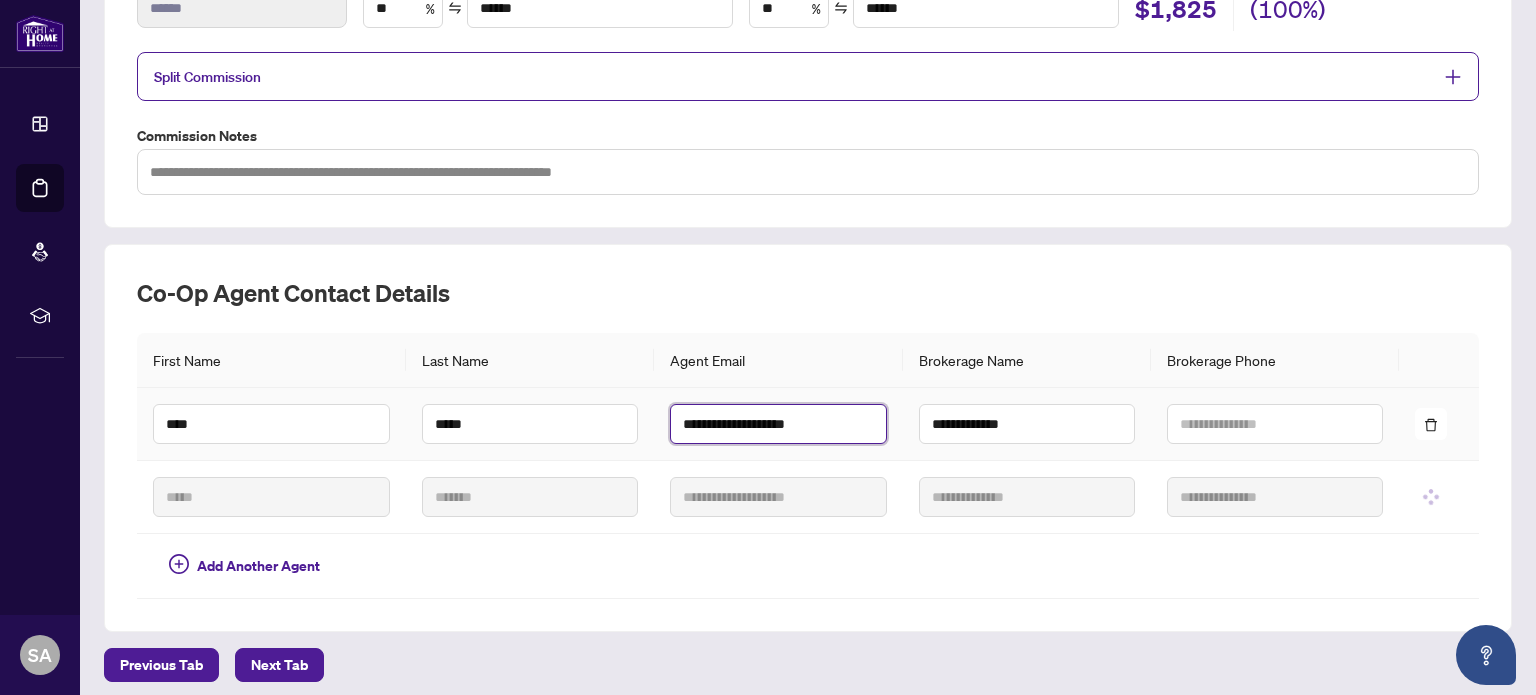 click on "**********" at bounding box center (778, 424) 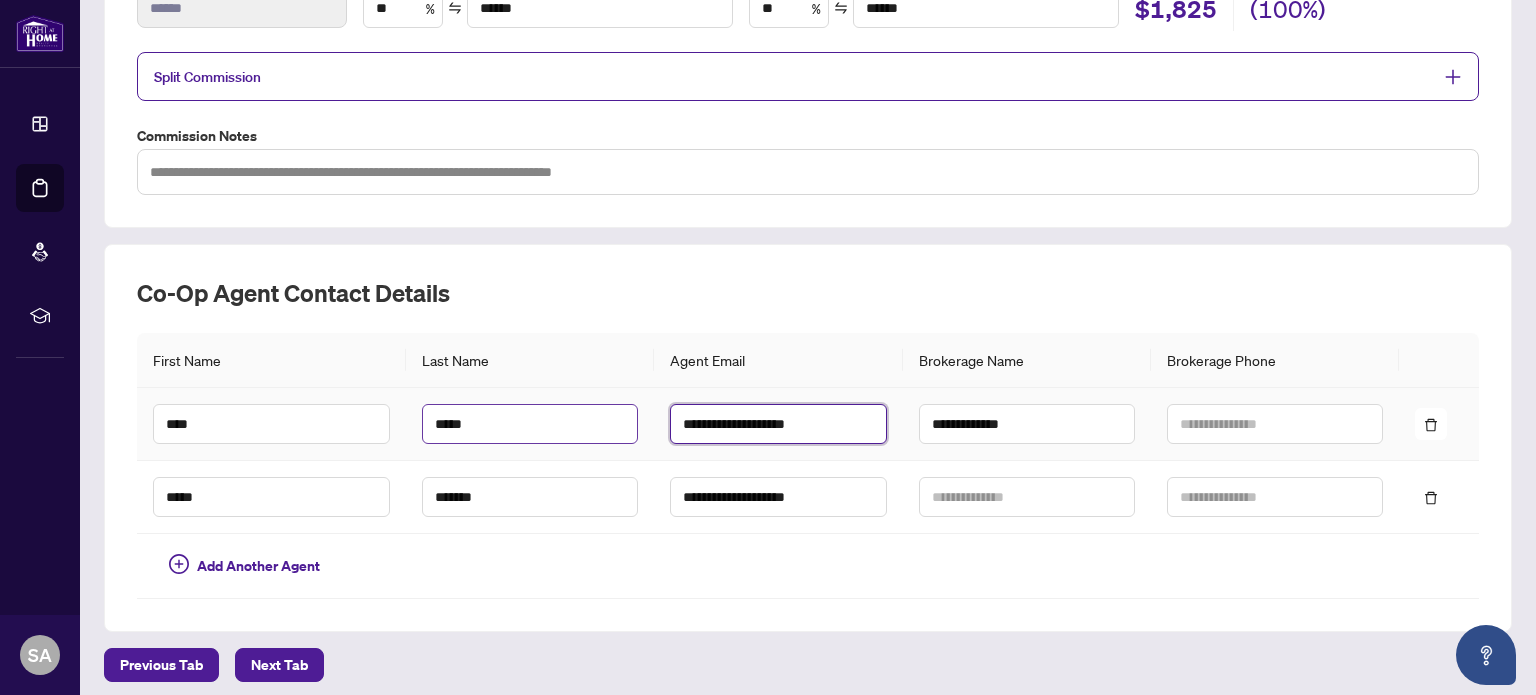 click on "**********" at bounding box center [808, 424] 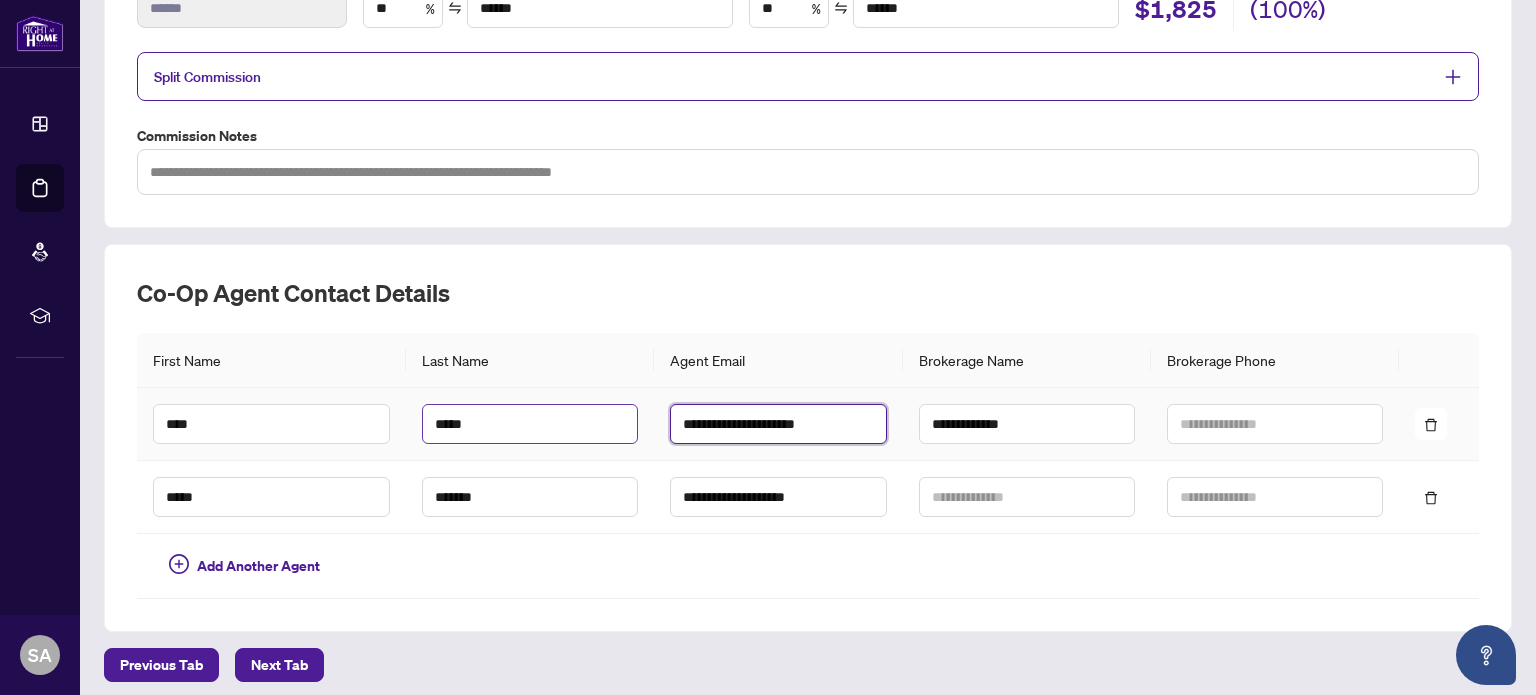 type on "**********" 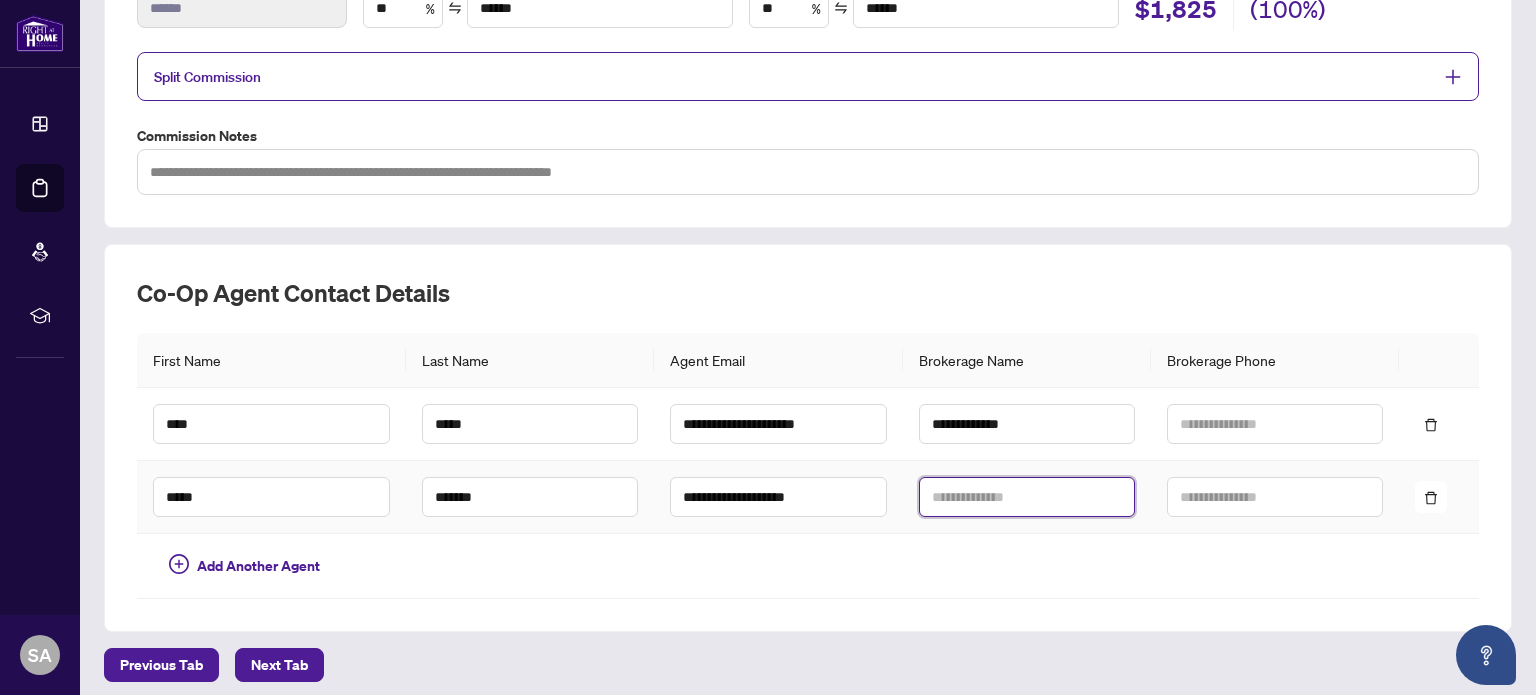 click at bounding box center (1027, 497) 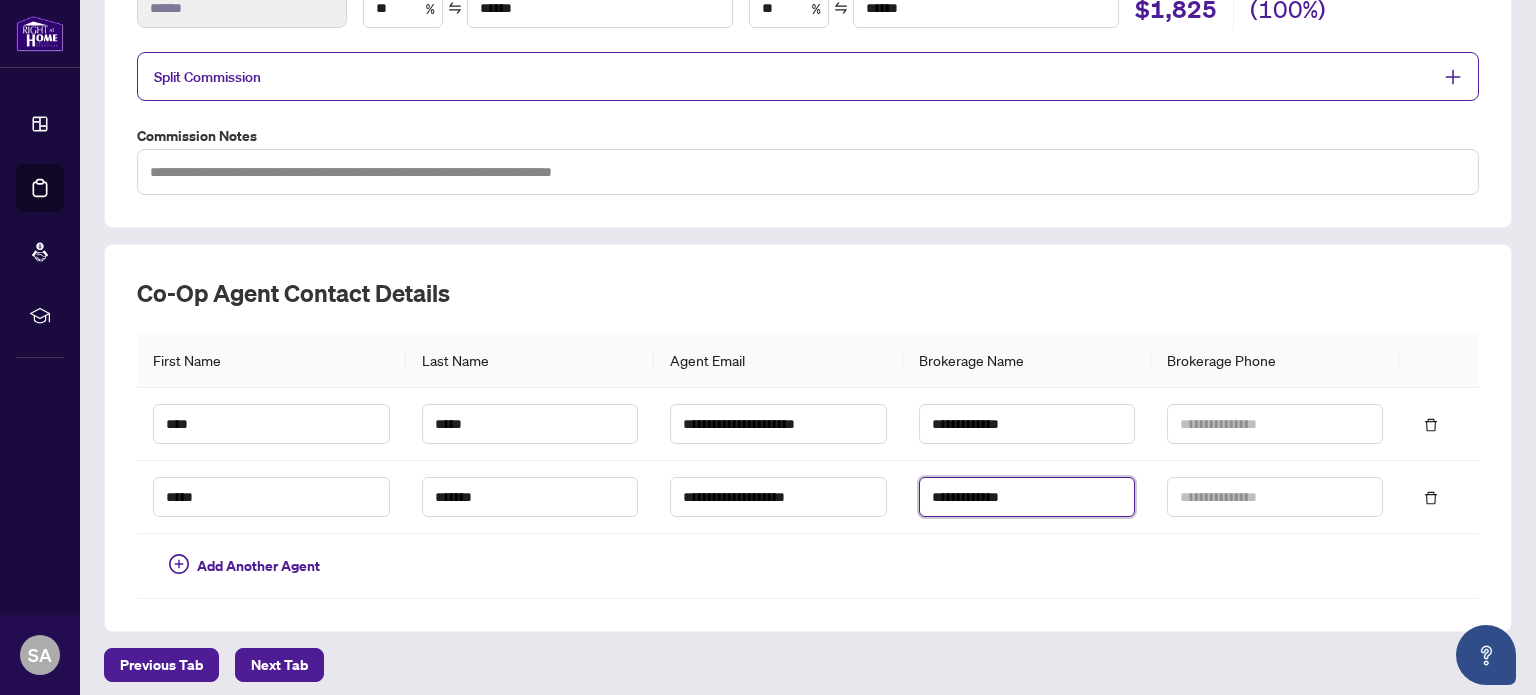 type on "**********" 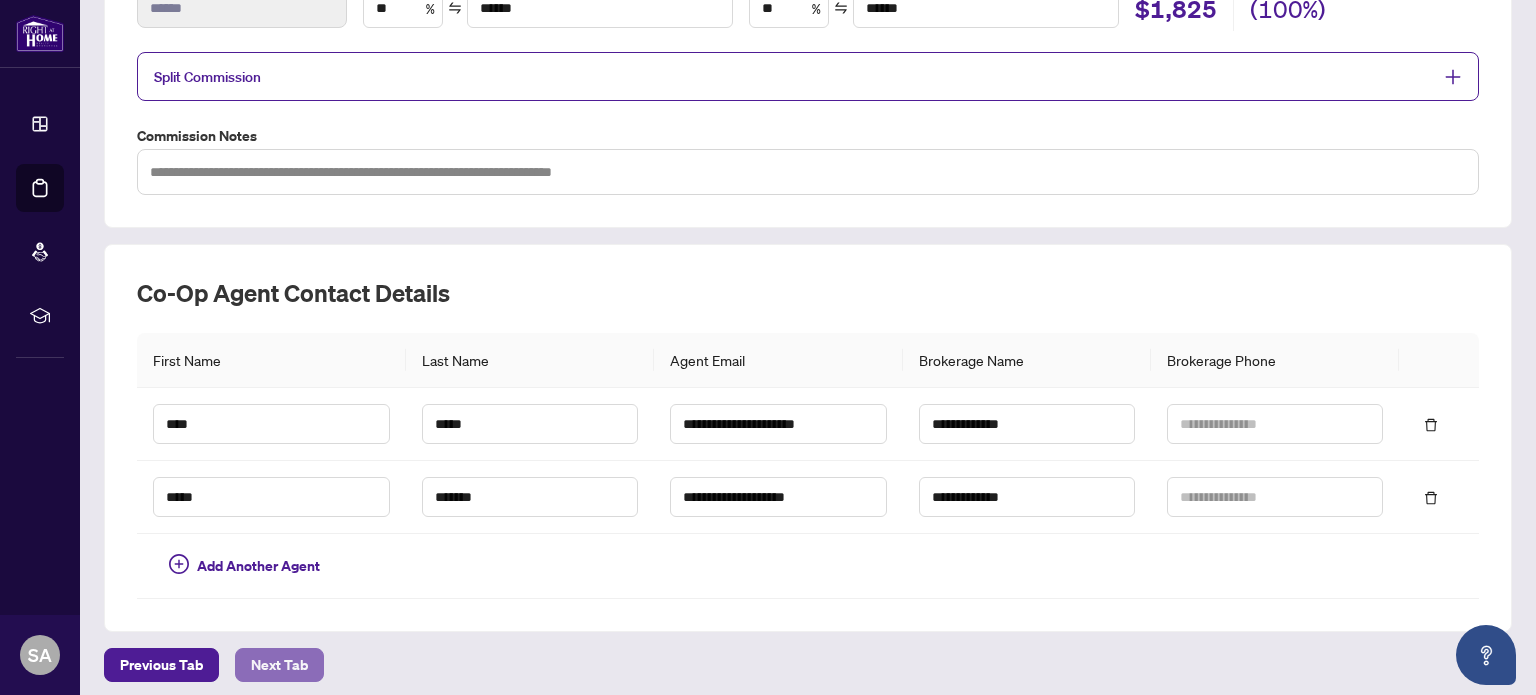 click on "Next Tab" at bounding box center (279, 665) 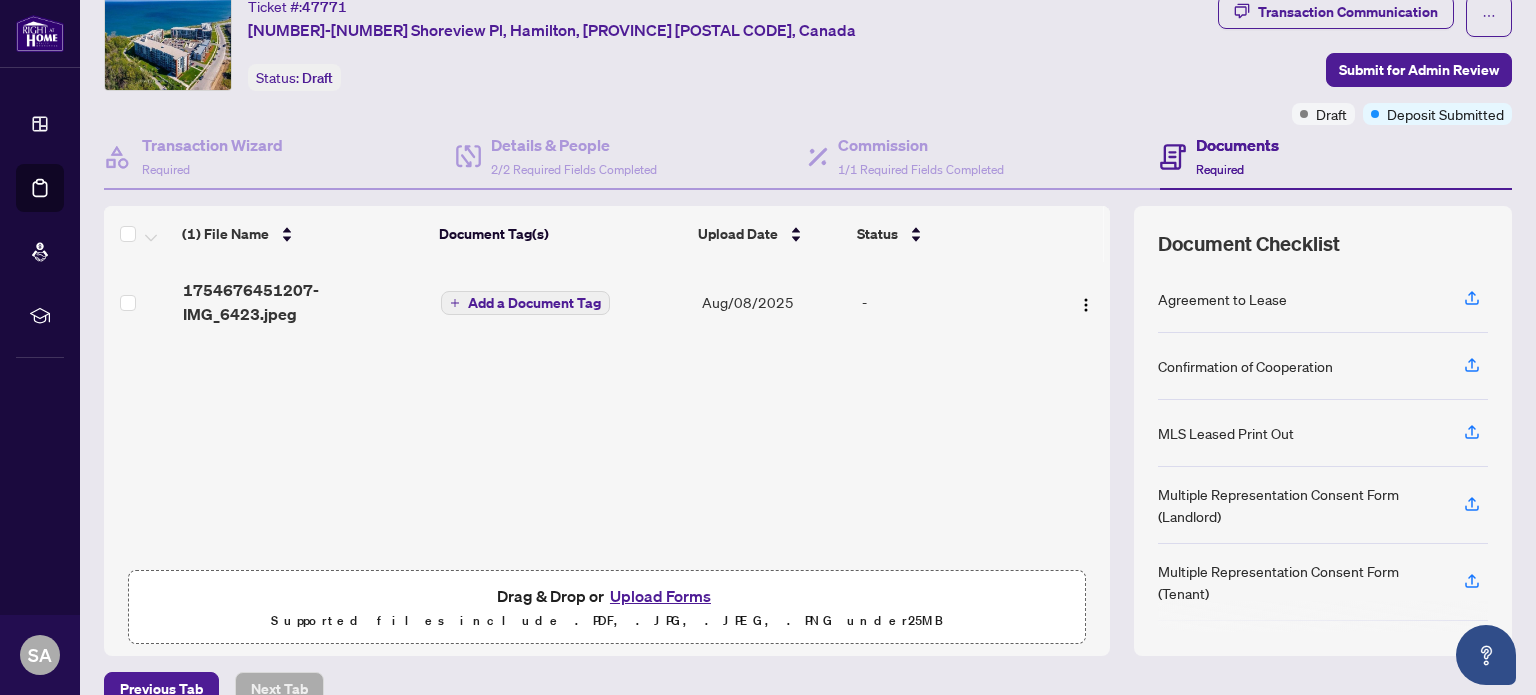 scroll, scrollTop: 100, scrollLeft: 0, axis: vertical 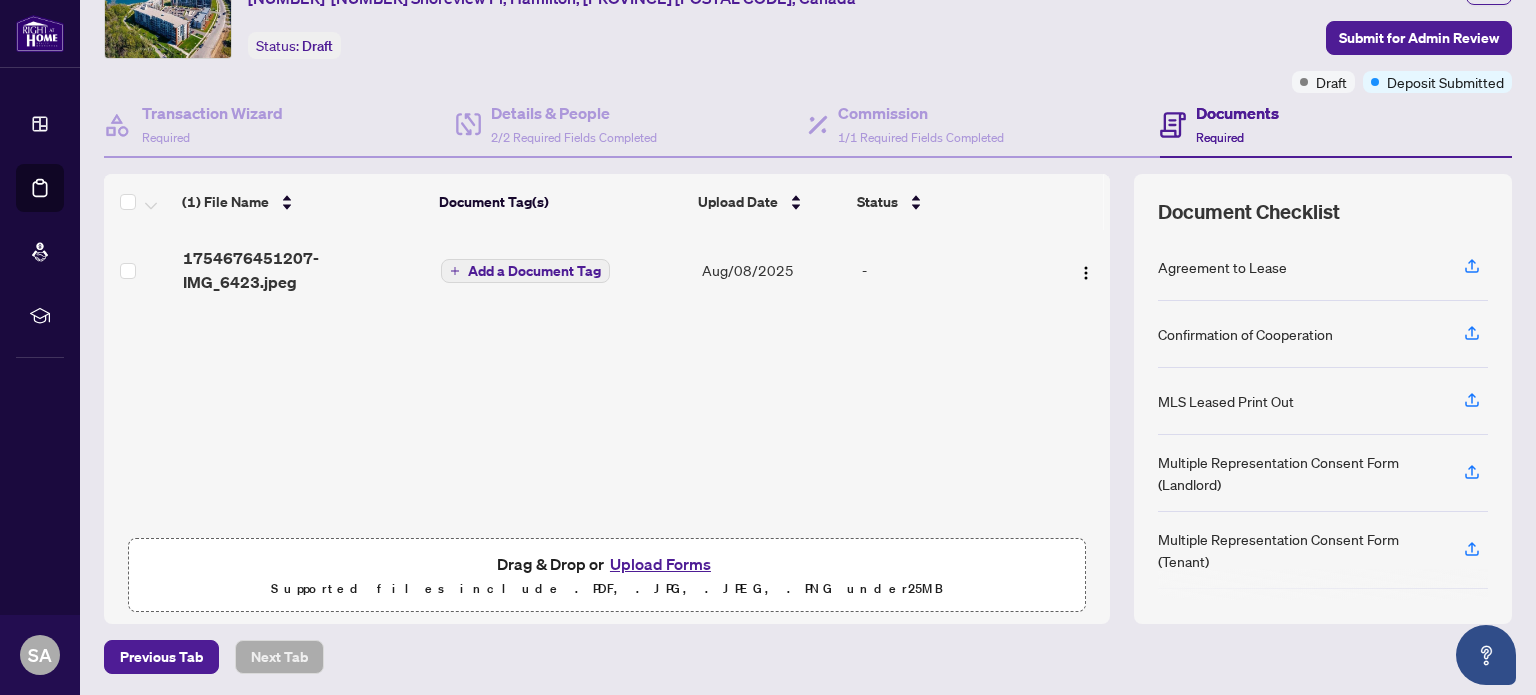 click on "Upload Forms" at bounding box center [660, 564] 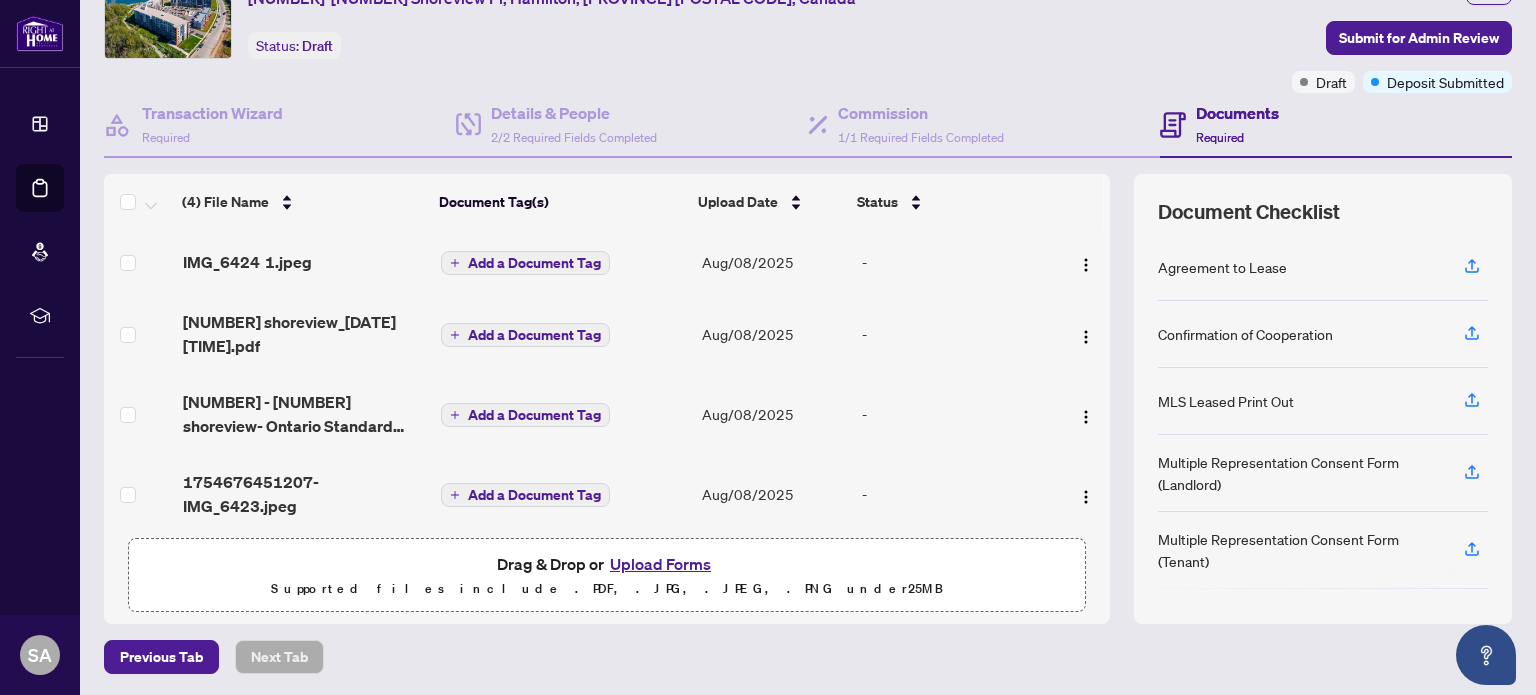 click on "Upload Forms" at bounding box center [660, 564] 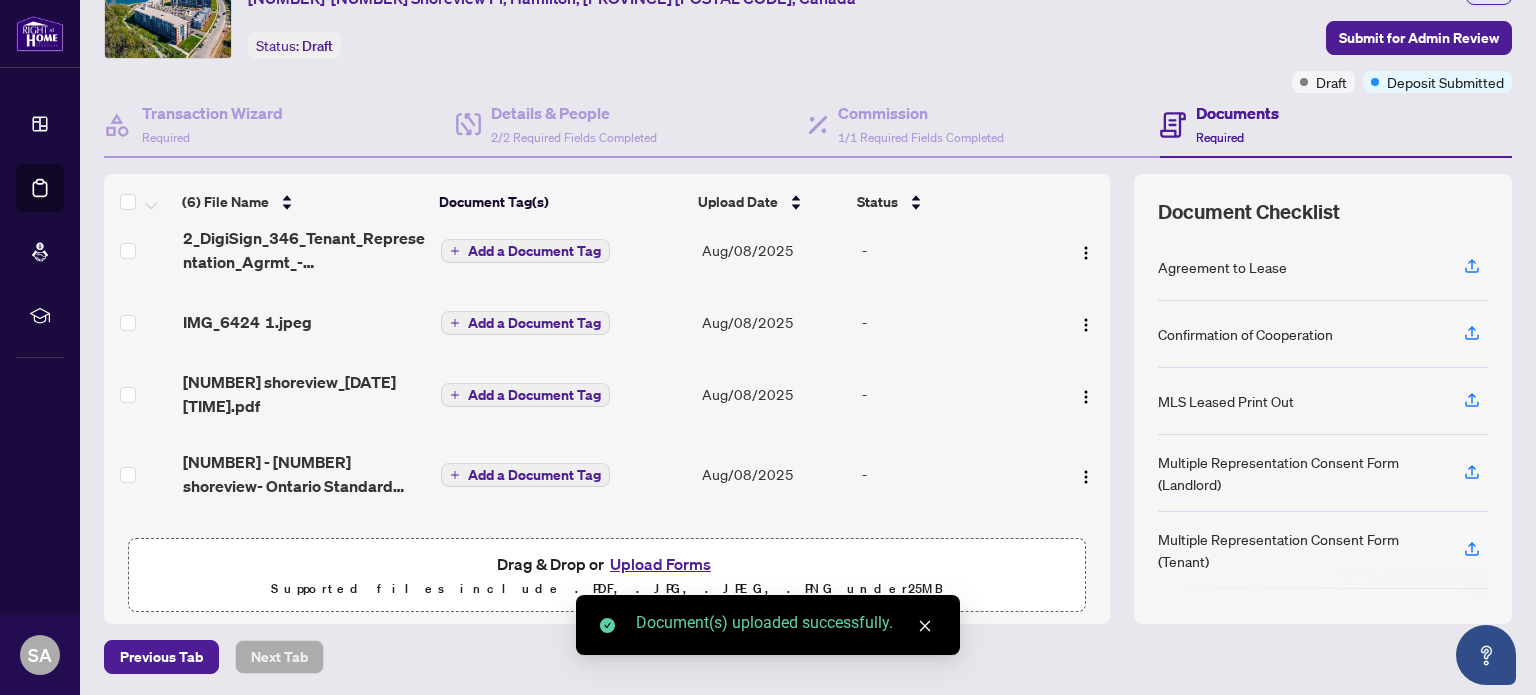 scroll, scrollTop: 172, scrollLeft: 0, axis: vertical 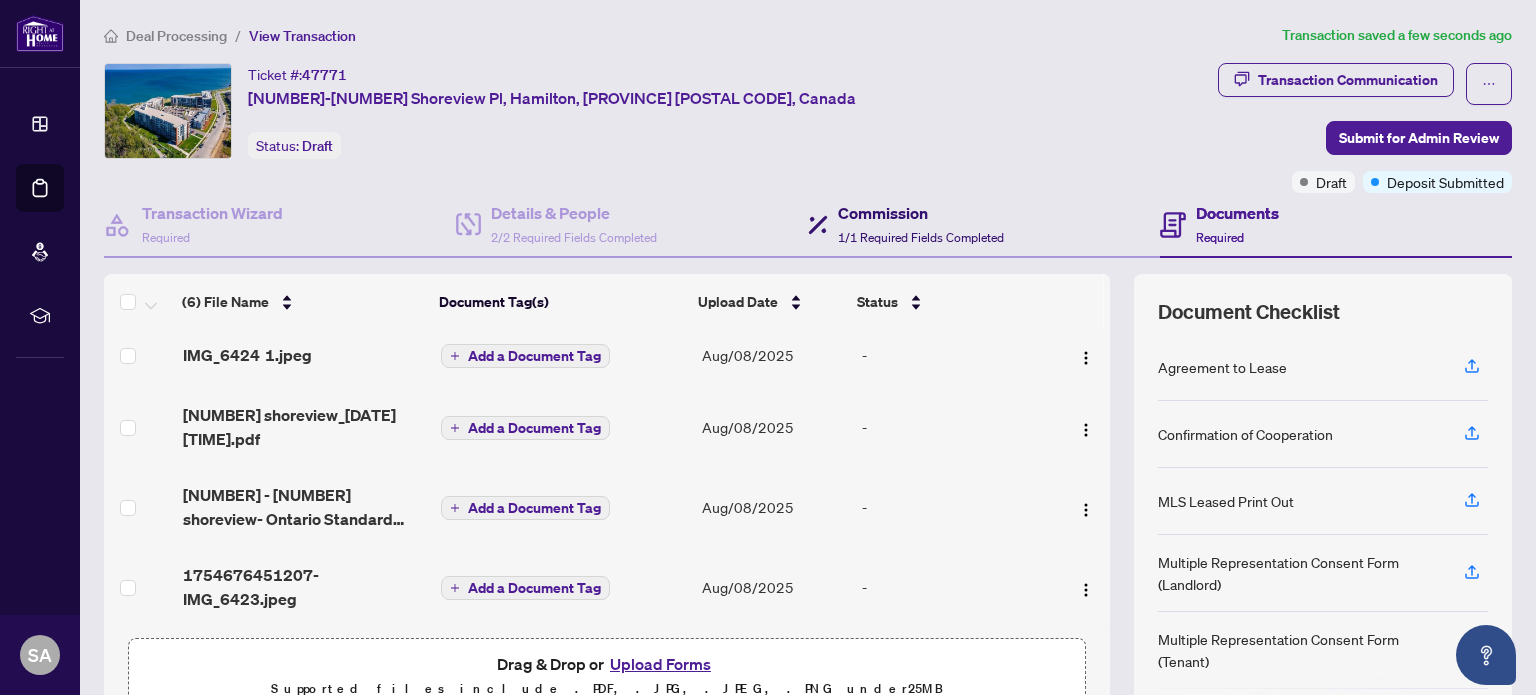 click on "1/1 Required Fields Completed" at bounding box center [921, 237] 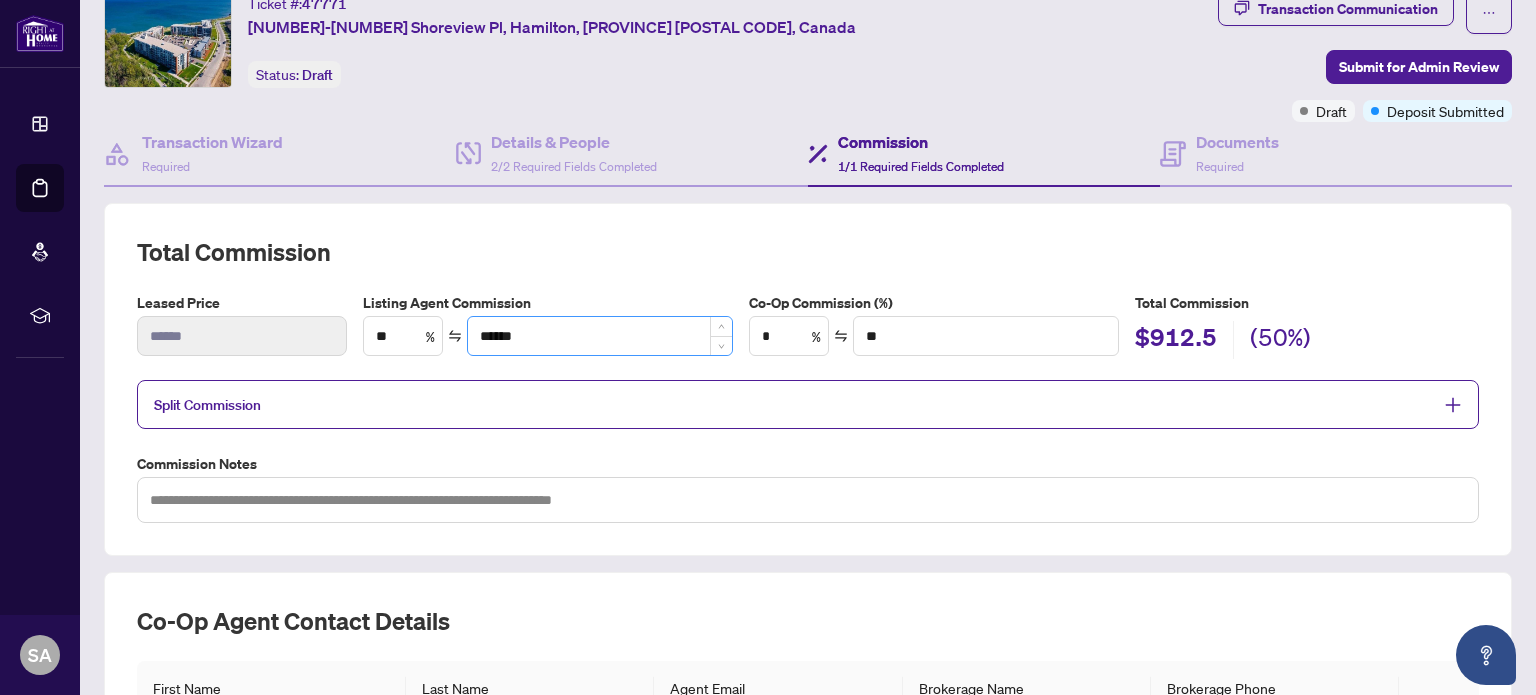 scroll, scrollTop: 100, scrollLeft: 0, axis: vertical 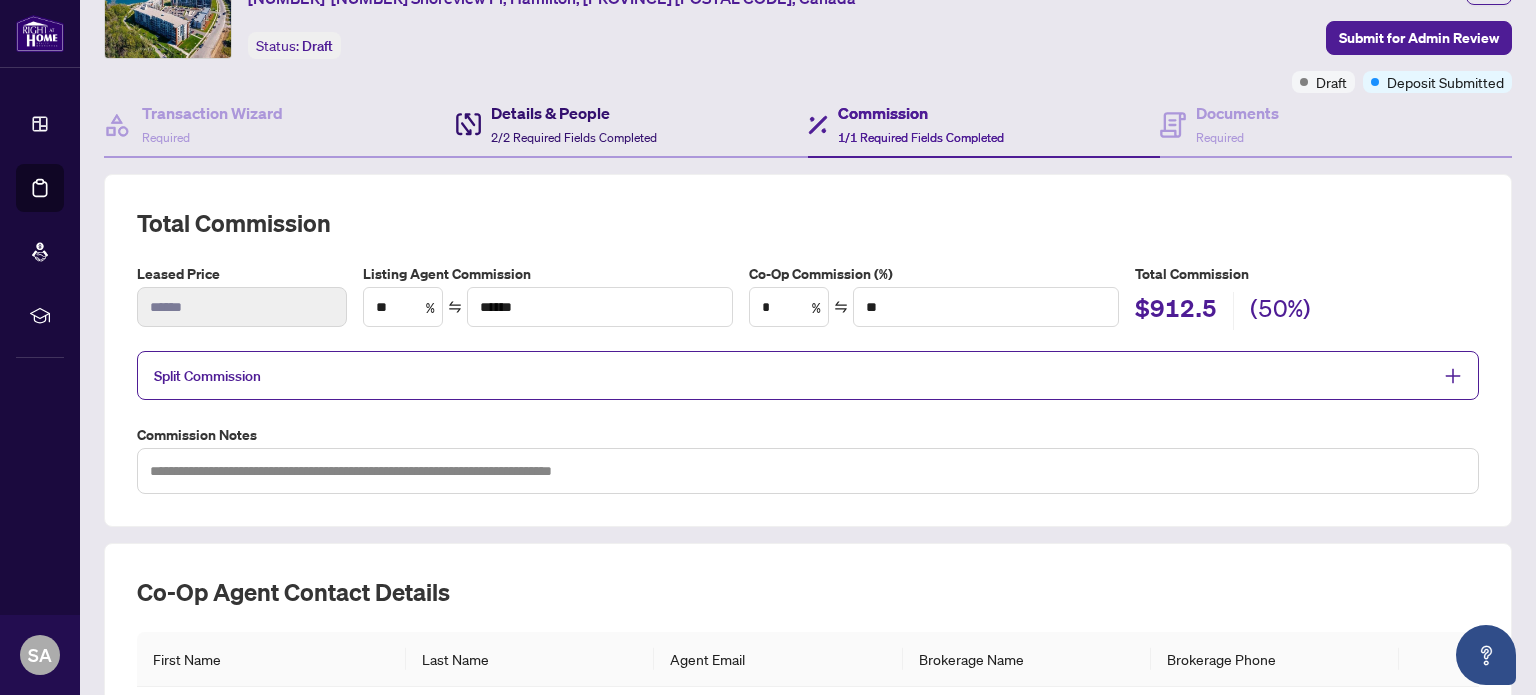 drag, startPoint x: 536, startPoint y: 117, endPoint x: 548, endPoint y: 117, distance: 12 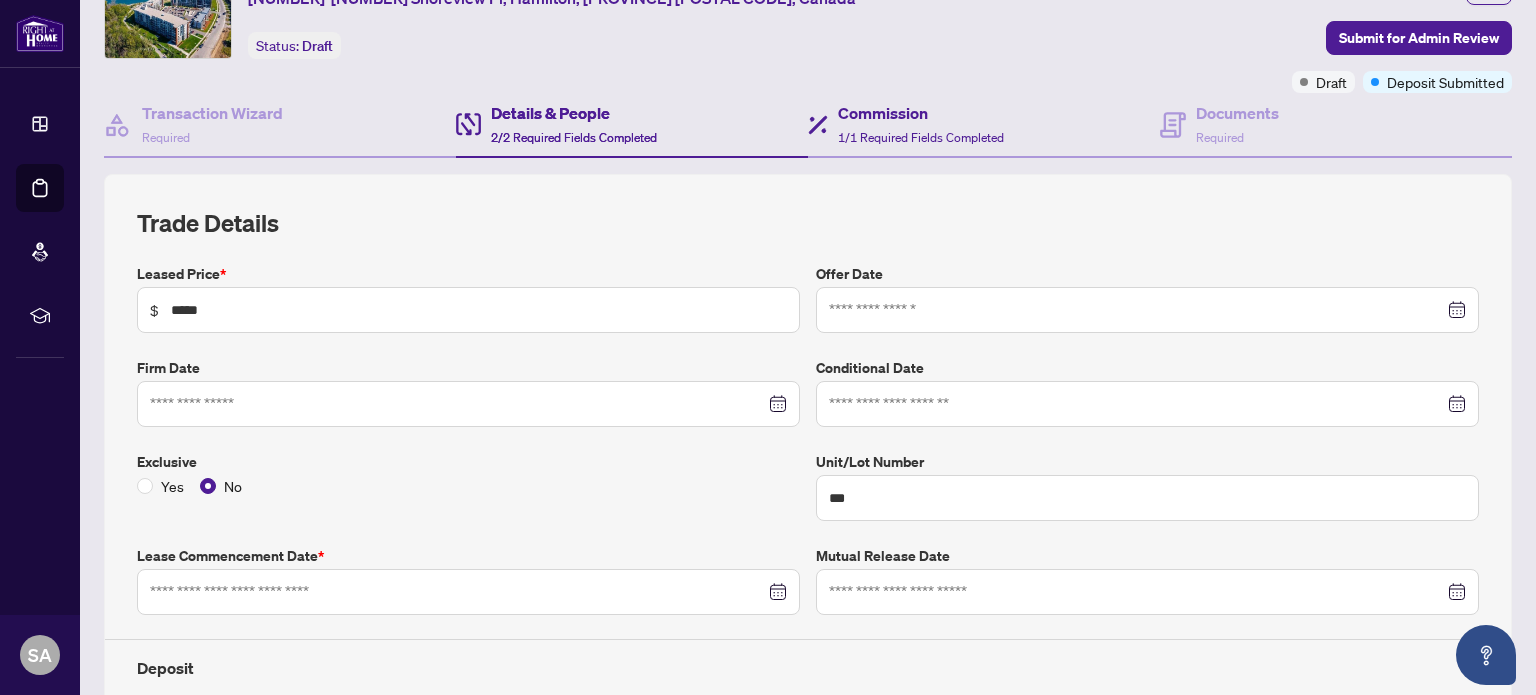 type on "**********" 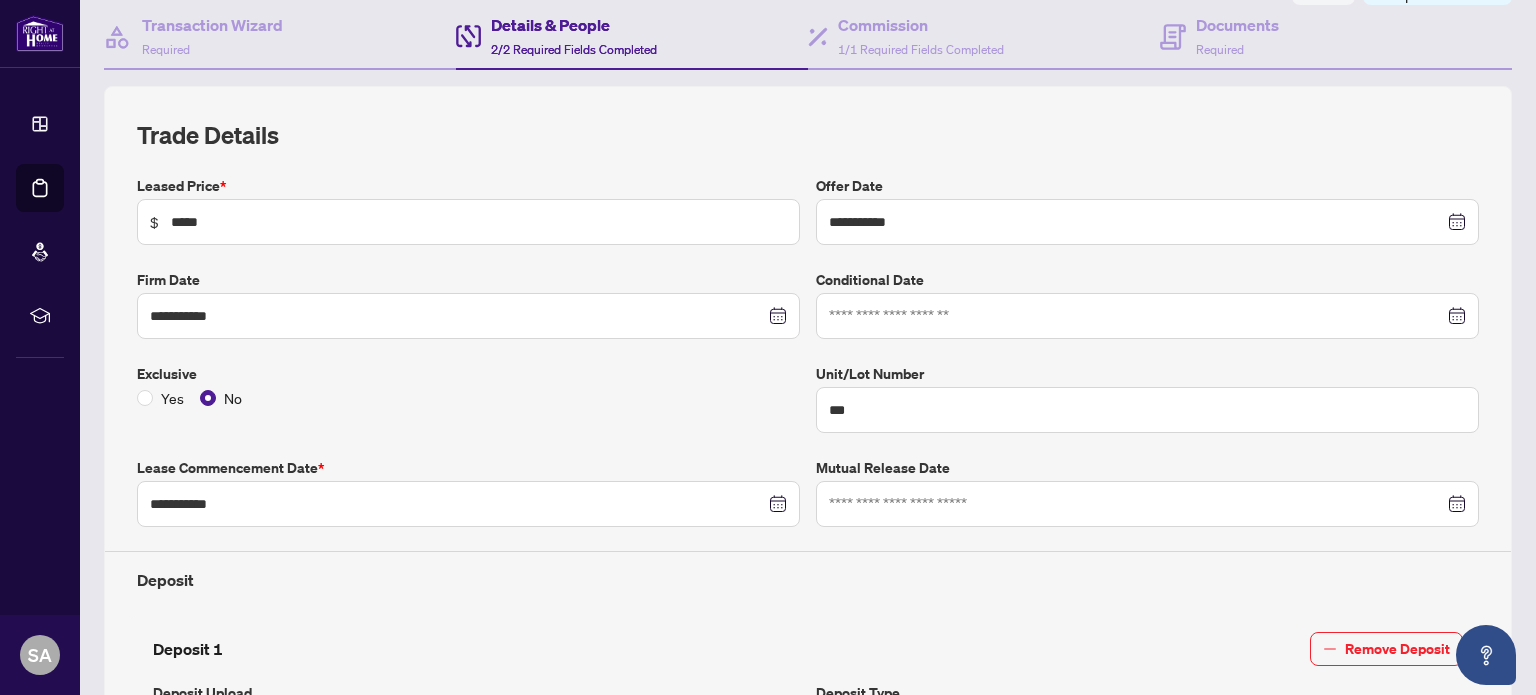 scroll, scrollTop: 100, scrollLeft: 0, axis: vertical 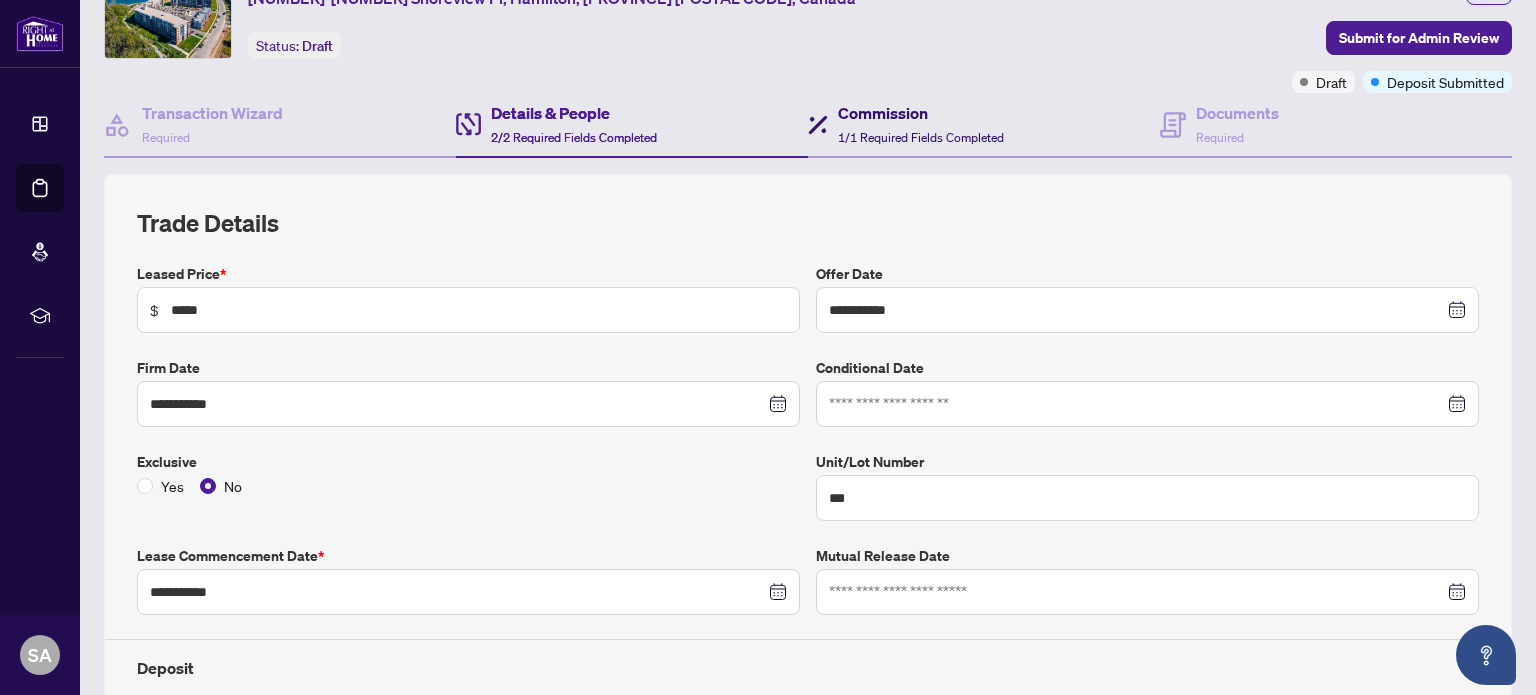 click on "1/1 Required Fields Completed" at bounding box center [921, 137] 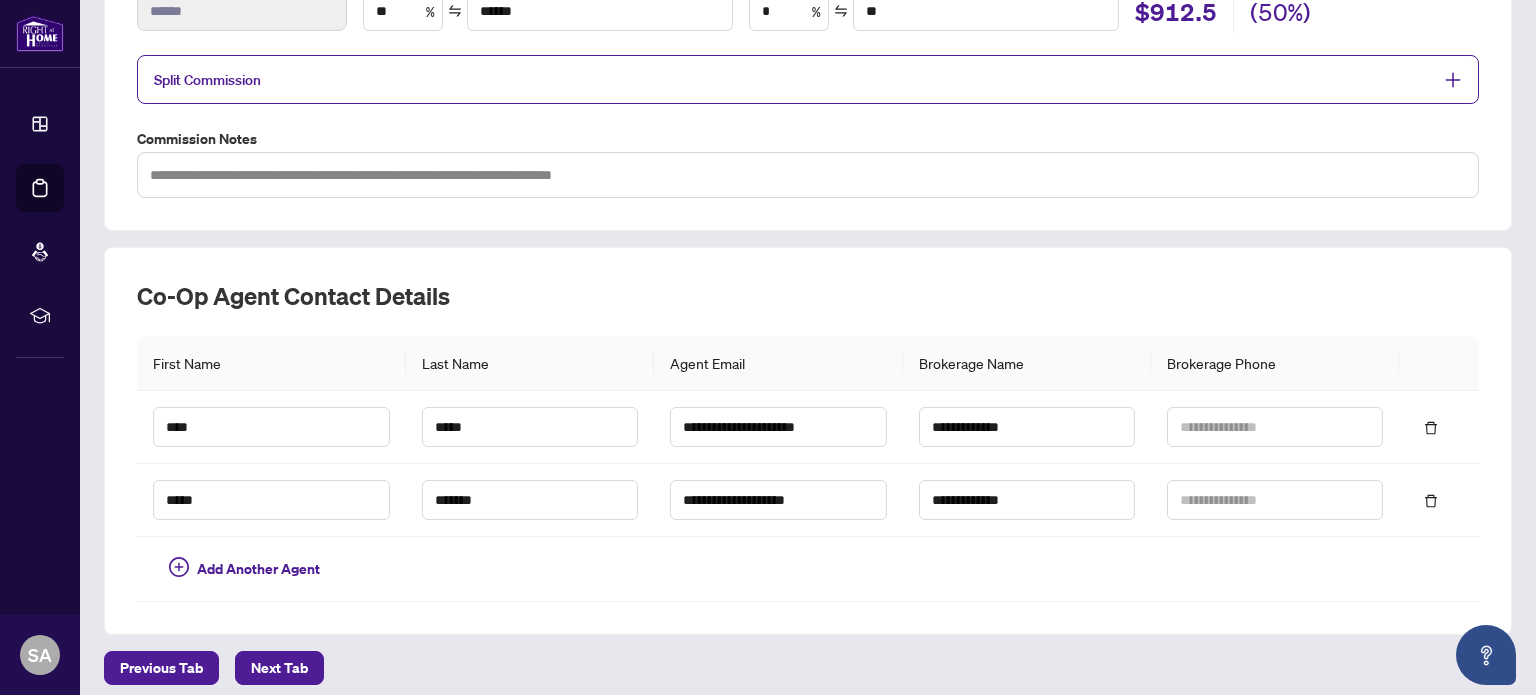 scroll, scrollTop: 400, scrollLeft: 0, axis: vertical 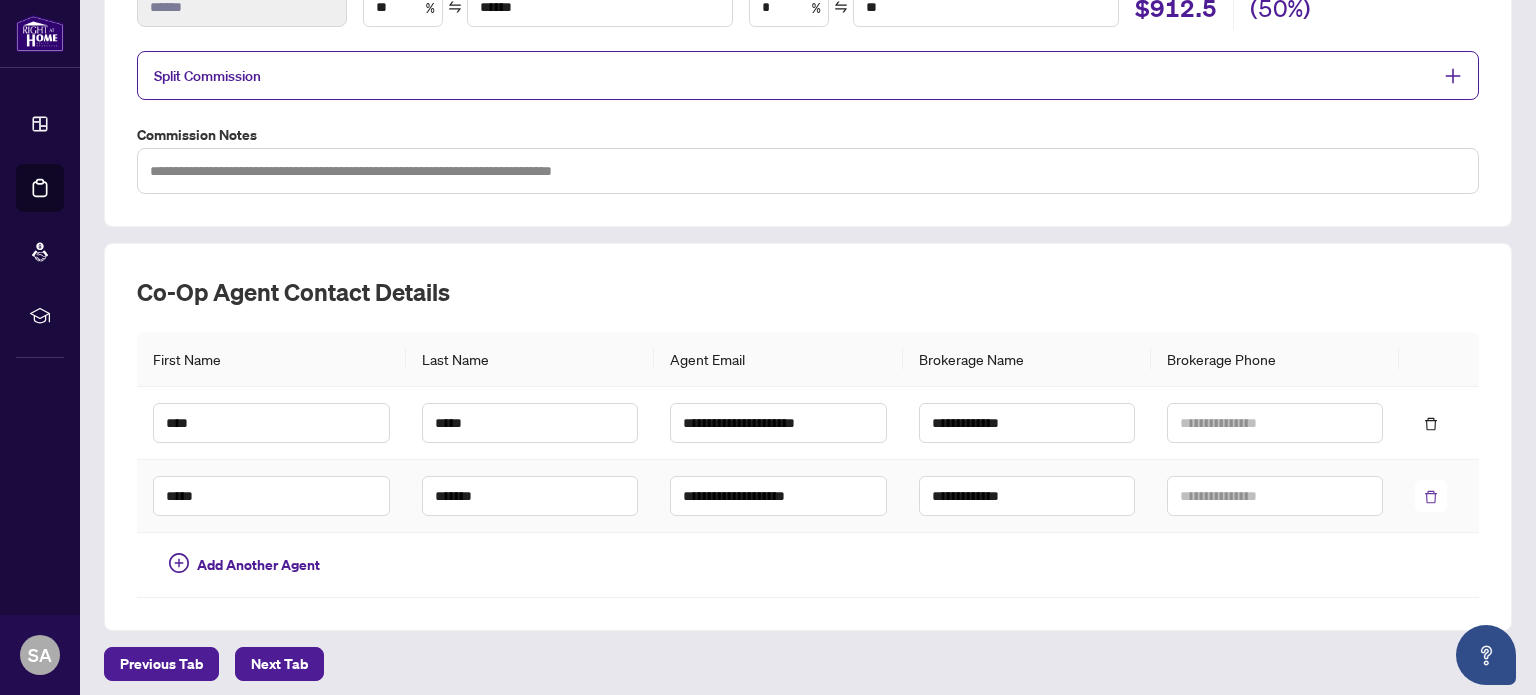 click 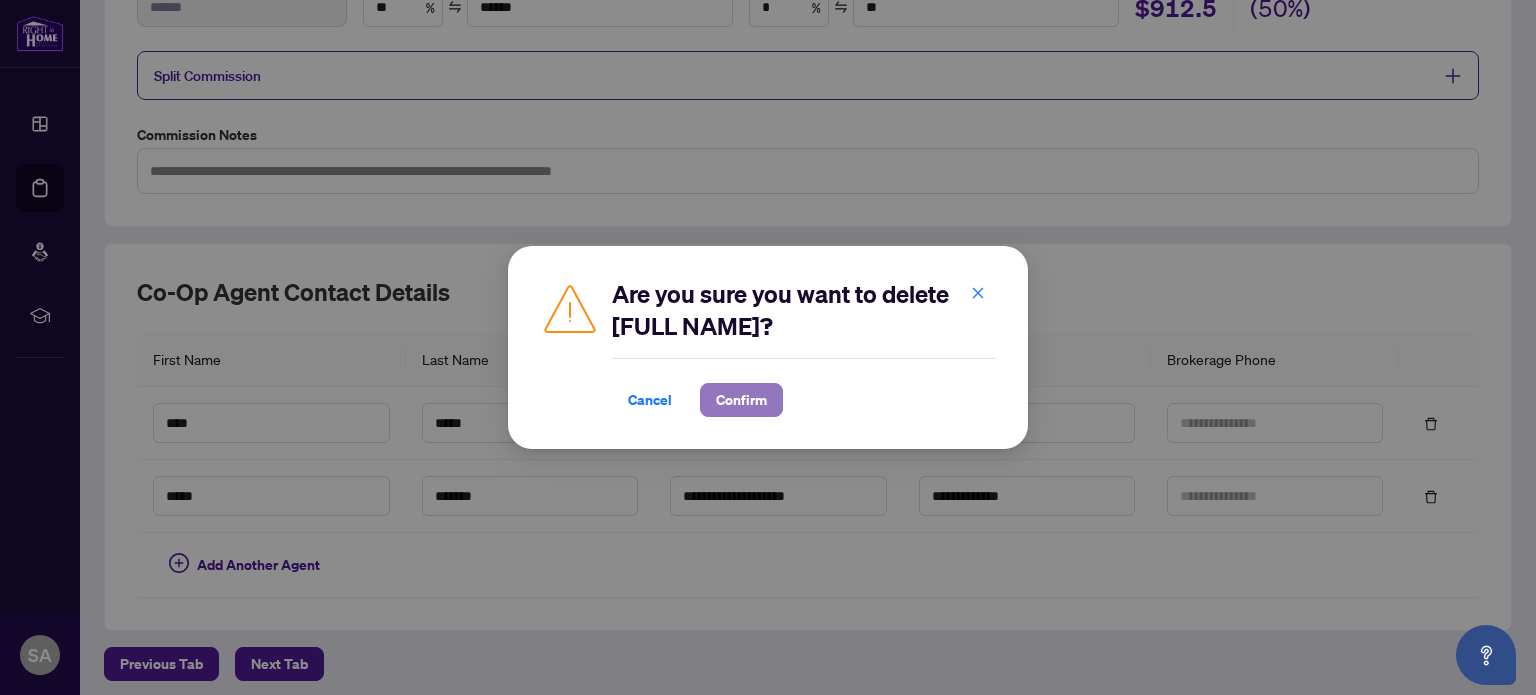 click on "Confirm" at bounding box center (741, 400) 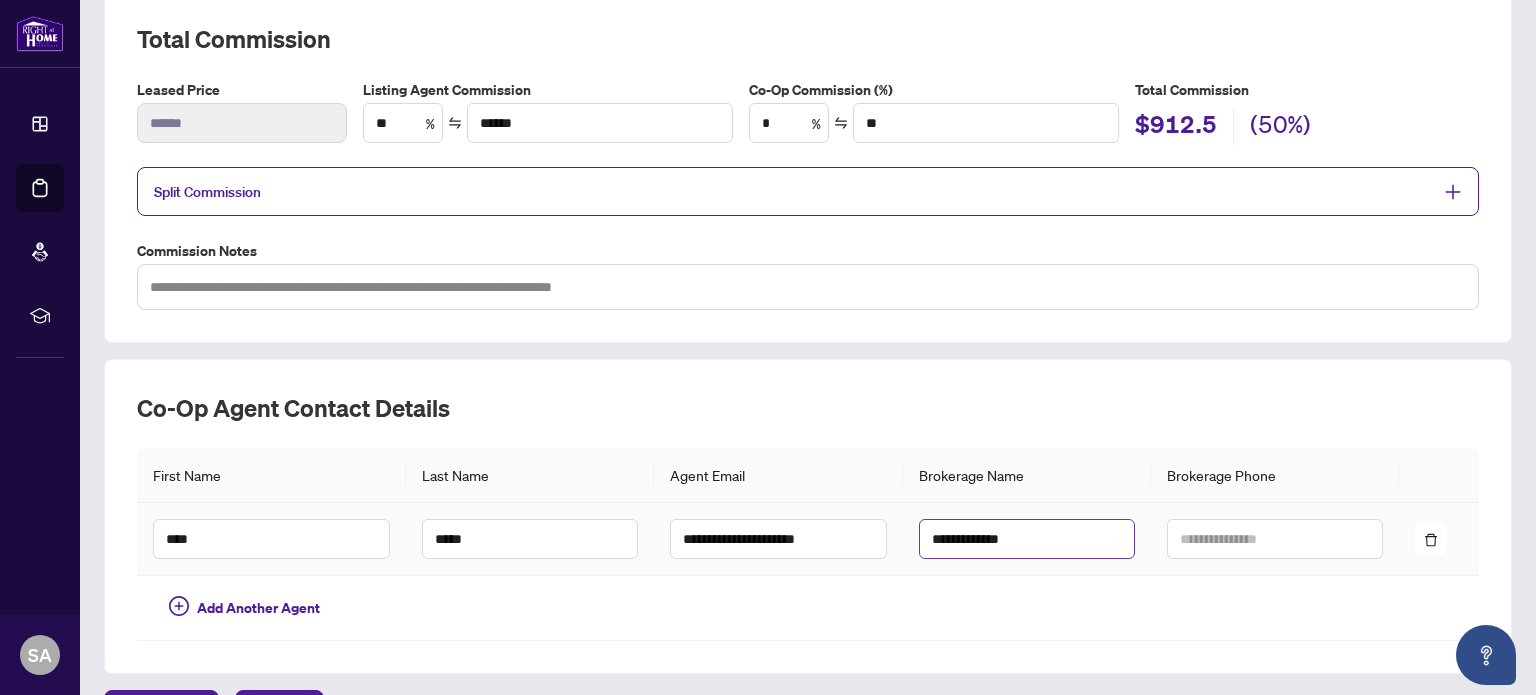 scroll, scrollTop: 199, scrollLeft: 0, axis: vertical 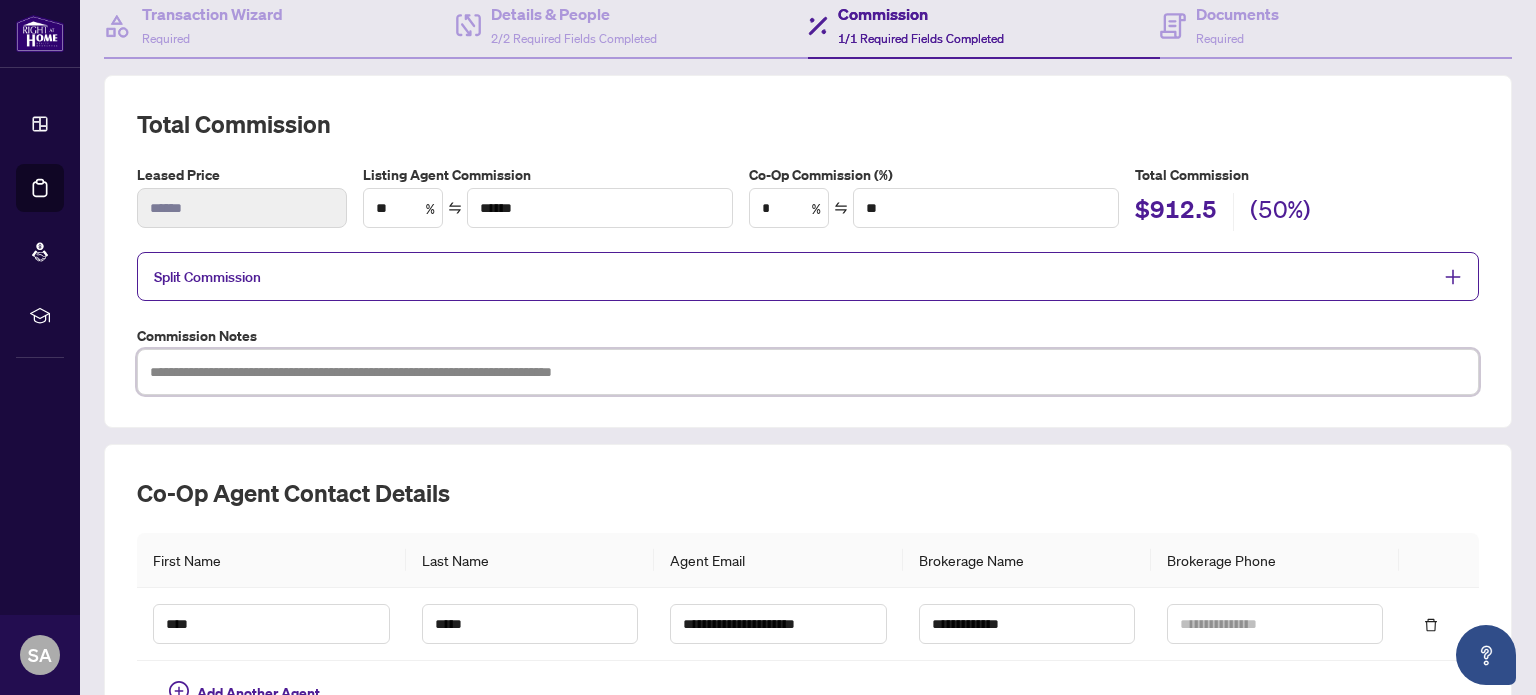 click at bounding box center [808, 372] 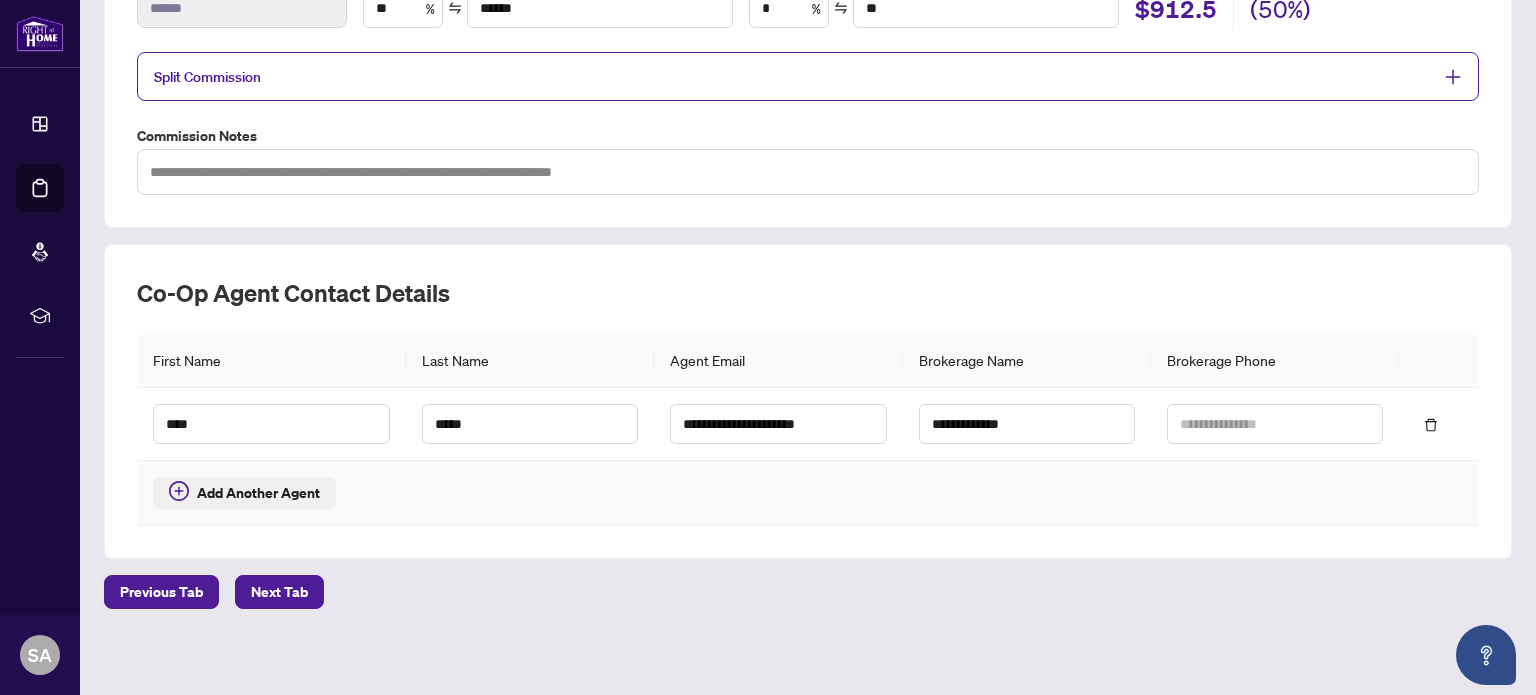 click on "Add Another Agent" at bounding box center (258, 493) 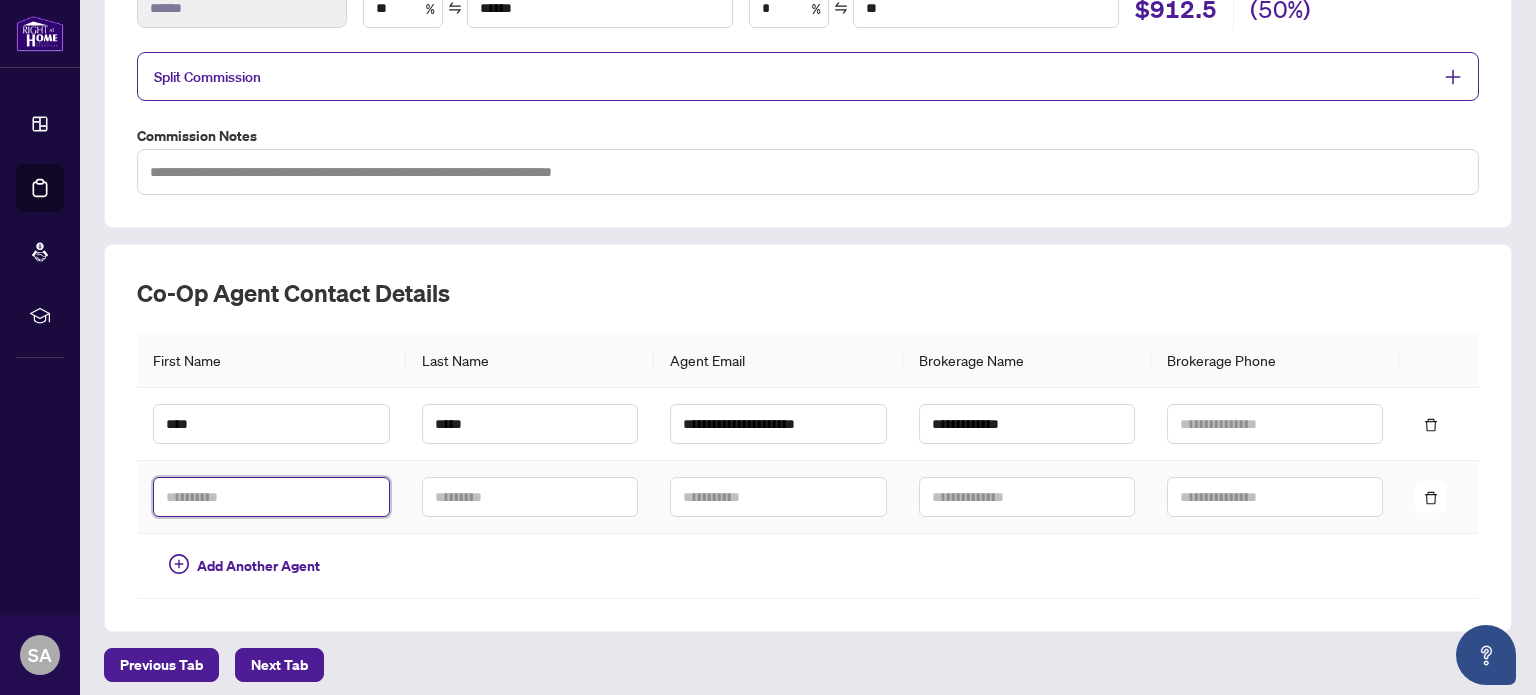 click at bounding box center (271, 497) 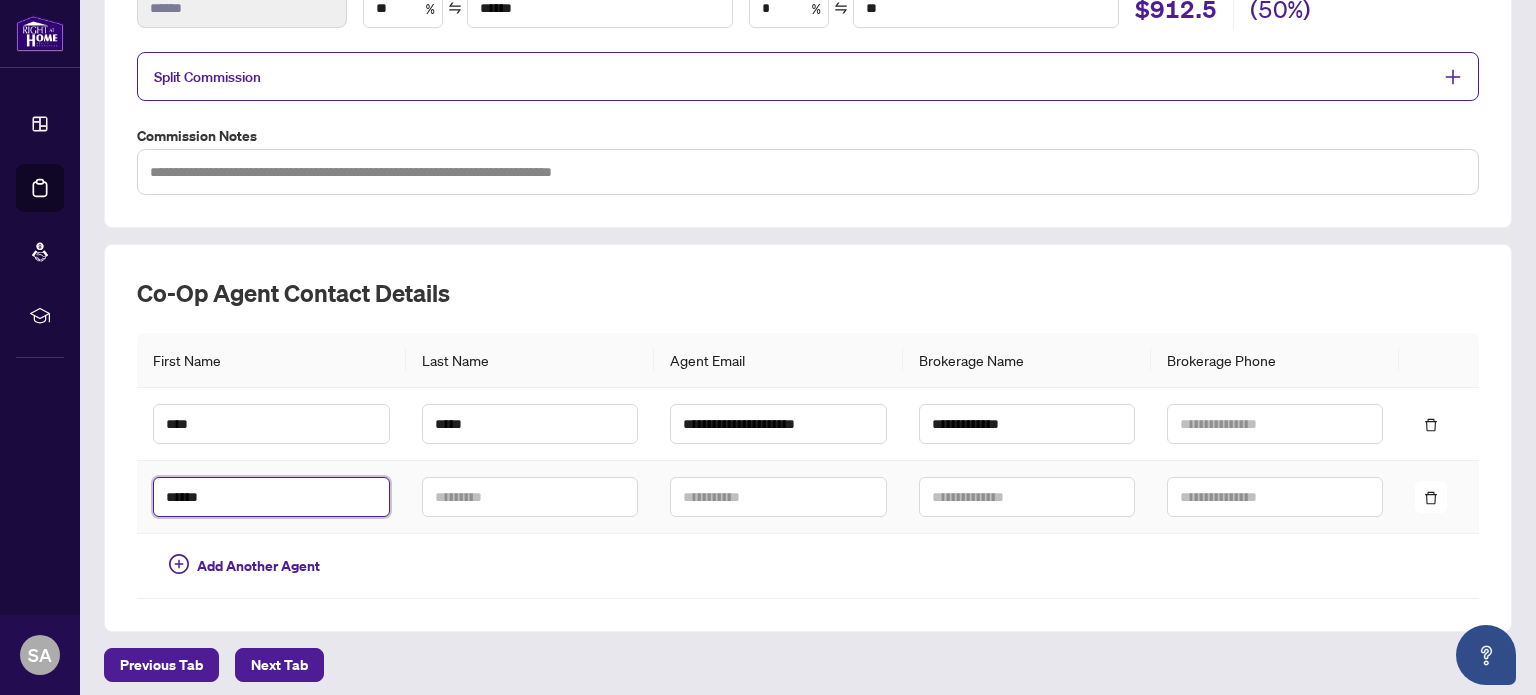 type on "*****" 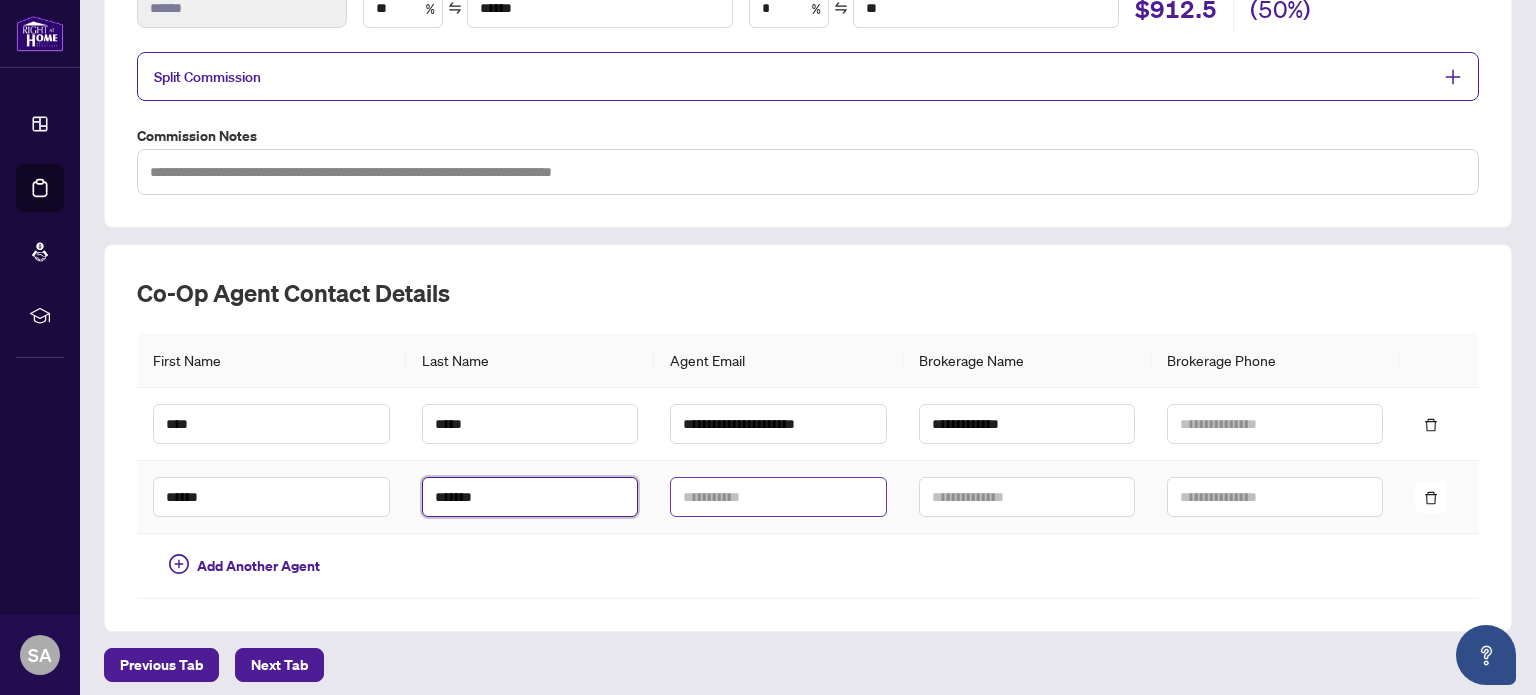 type on "*******" 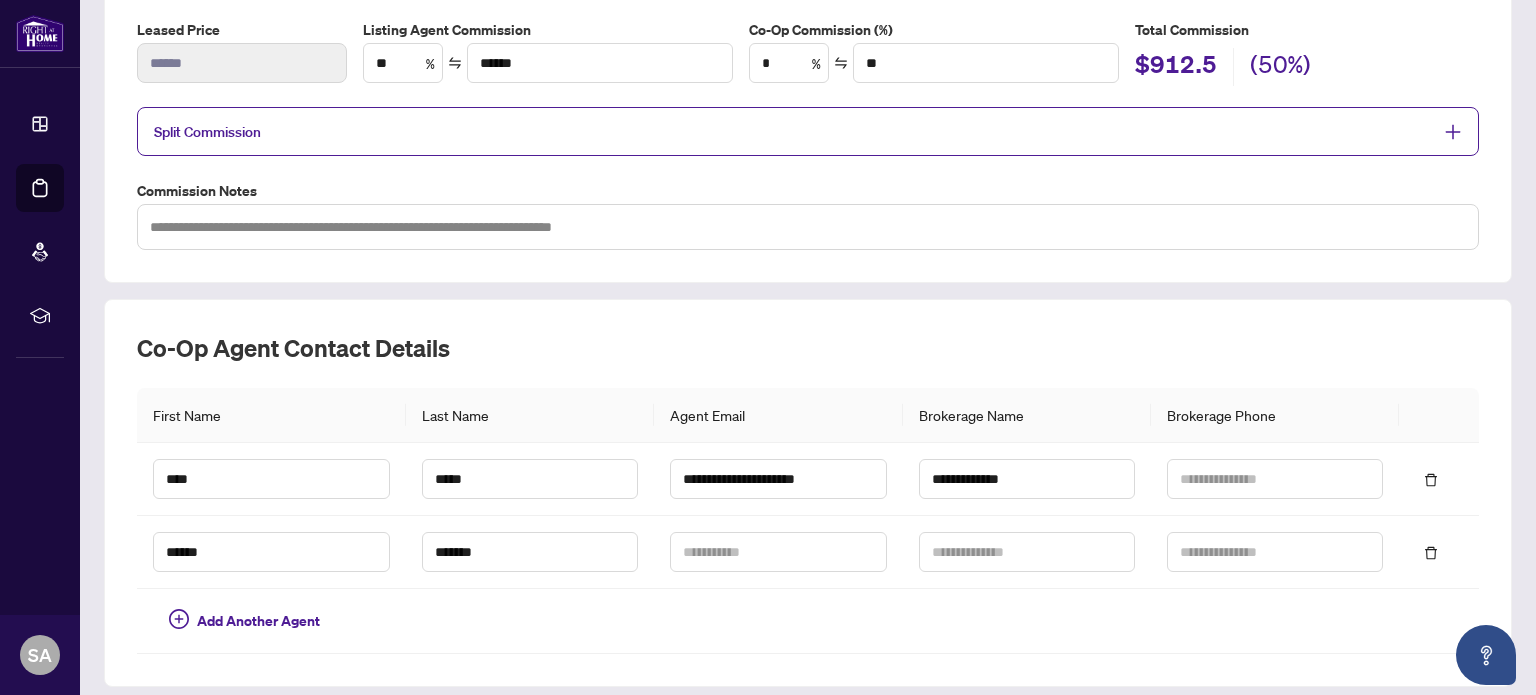 scroll, scrollTop: 472, scrollLeft: 0, axis: vertical 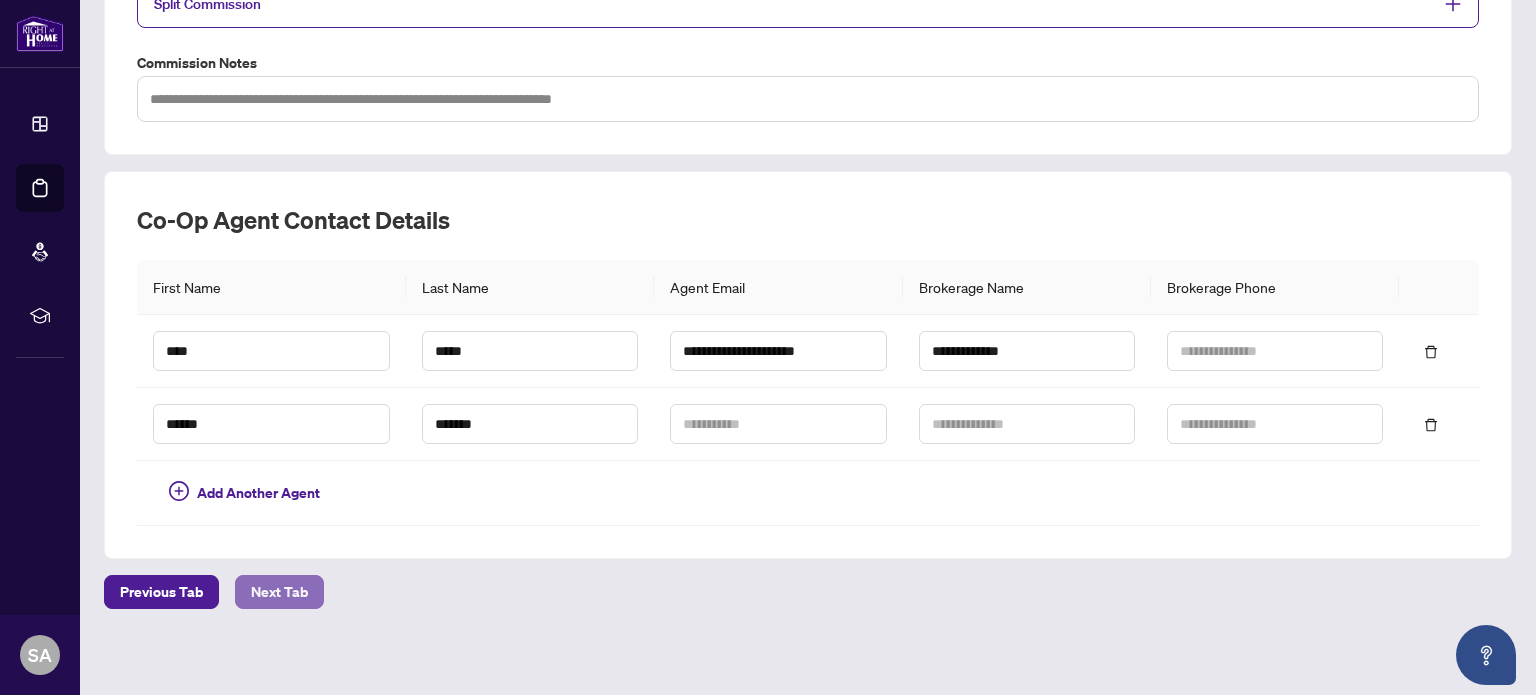 click on "Next Tab" at bounding box center (279, 592) 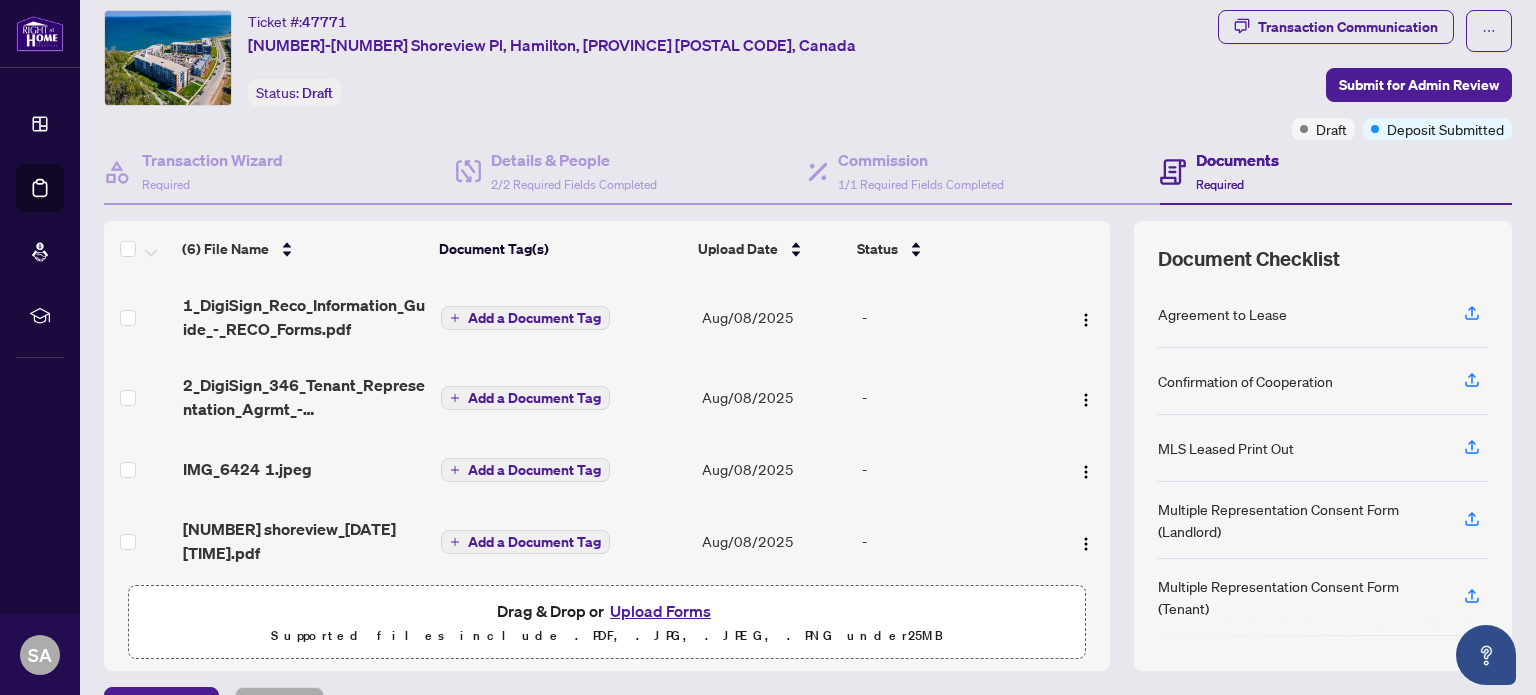 scroll, scrollTop: 0, scrollLeft: 0, axis: both 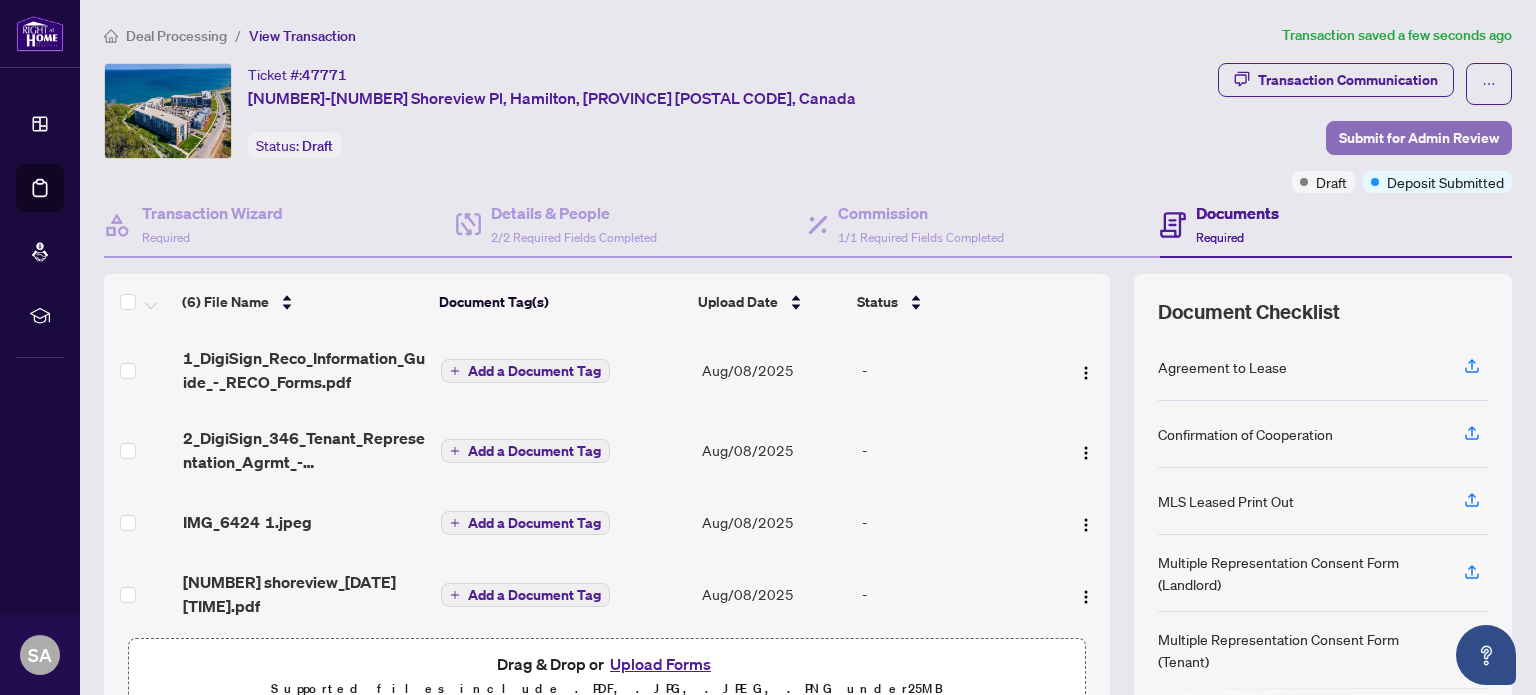 click on "Submit for Admin Review" at bounding box center (1419, 138) 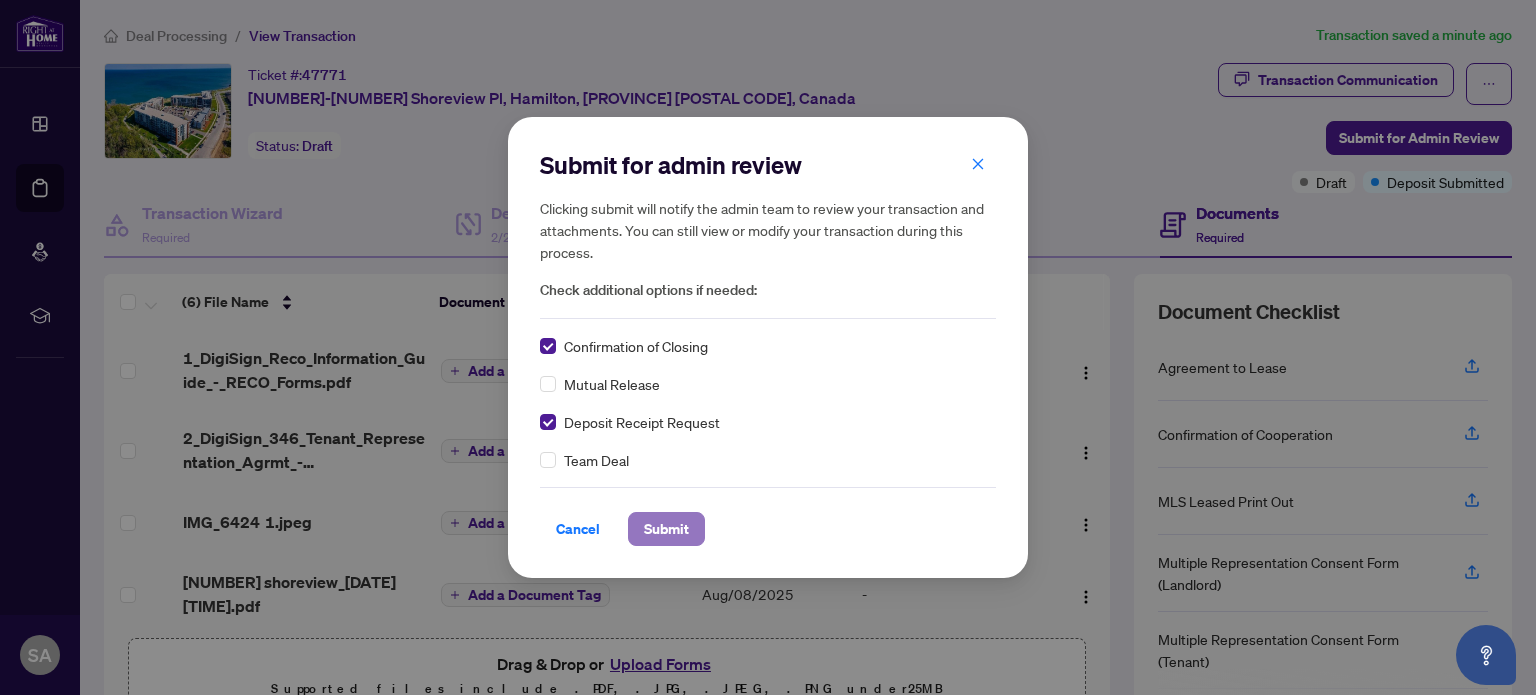 click on "Submit" at bounding box center [666, 529] 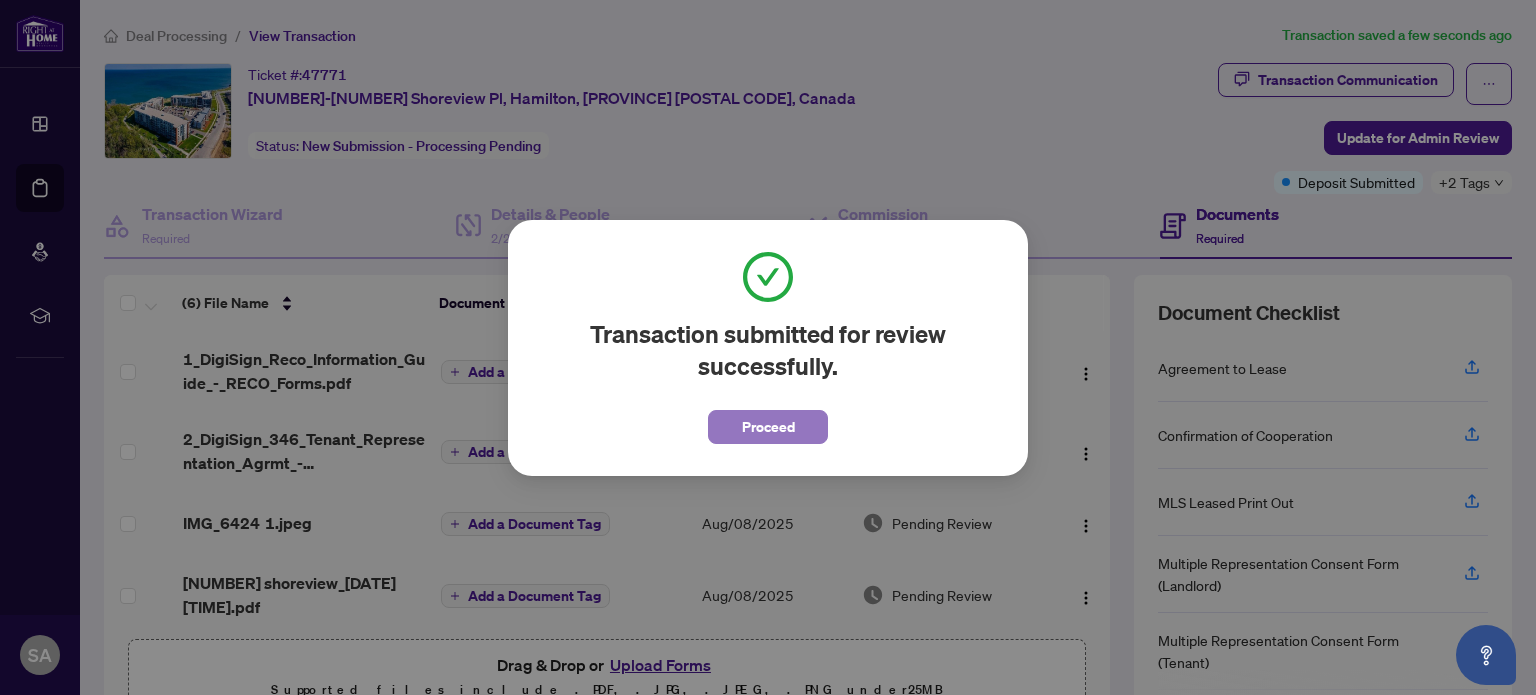 click on "Proceed" at bounding box center (768, 427) 